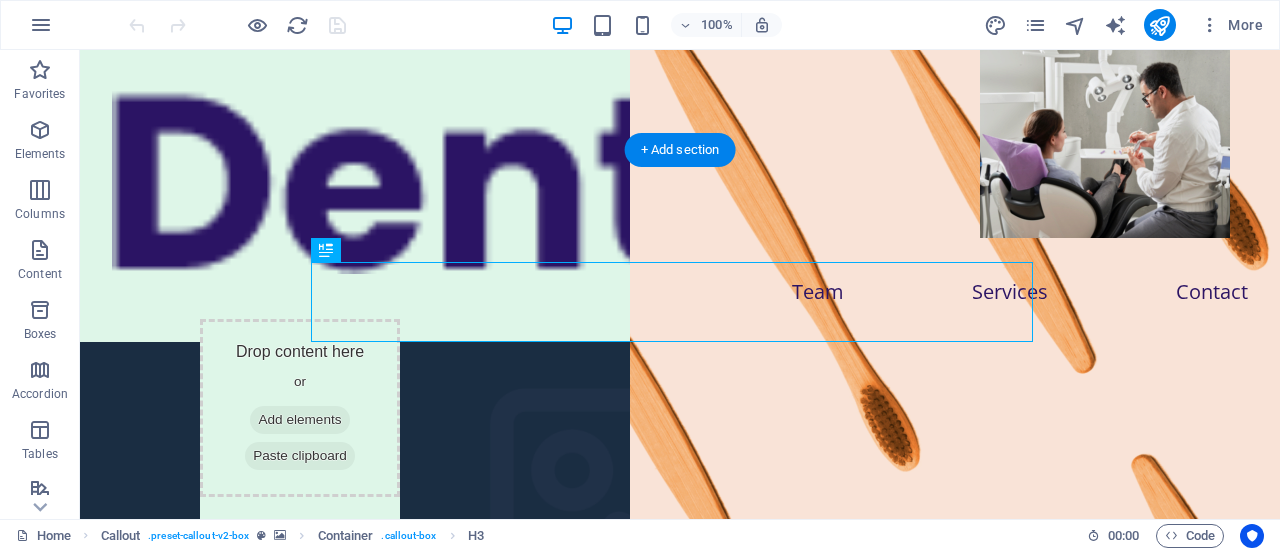 scroll, scrollTop: 0, scrollLeft: 0, axis: both 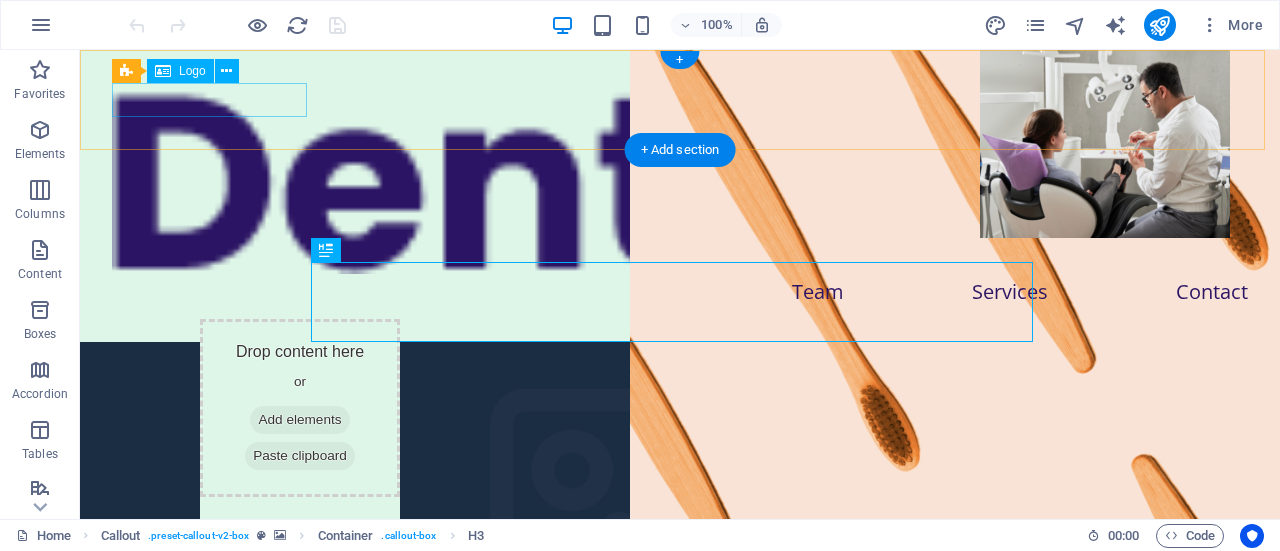 click at bounding box center (680, 178) 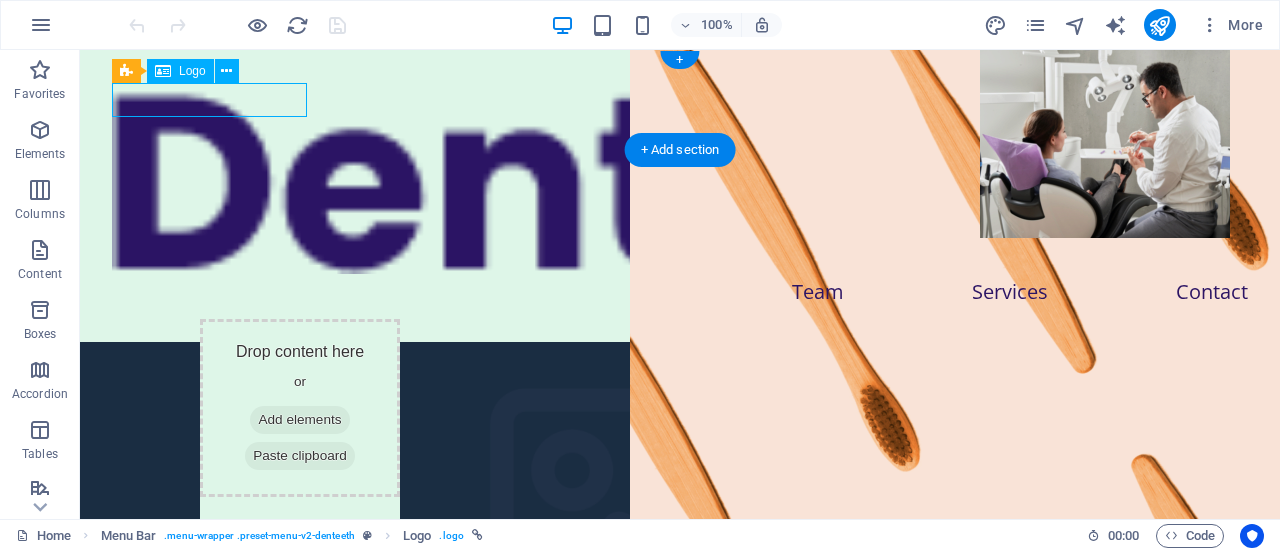 click at bounding box center [680, 178] 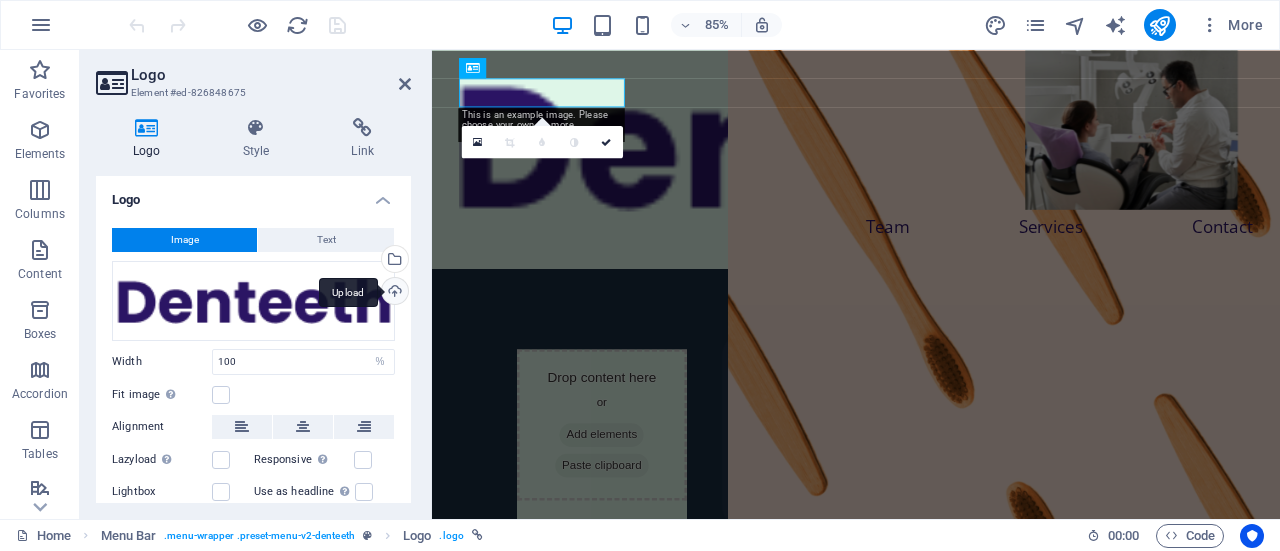 click on "Upload" at bounding box center (393, 293) 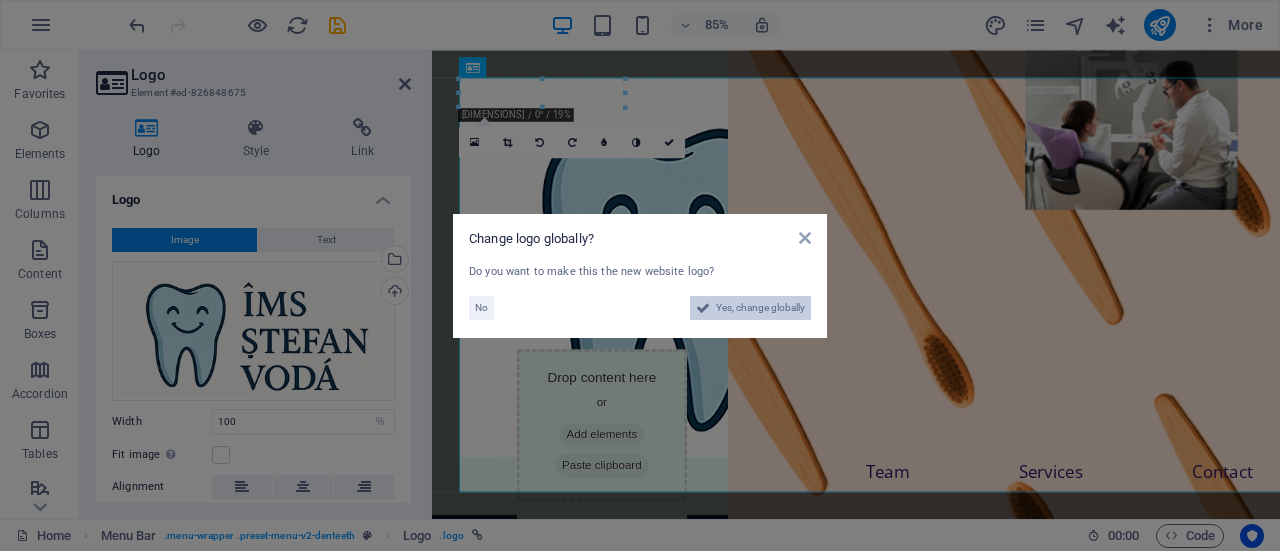 click on "Yes, change globally" at bounding box center (760, 308) 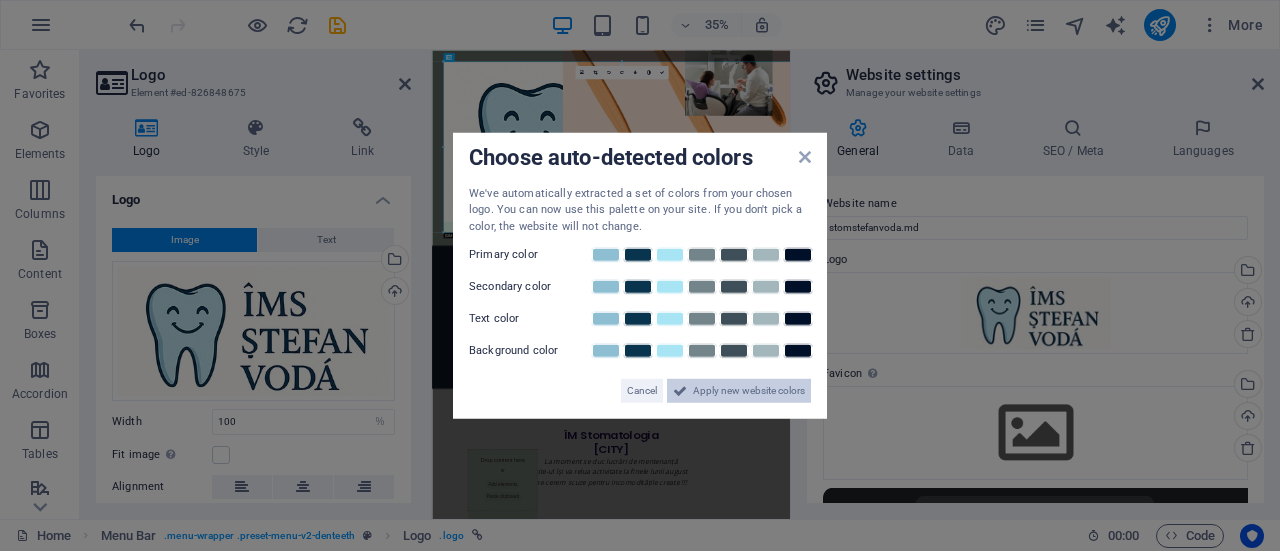 click on "Apply new website colors" at bounding box center (749, 391) 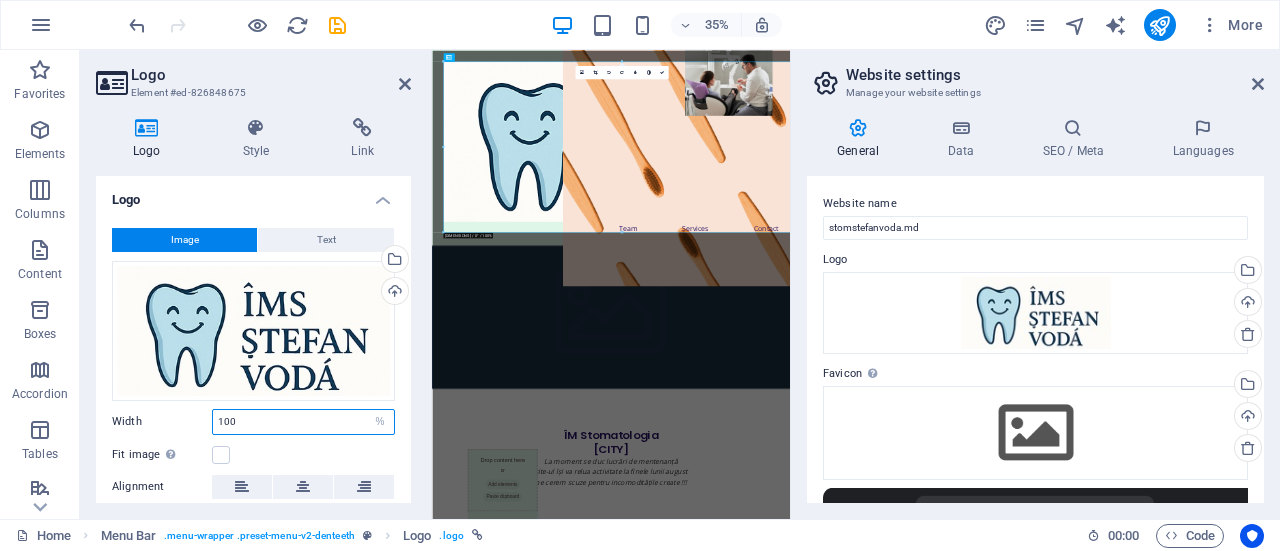 click on "100" at bounding box center (303, 422) 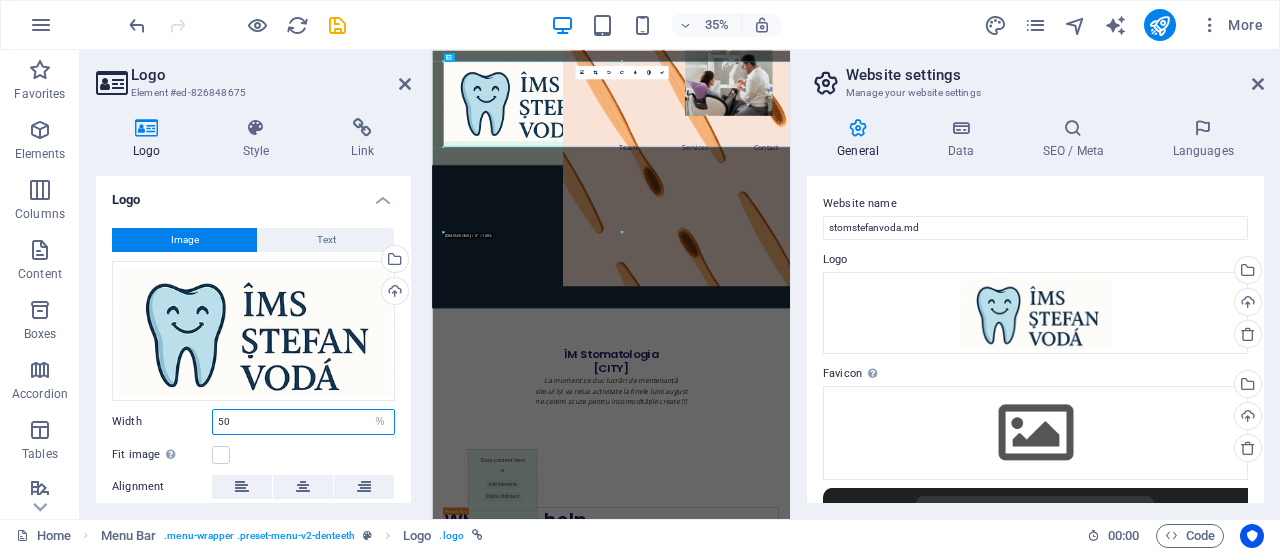 drag, startPoint x: 251, startPoint y: 427, endPoint x: 141, endPoint y: 431, distance: 110.0727 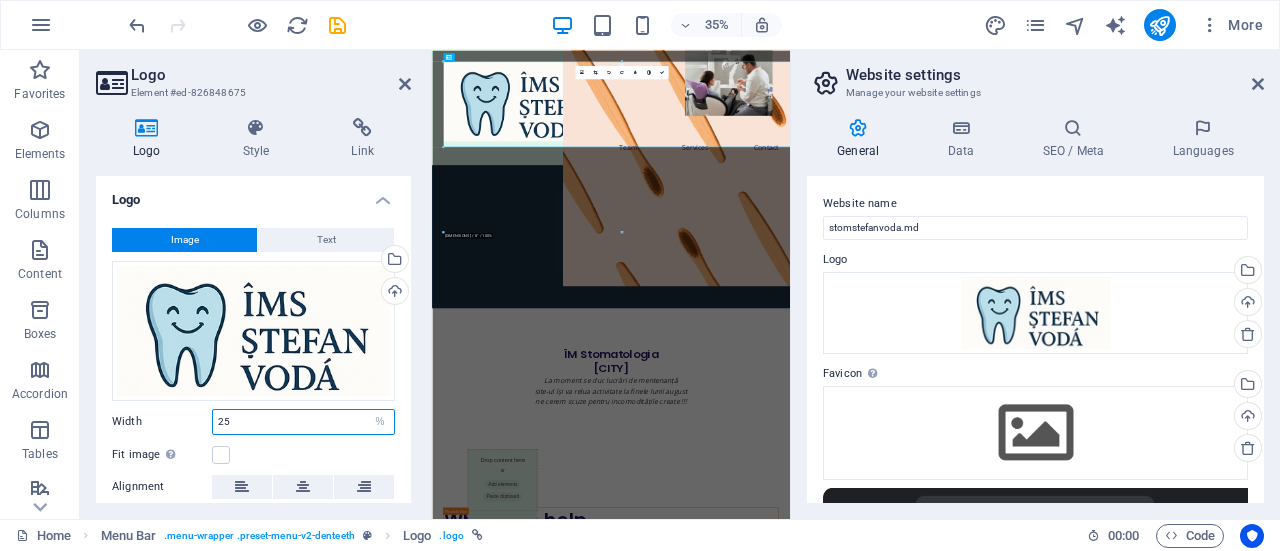 type on "25" 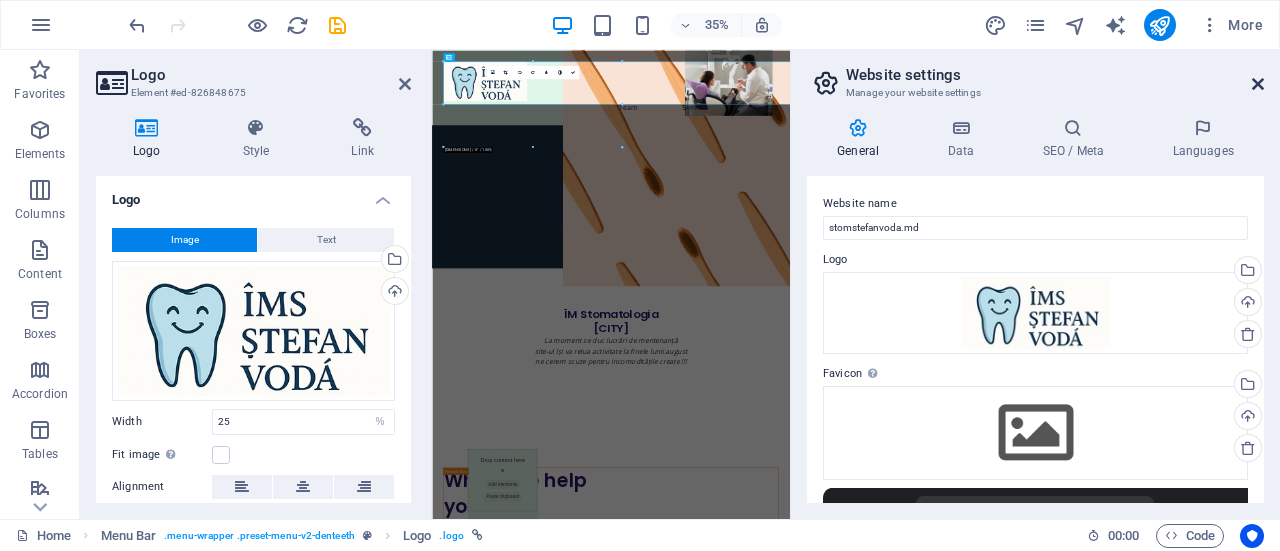 click at bounding box center (1258, 84) 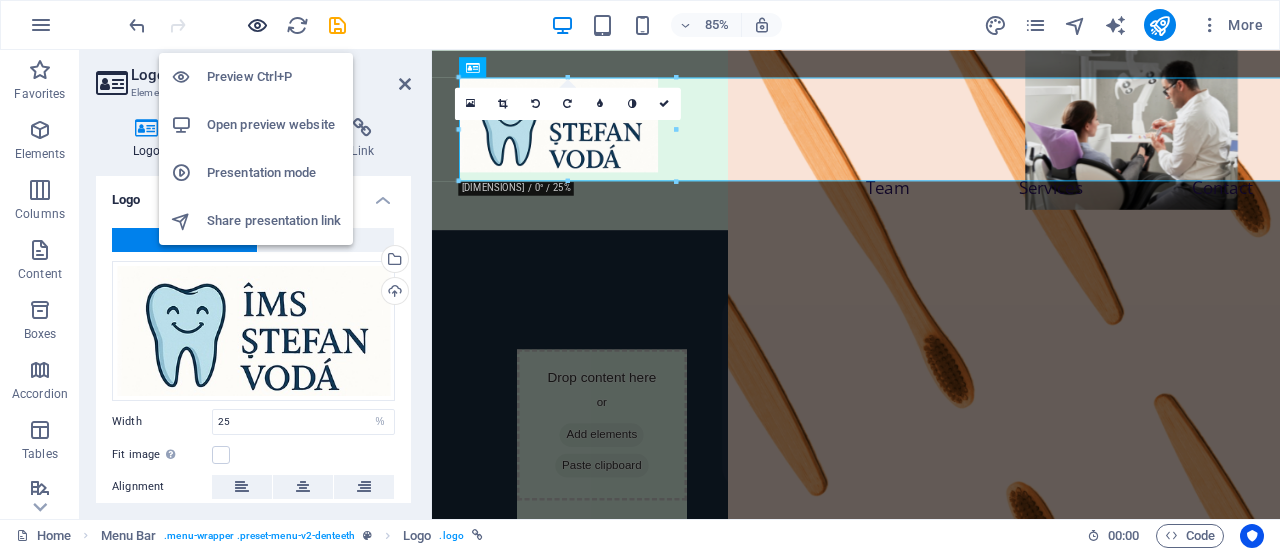 click at bounding box center (257, 25) 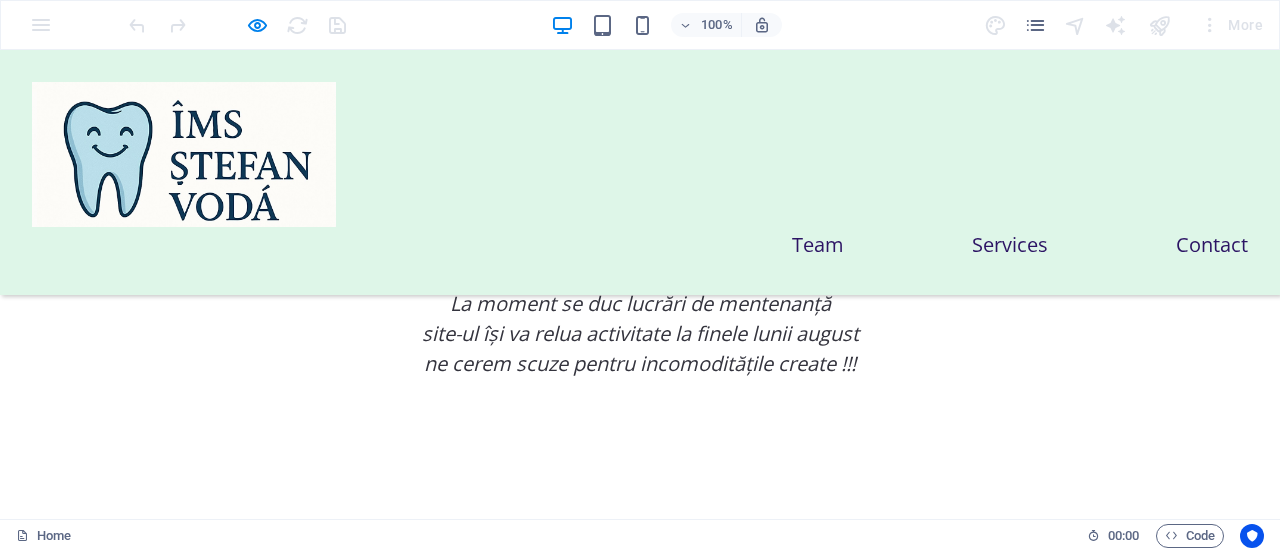 scroll, scrollTop: 800, scrollLeft: 0, axis: vertical 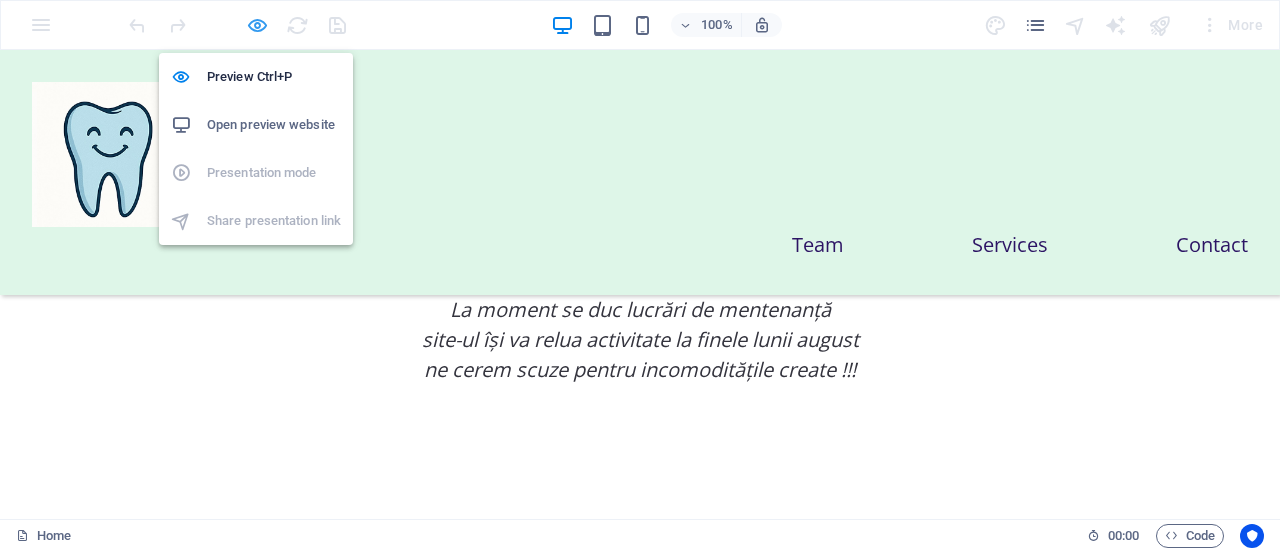 click at bounding box center (257, 25) 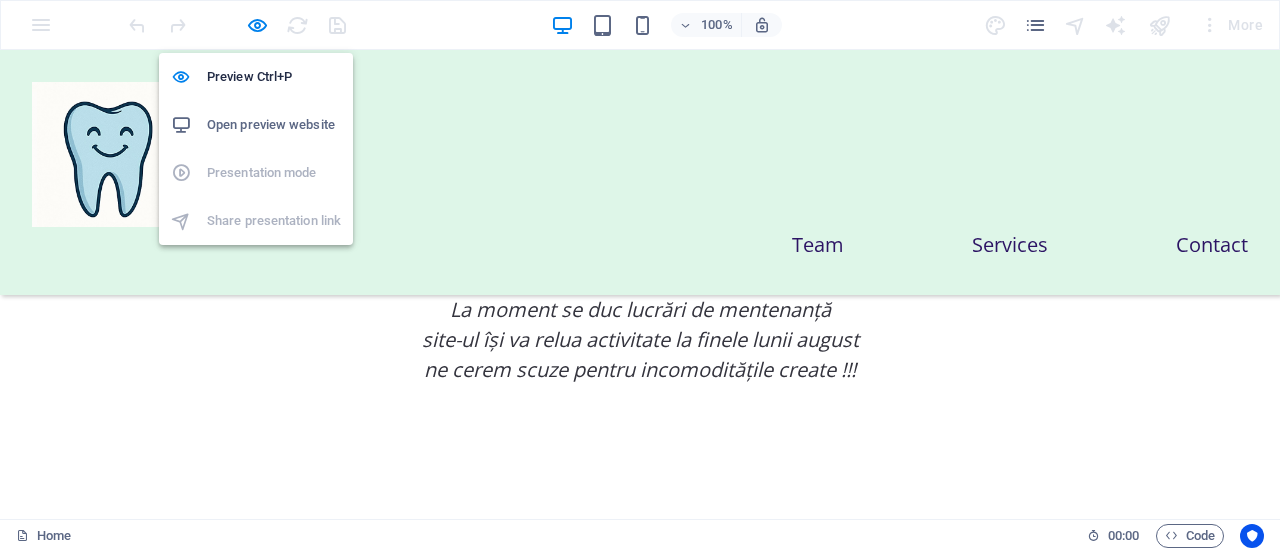 select on "%" 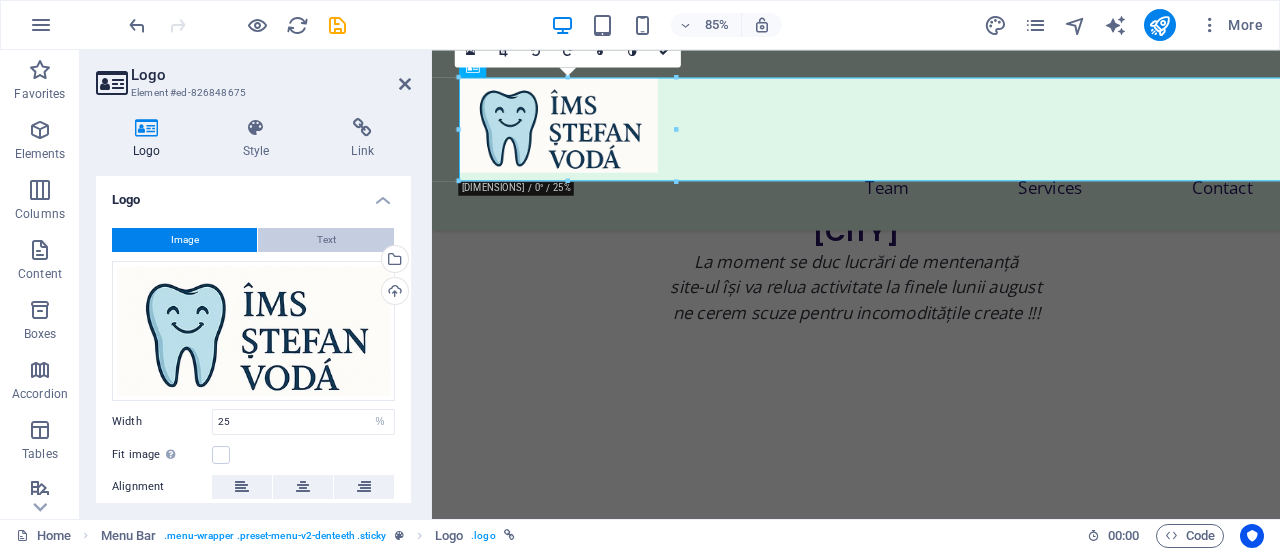 scroll, scrollTop: 770, scrollLeft: 0, axis: vertical 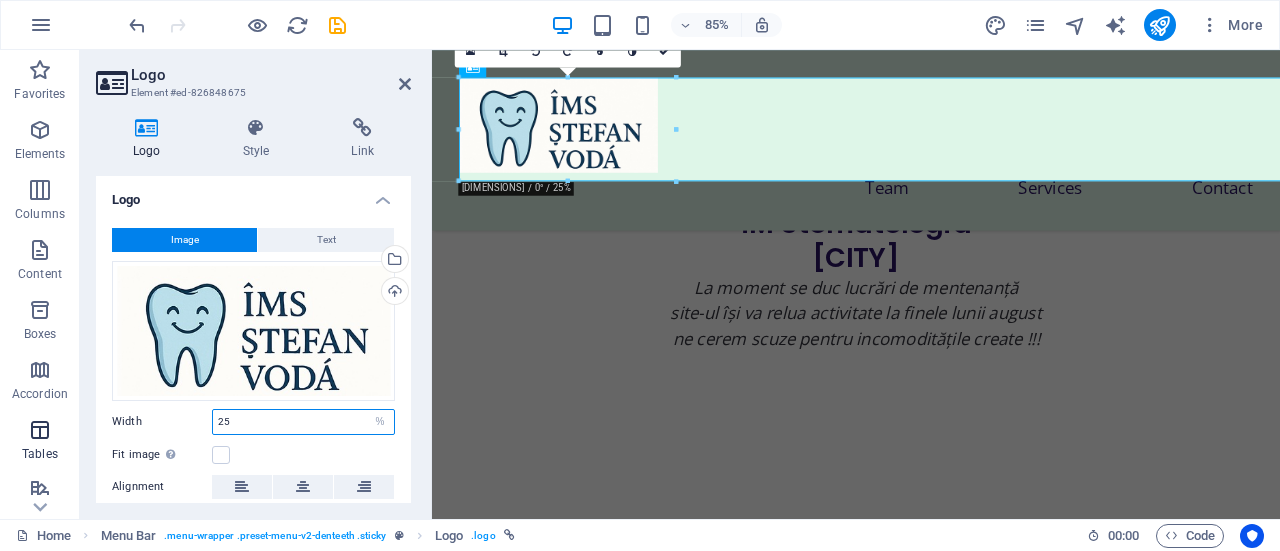 drag, startPoint x: 262, startPoint y: 423, endPoint x: 76, endPoint y: 415, distance: 186.17197 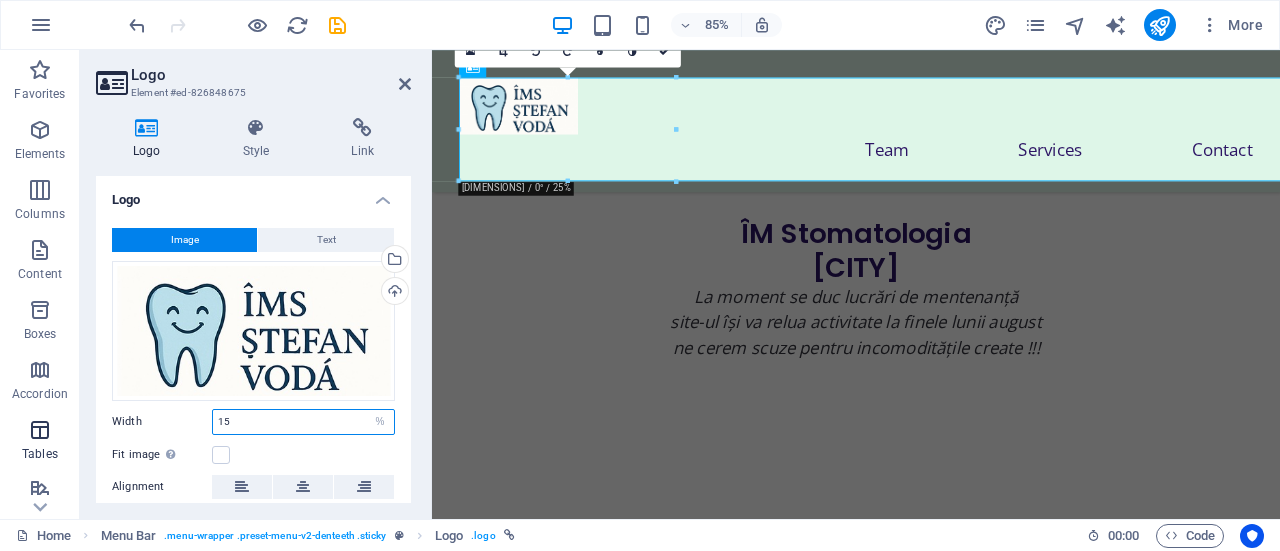 type on "15" 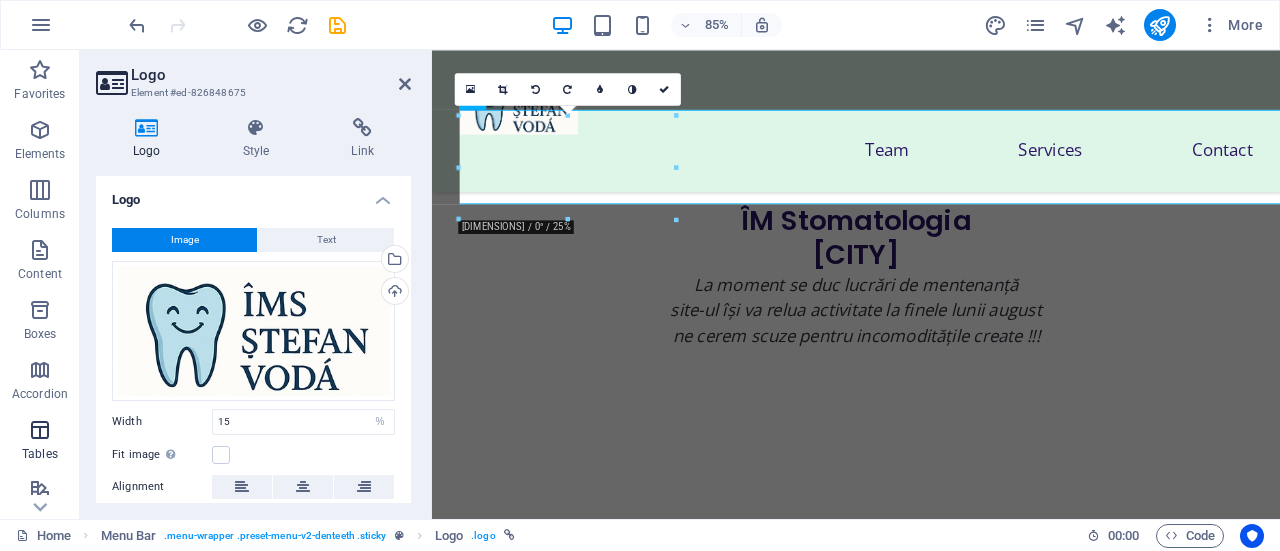 scroll, scrollTop: 721, scrollLeft: 0, axis: vertical 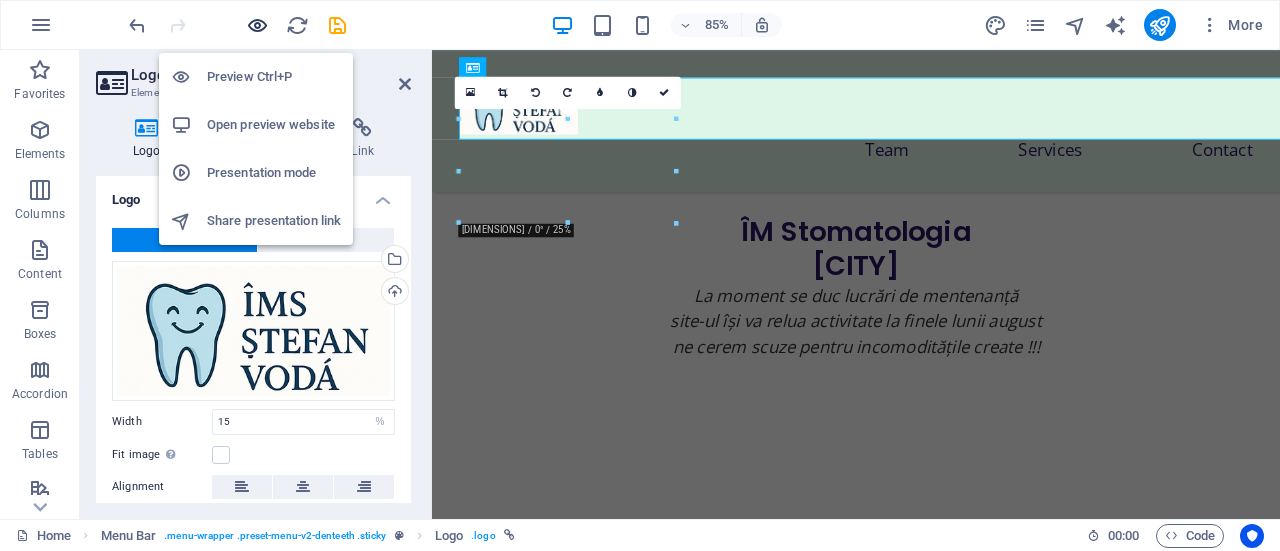 drag, startPoint x: 257, startPoint y: 16, endPoint x: 268, endPoint y: 19, distance: 11.401754 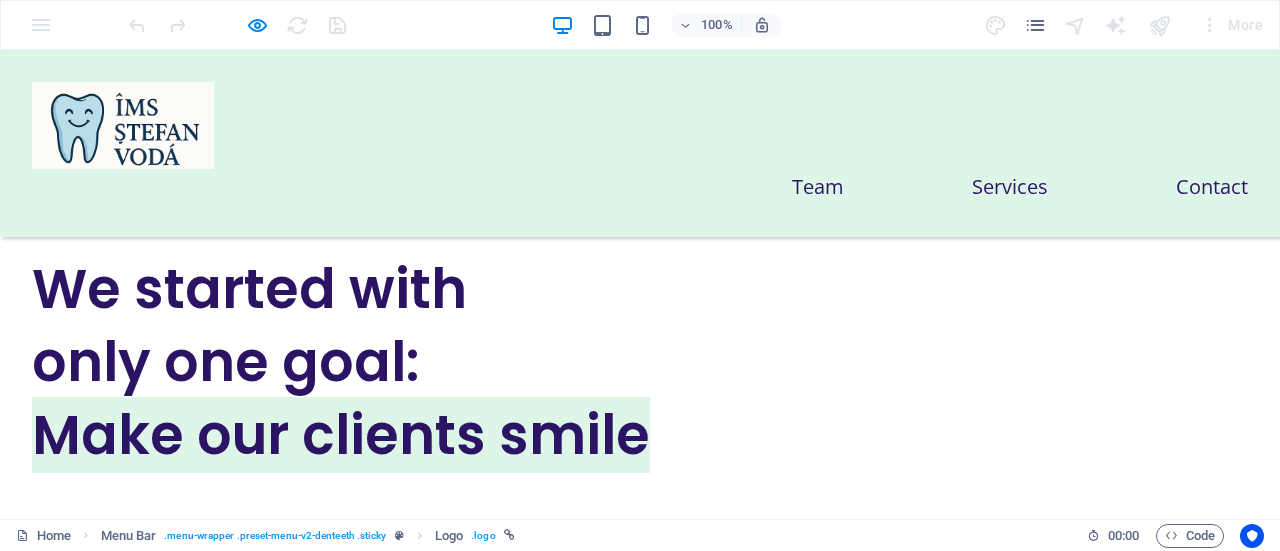 scroll, scrollTop: 1600, scrollLeft: 0, axis: vertical 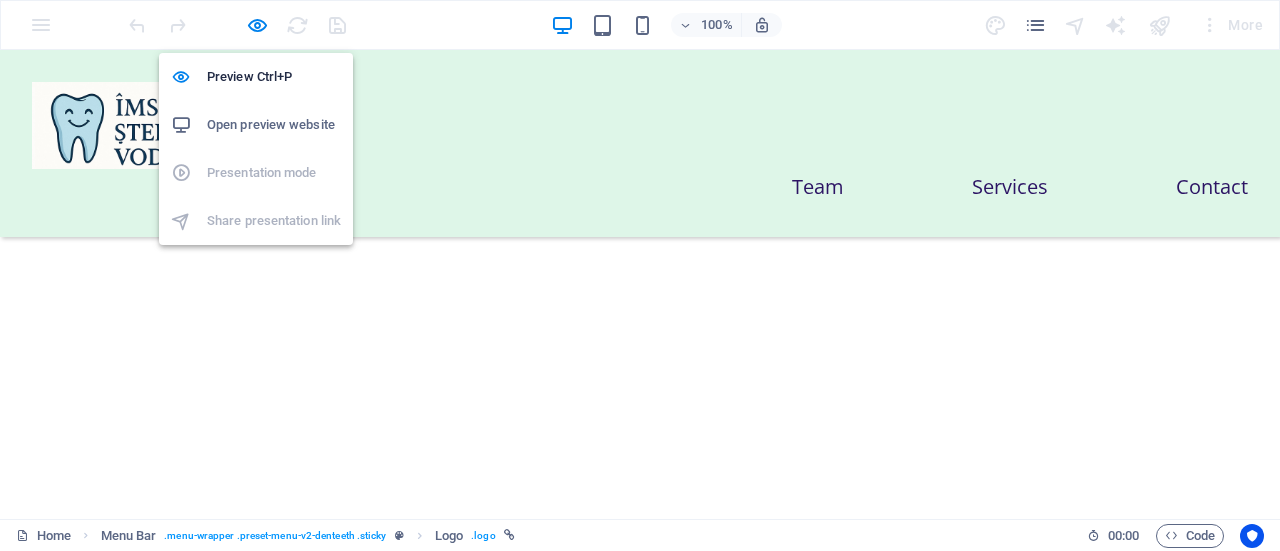 click at bounding box center [257, 25] 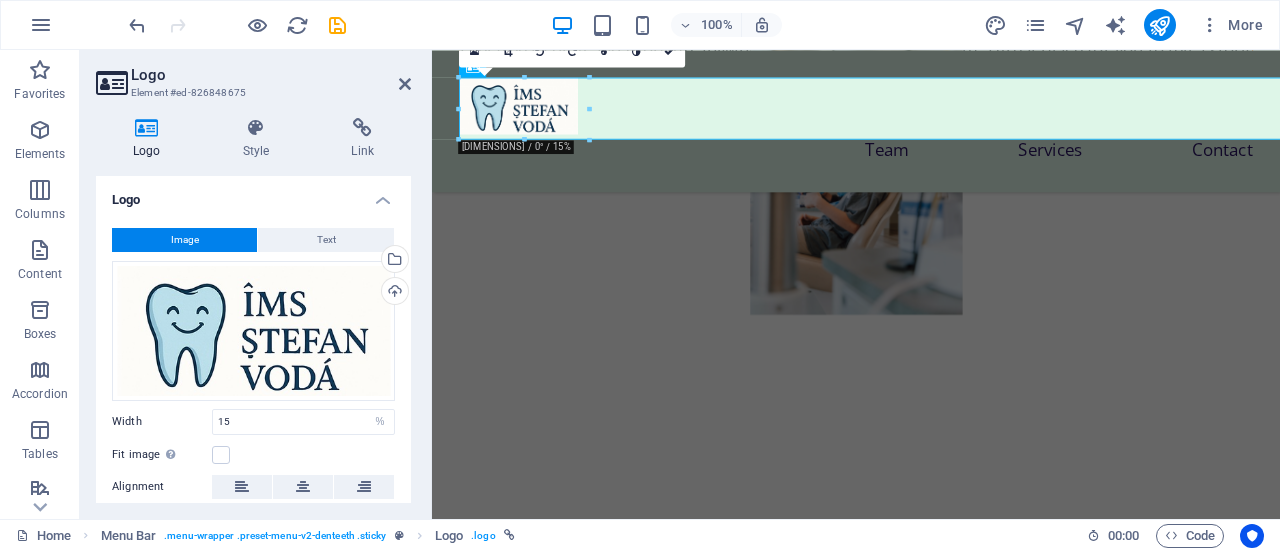 scroll, scrollTop: 1774, scrollLeft: 0, axis: vertical 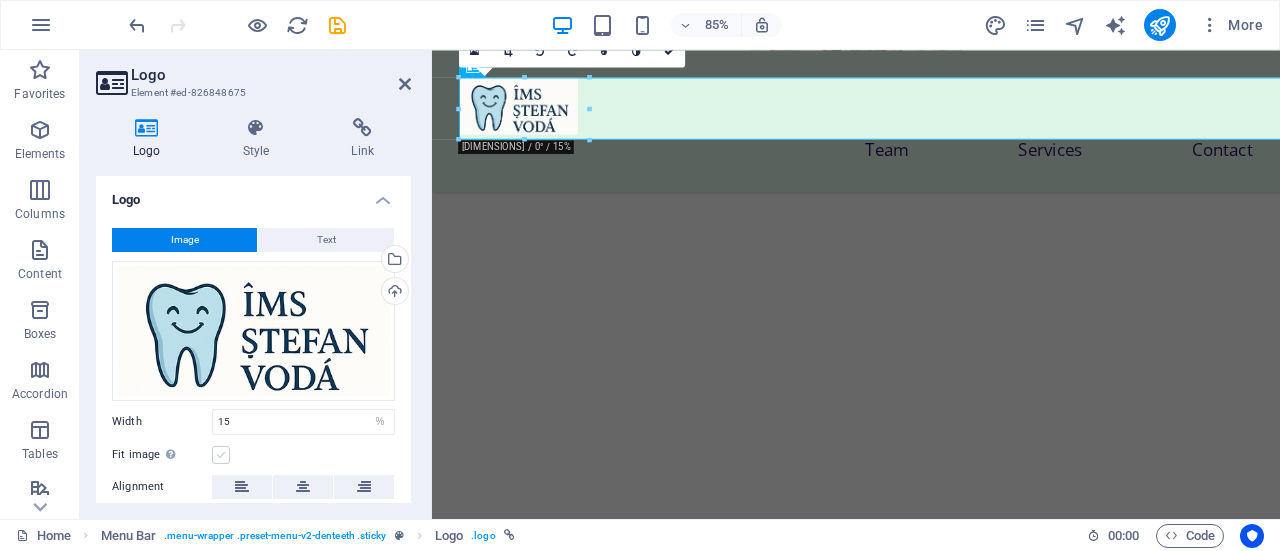 click at bounding box center (221, 455) 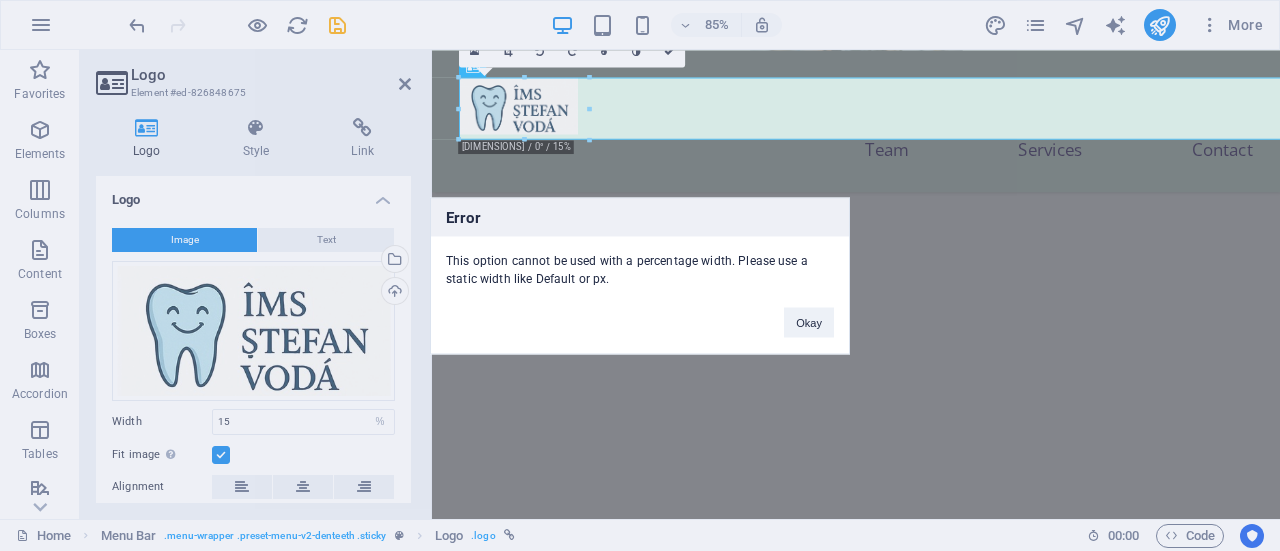 click on "Error This option cannot be used with a percentage width. Please use a static width like Default or px. Okay" at bounding box center (640, 275) 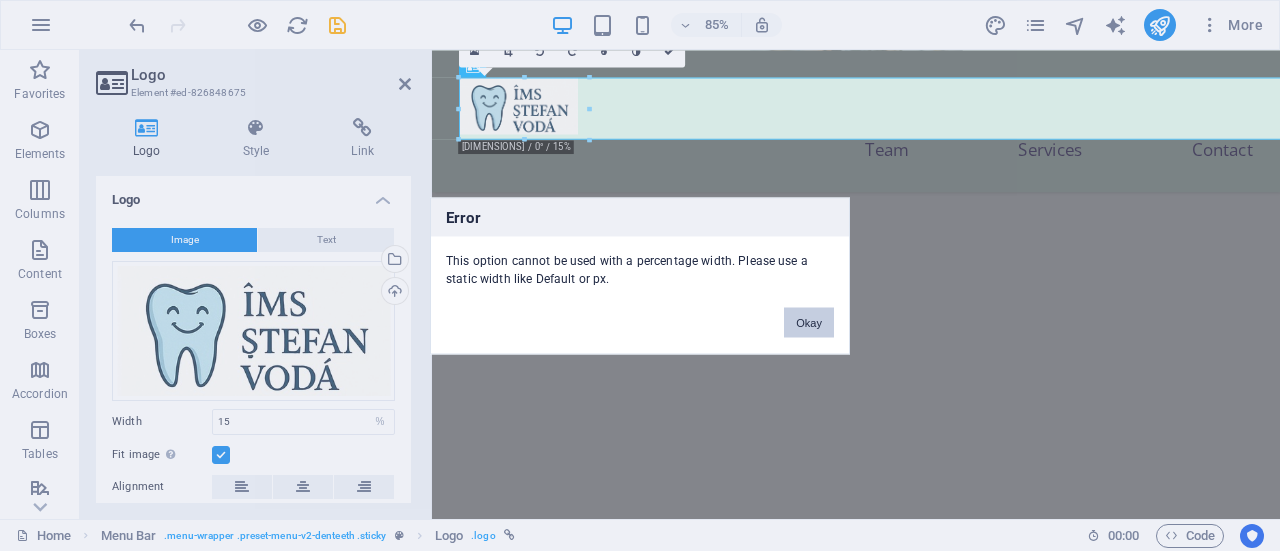 click on "Okay" at bounding box center [809, 322] 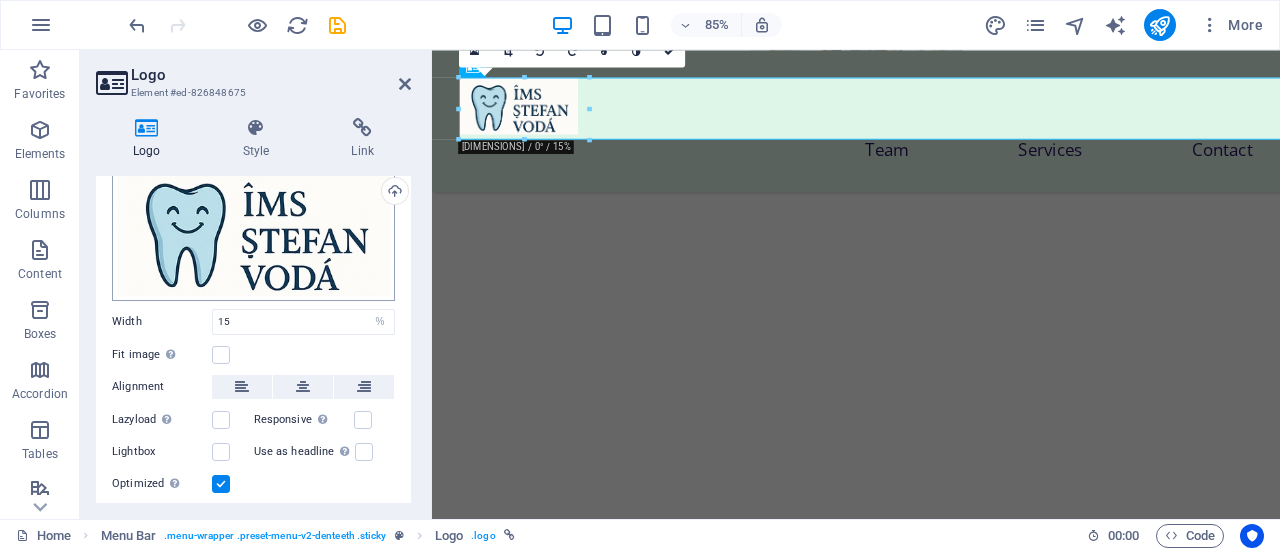 scroll, scrollTop: 154, scrollLeft: 0, axis: vertical 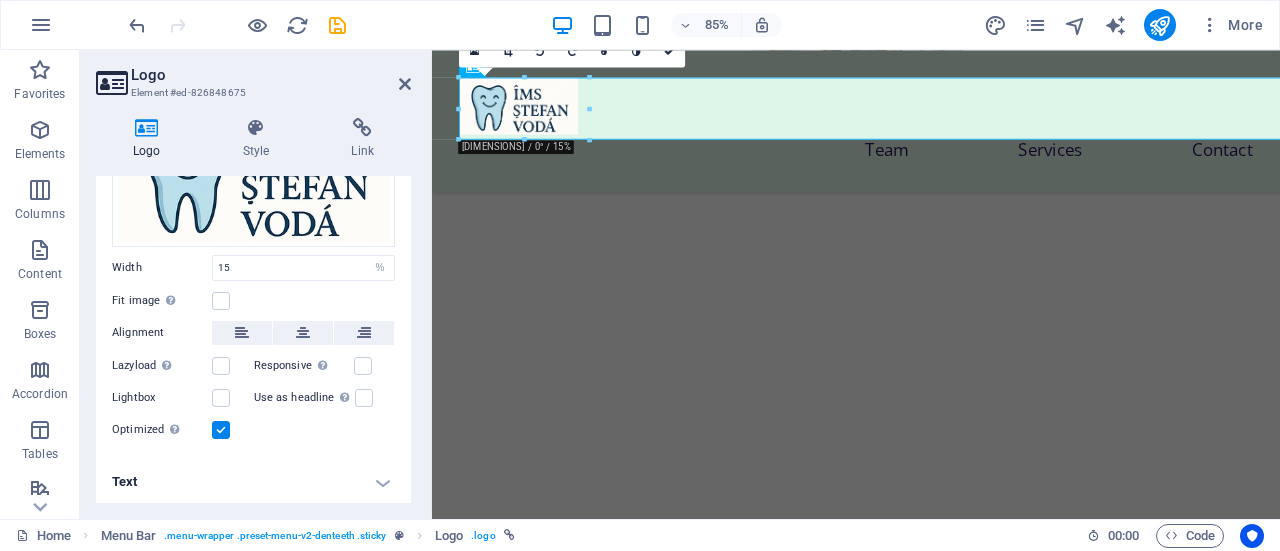 click at bounding box center [221, 430] 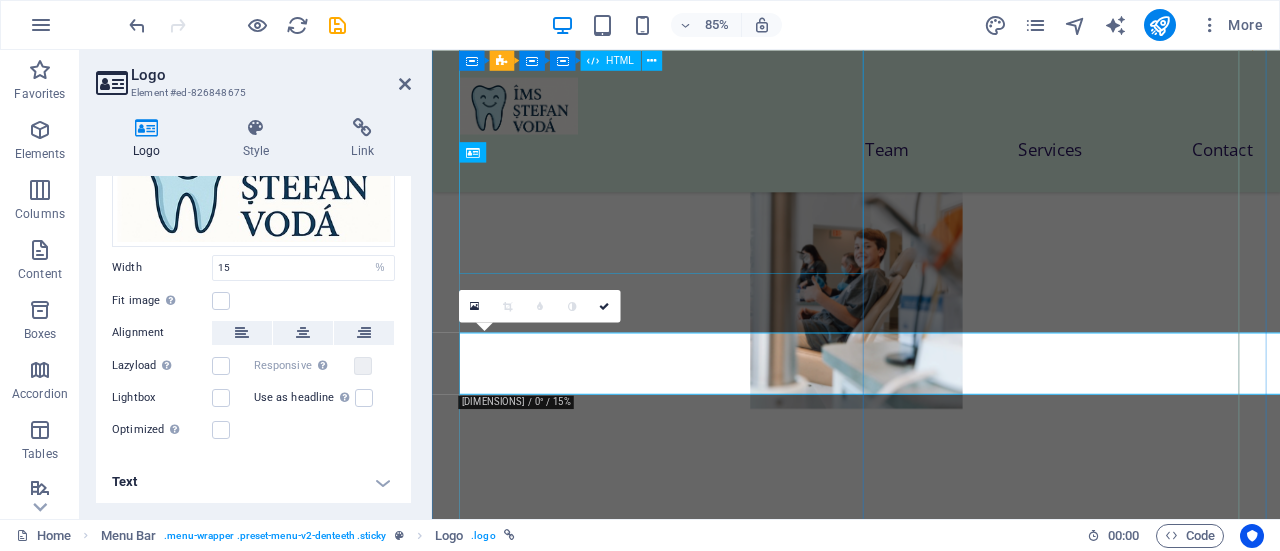 scroll, scrollTop: 1474, scrollLeft: 0, axis: vertical 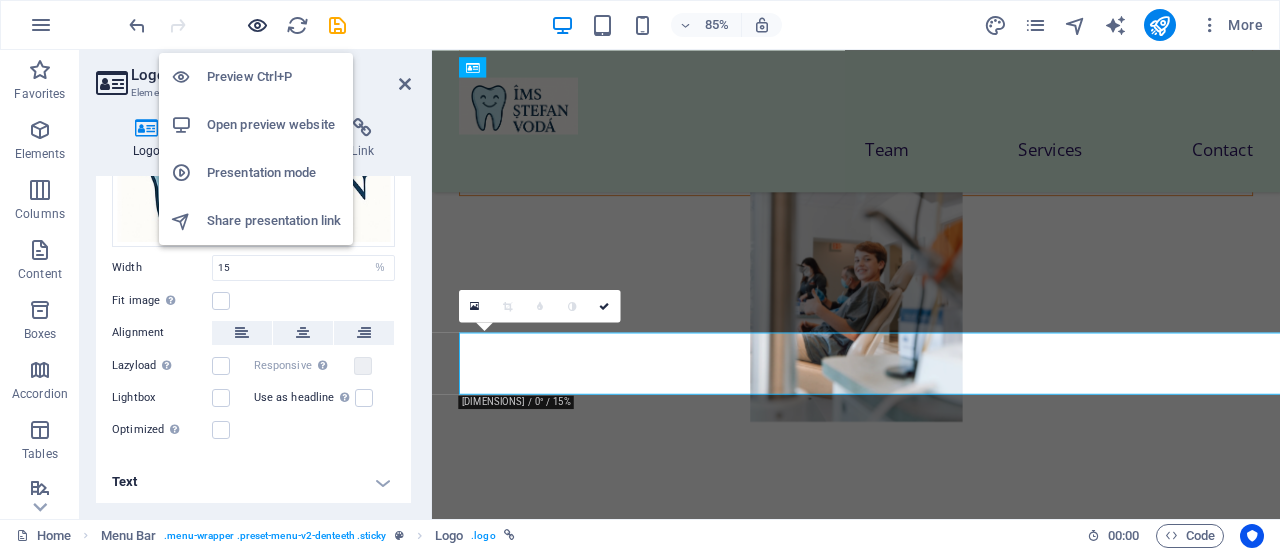 click at bounding box center (257, 25) 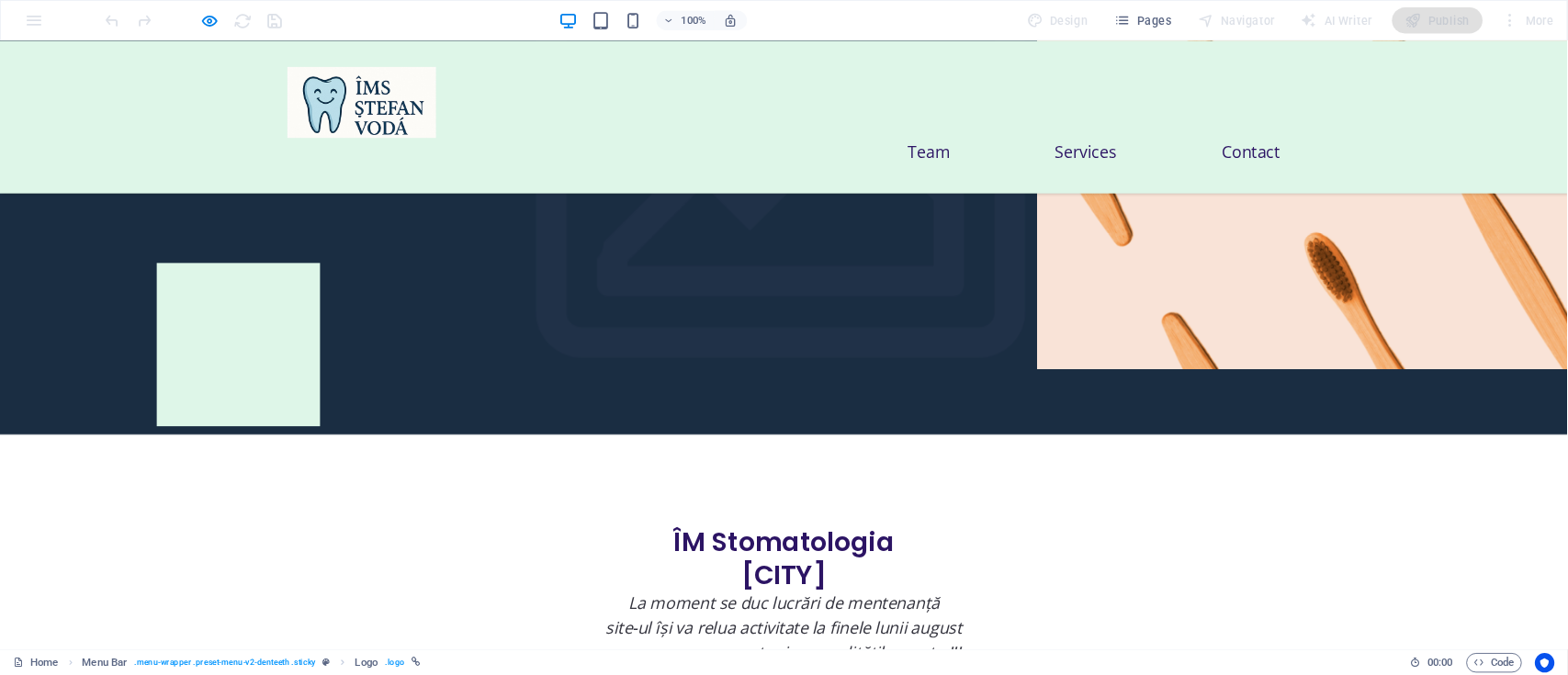 scroll, scrollTop: 0, scrollLeft: 0, axis: both 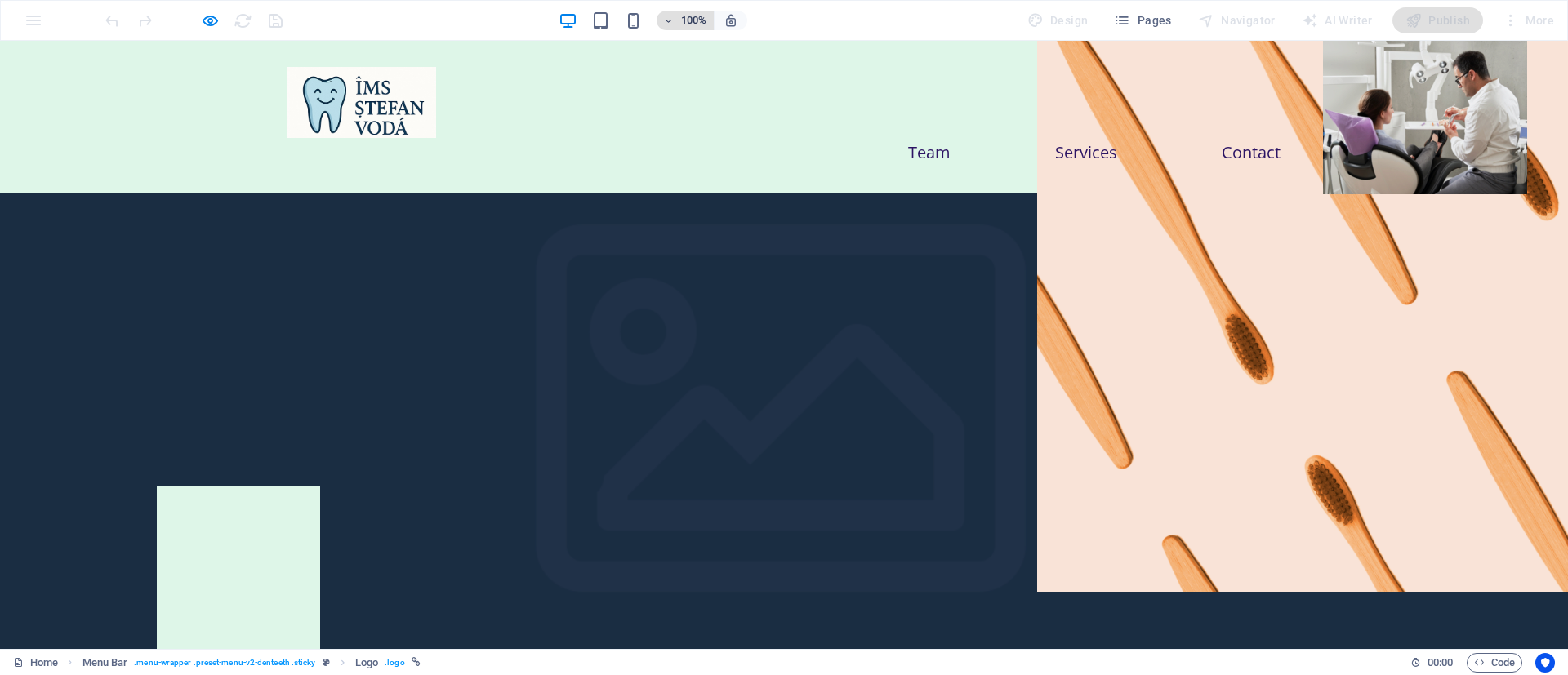 click on "100%" at bounding box center (694, 20) 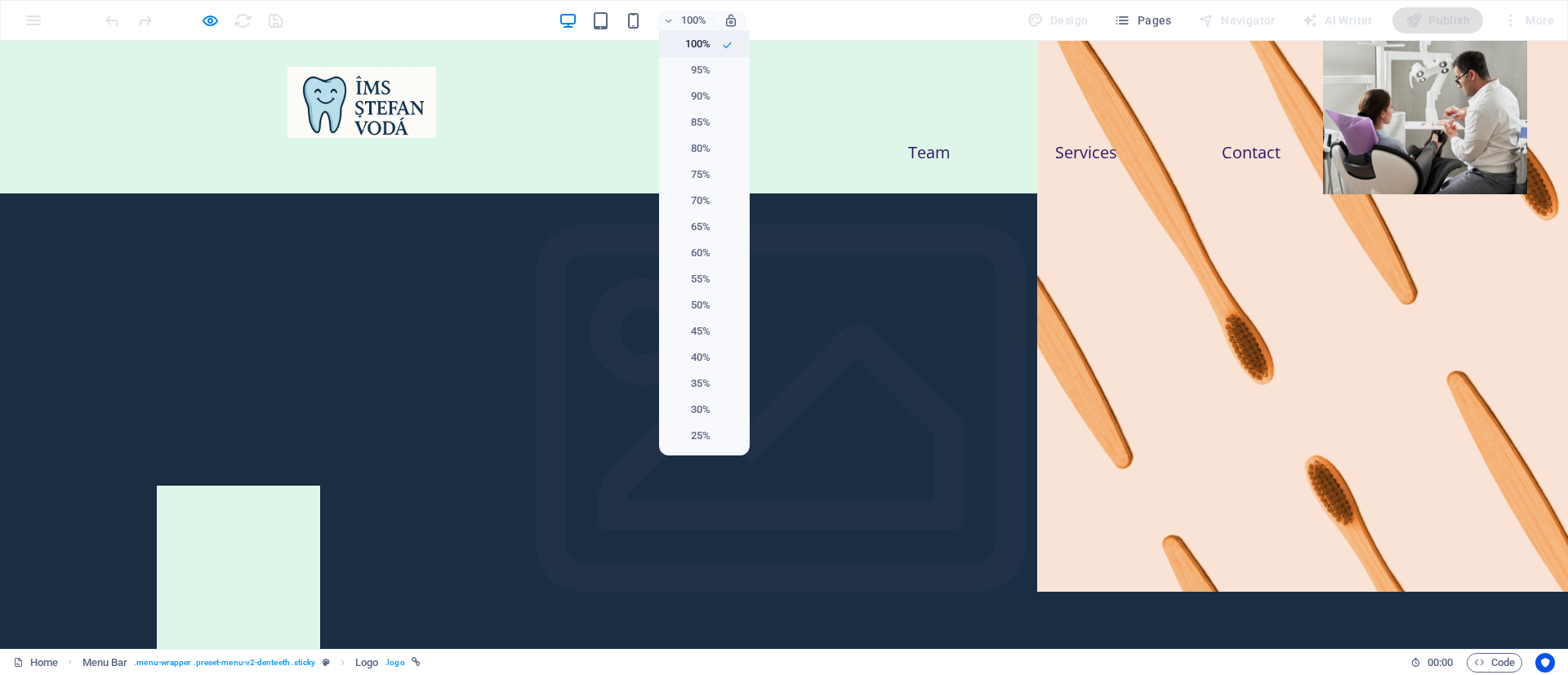 click on "100%" at bounding box center (704, 44) 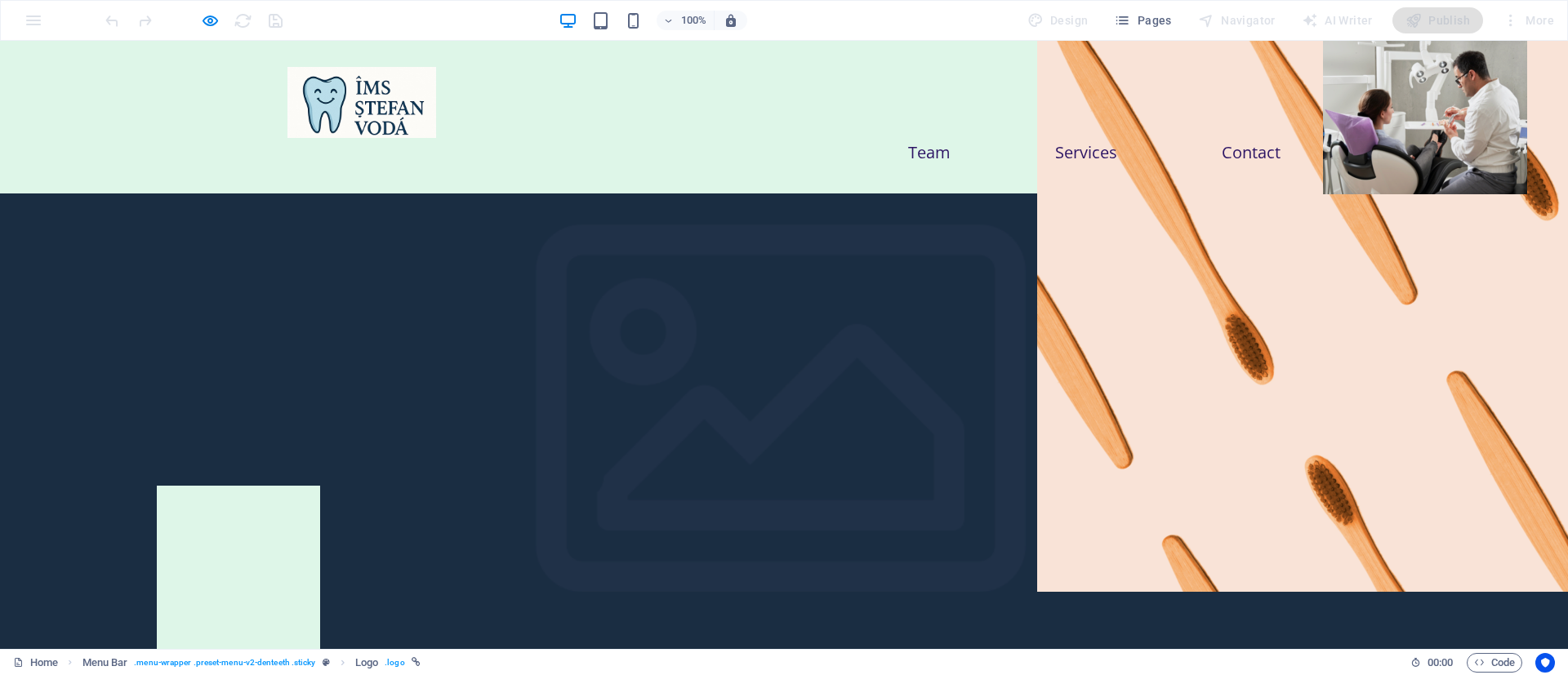 type 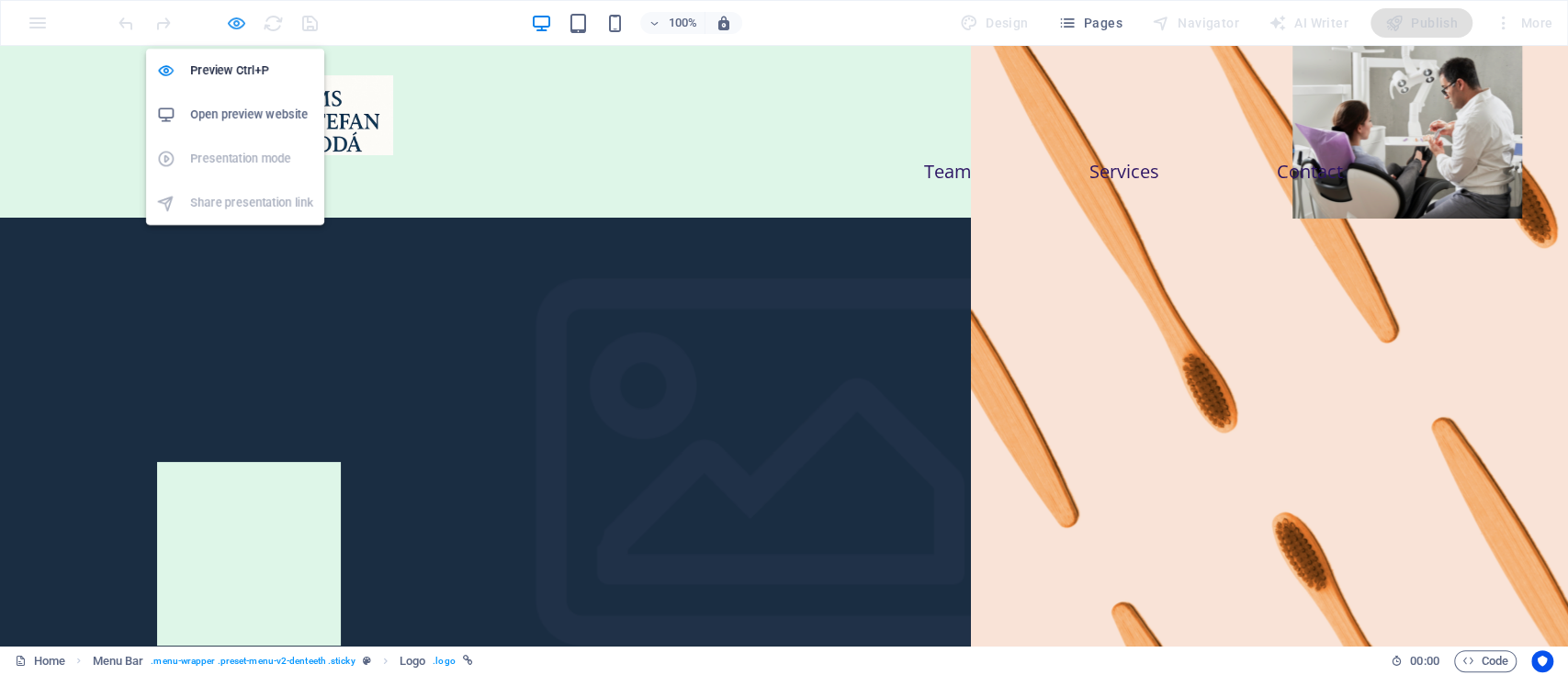 click at bounding box center [236, 23] 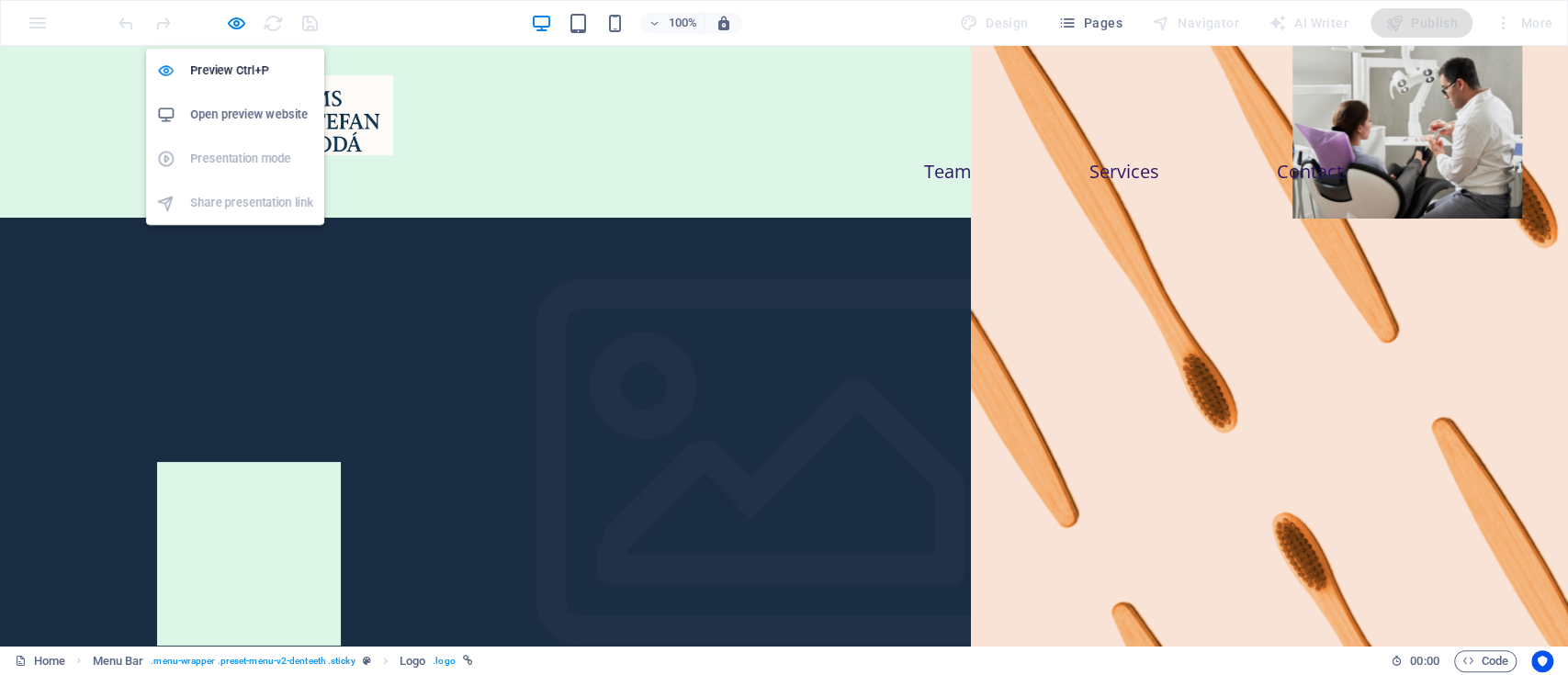 select on "%" 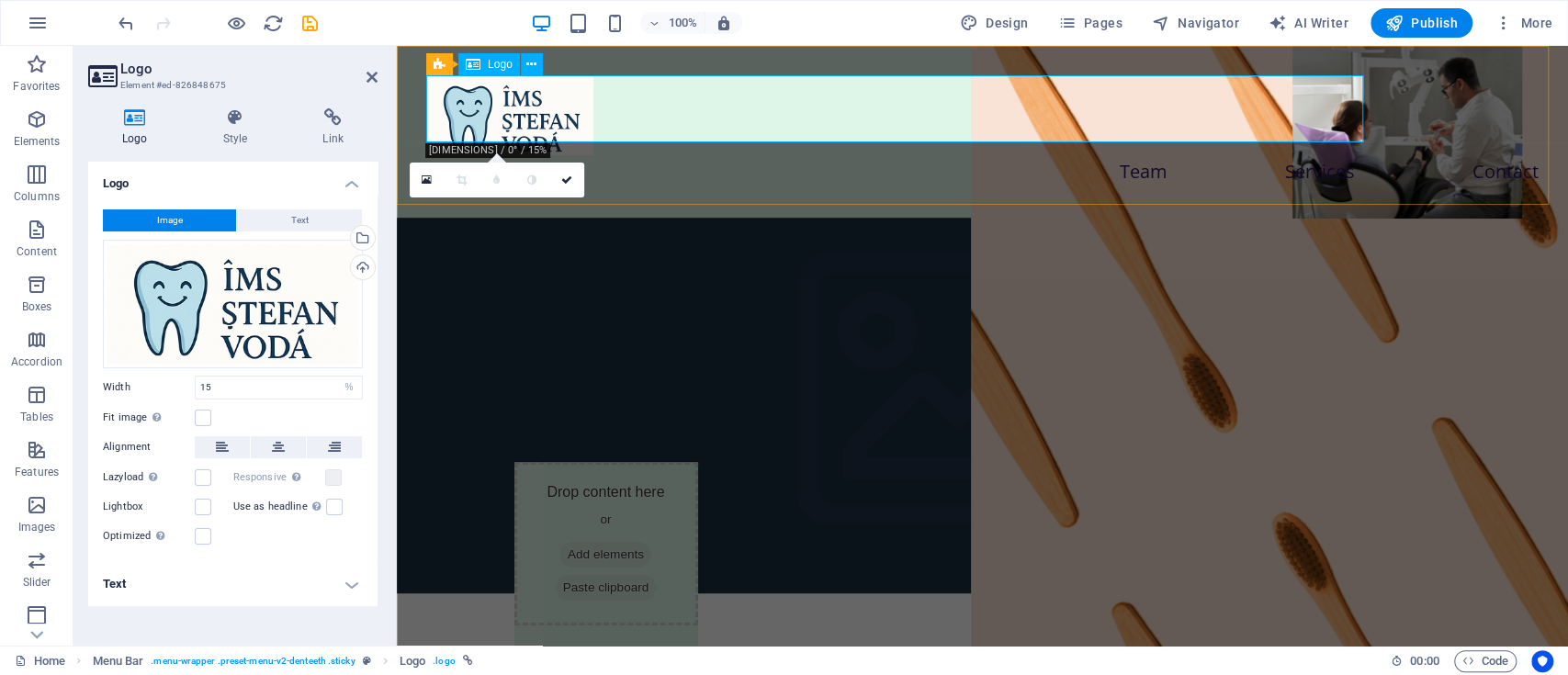 click at bounding box center [982, 115] 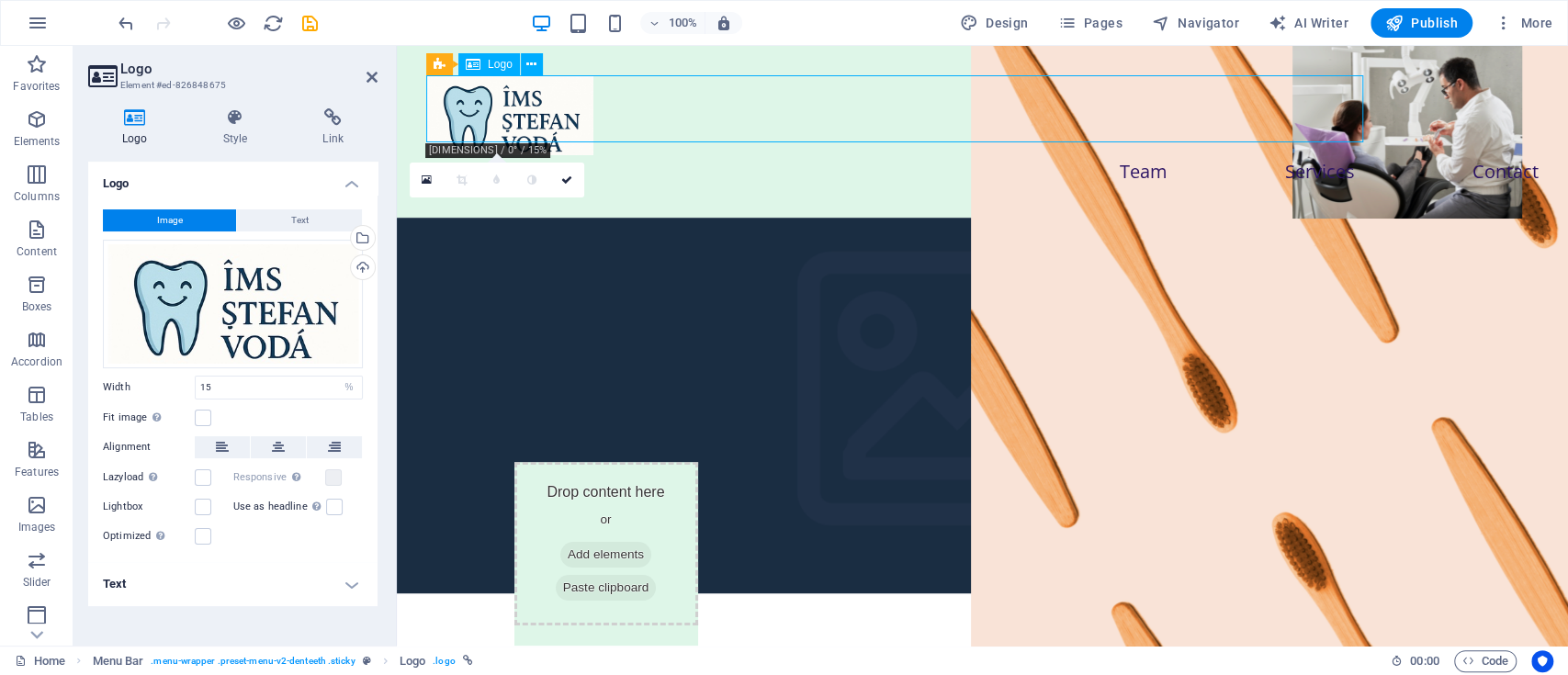 drag, startPoint x: 1360, startPoint y: 75, endPoint x: 1168, endPoint y: 101, distance: 193.75242 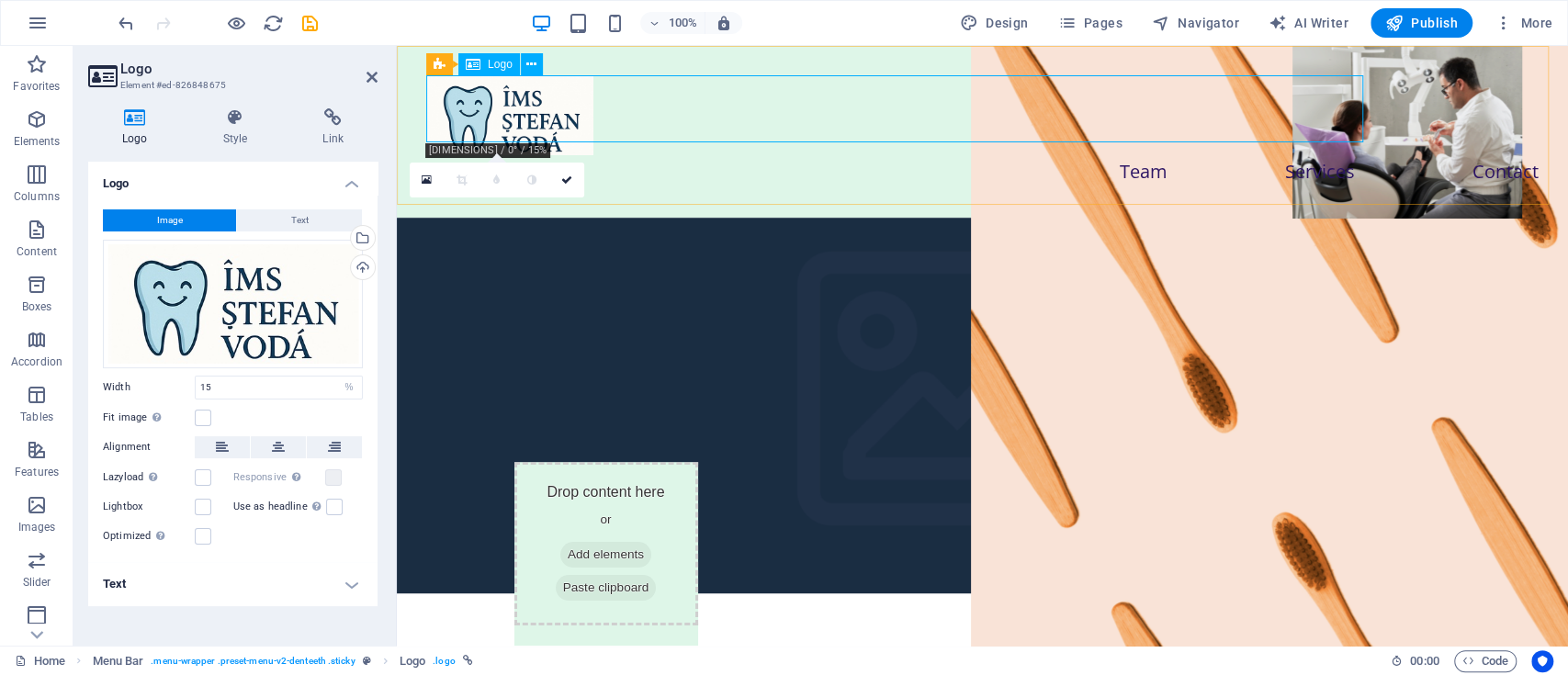 click on "Logo" at bounding box center [500, 64] 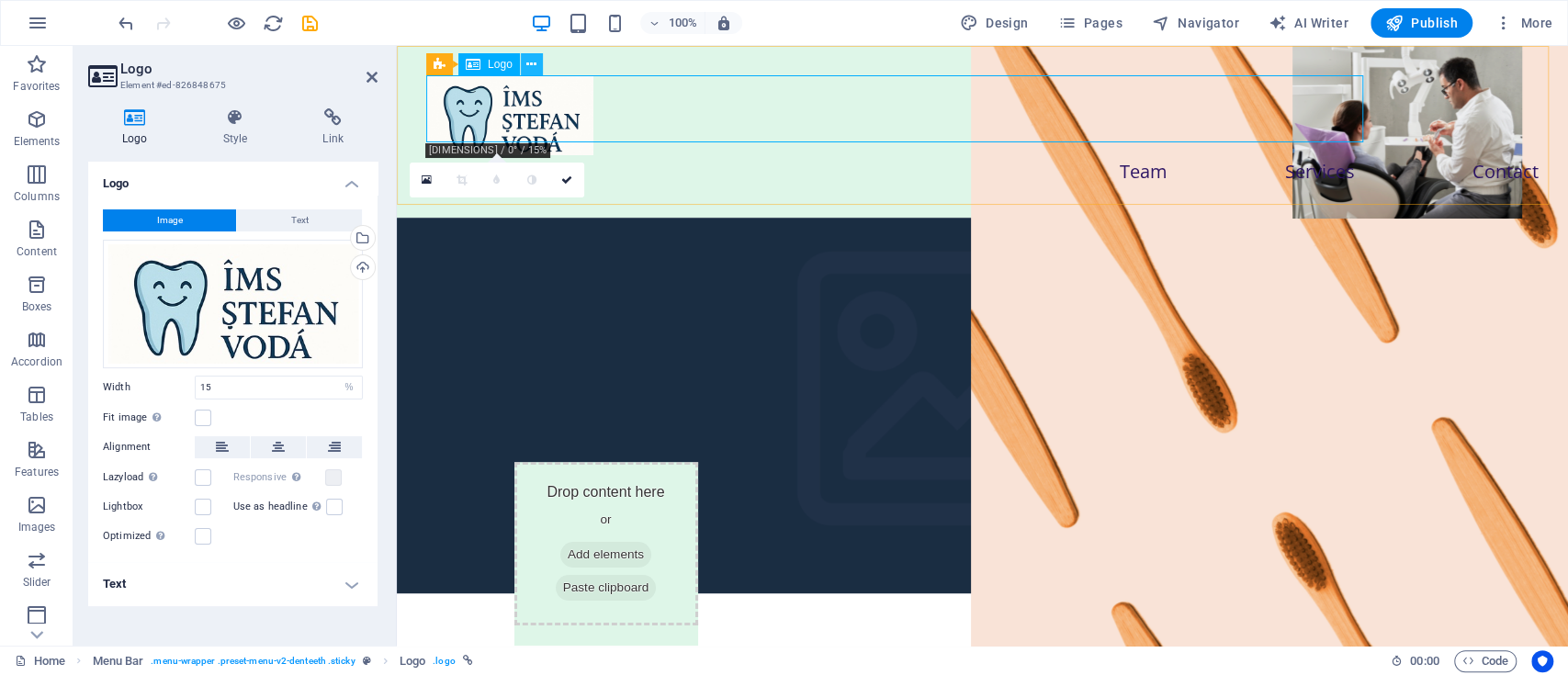 click at bounding box center [532, 64] 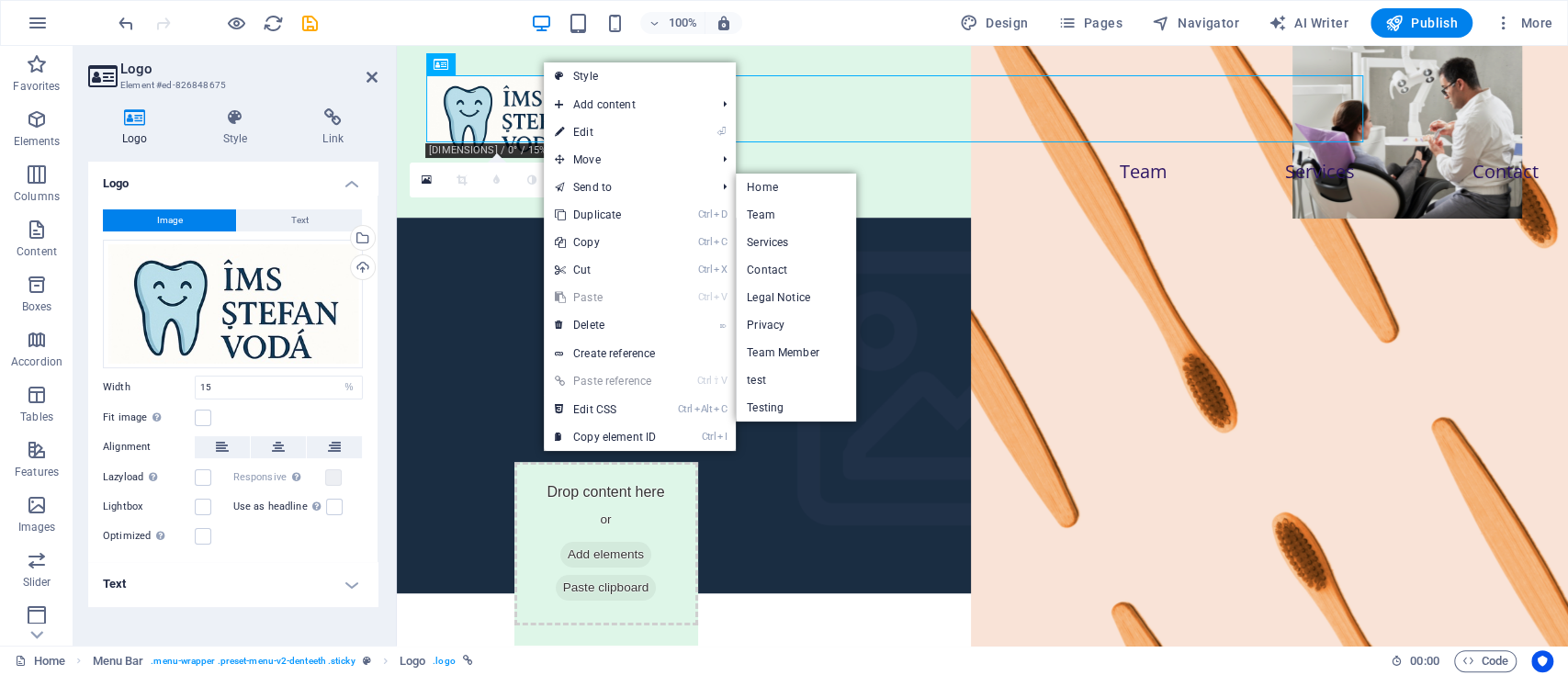 click at bounding box center (982, 405) 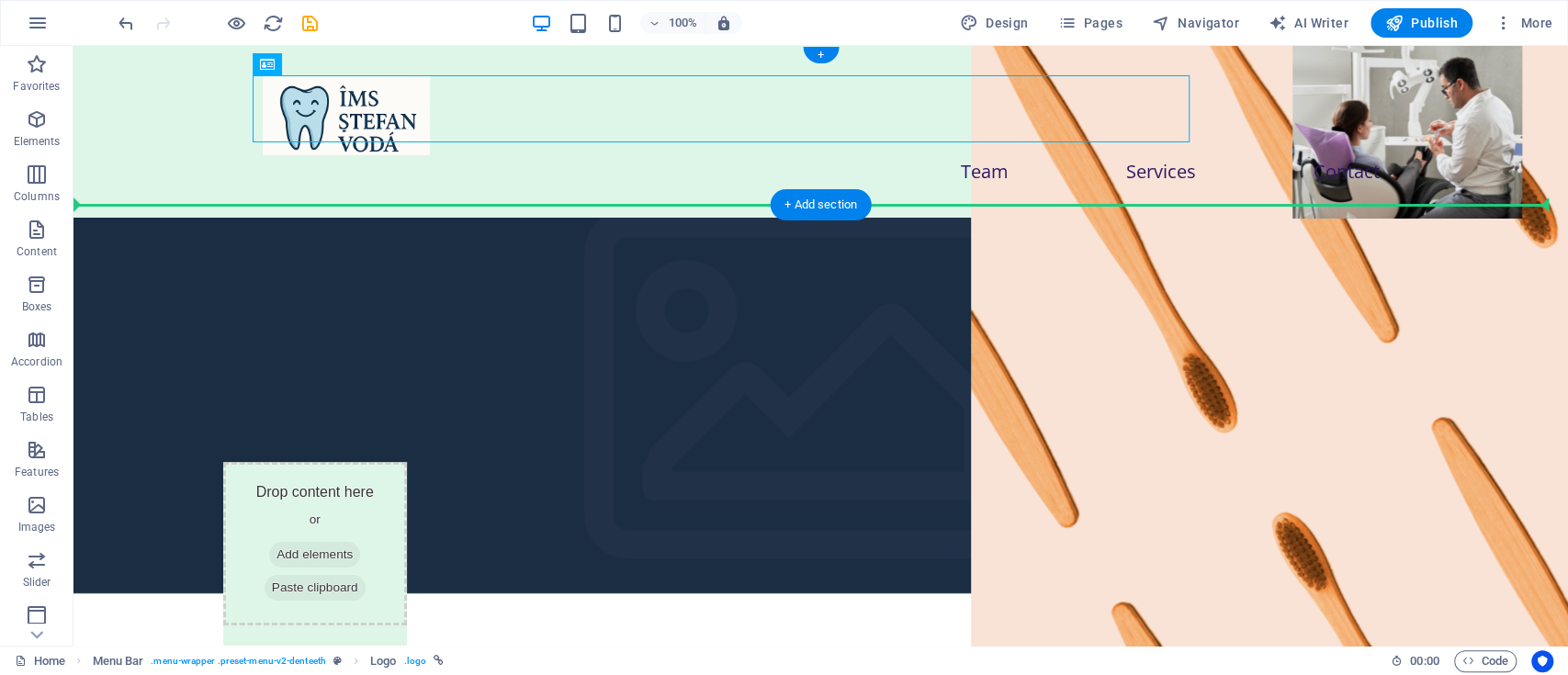 drag, startPoint x: 363, startPoint y: 106, endPoint x: 109, endPoint y: 144, distance: 256.82679 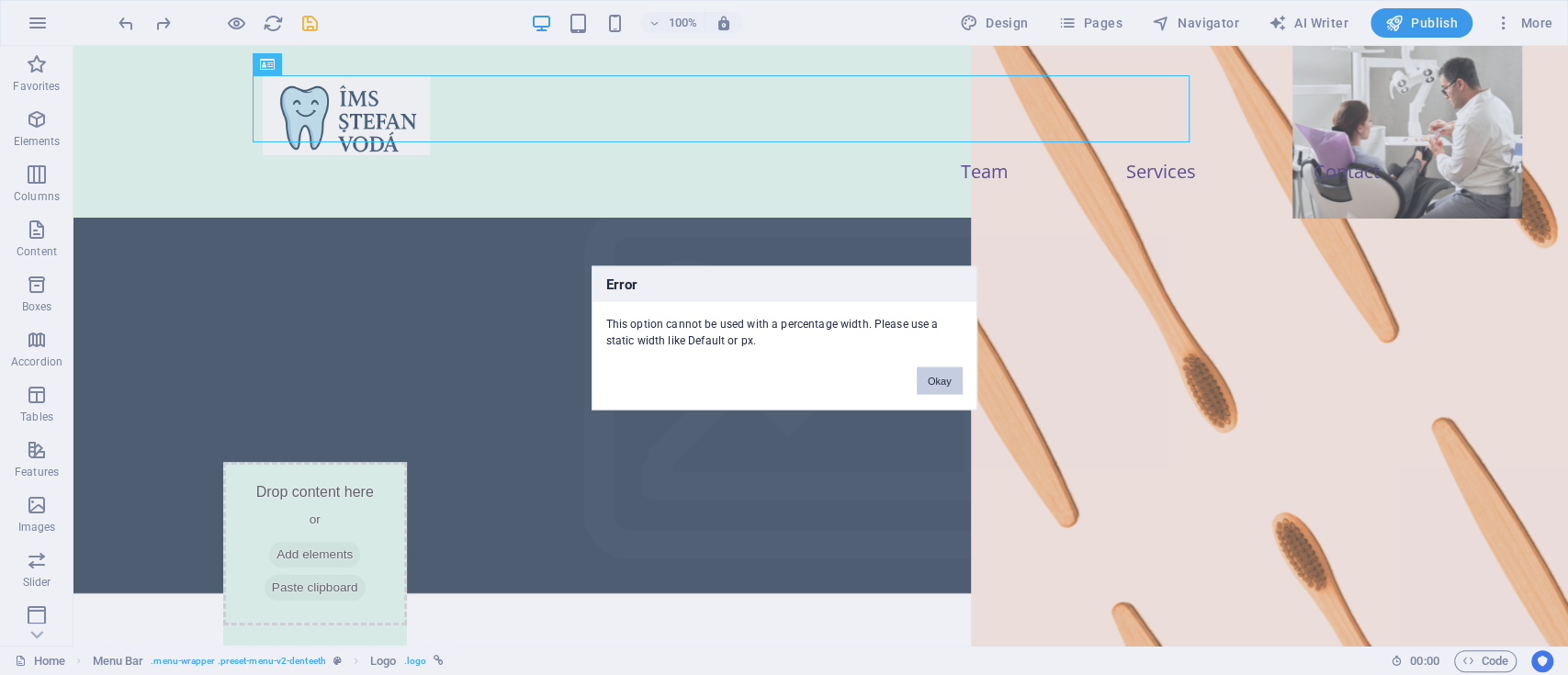 type 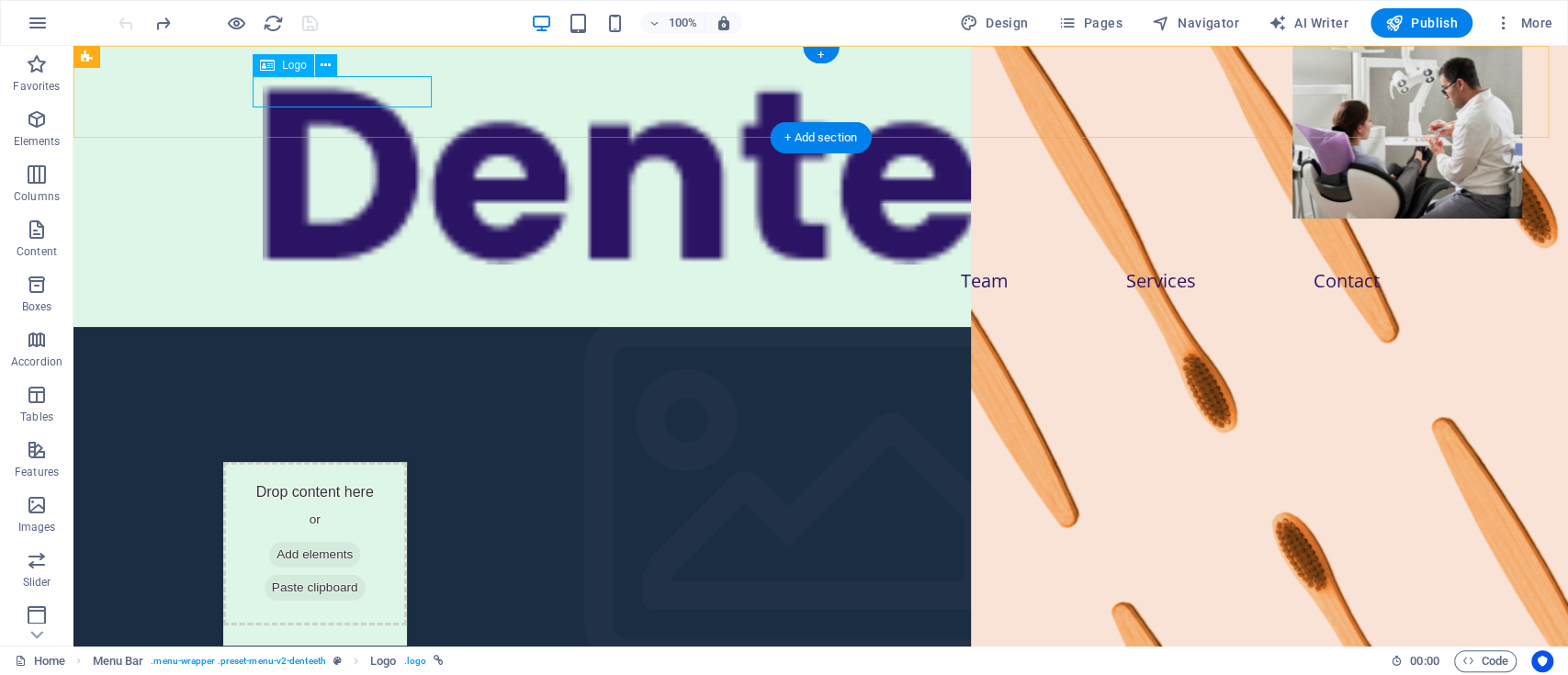 click at bounding box center (821, 170) 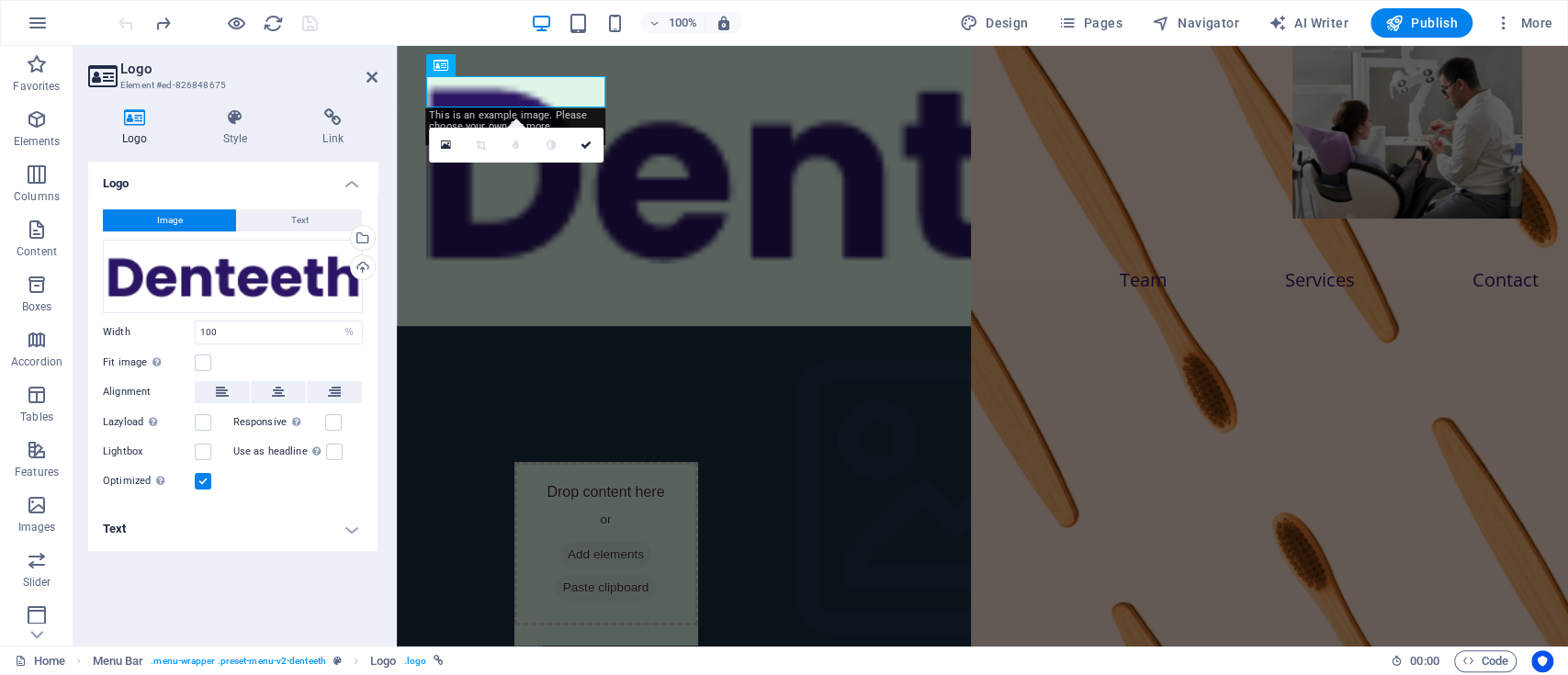 drag, startPoint x: 317, startPoint y: 266, endPoint x: 242, endPoint y: 604, distance: 346.221 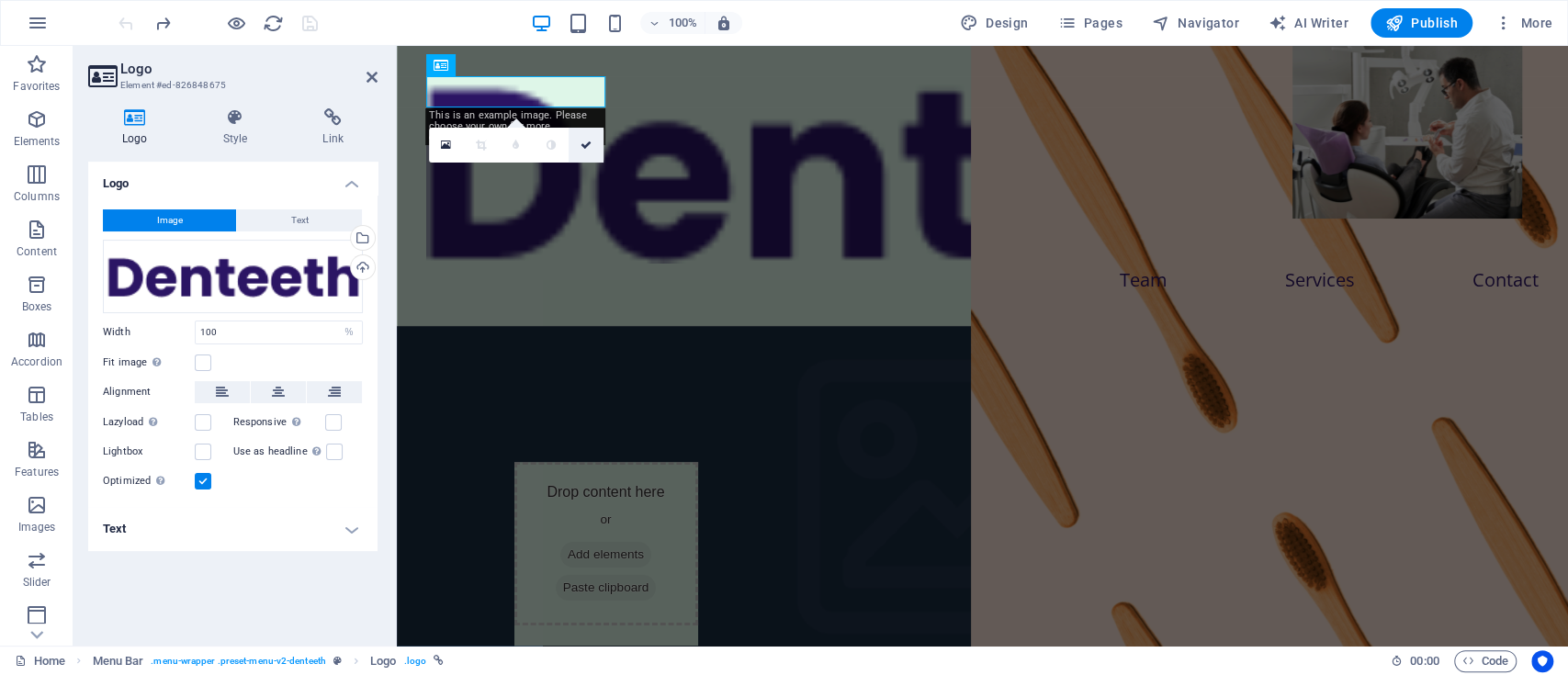 click at bounding box center [585, 145] 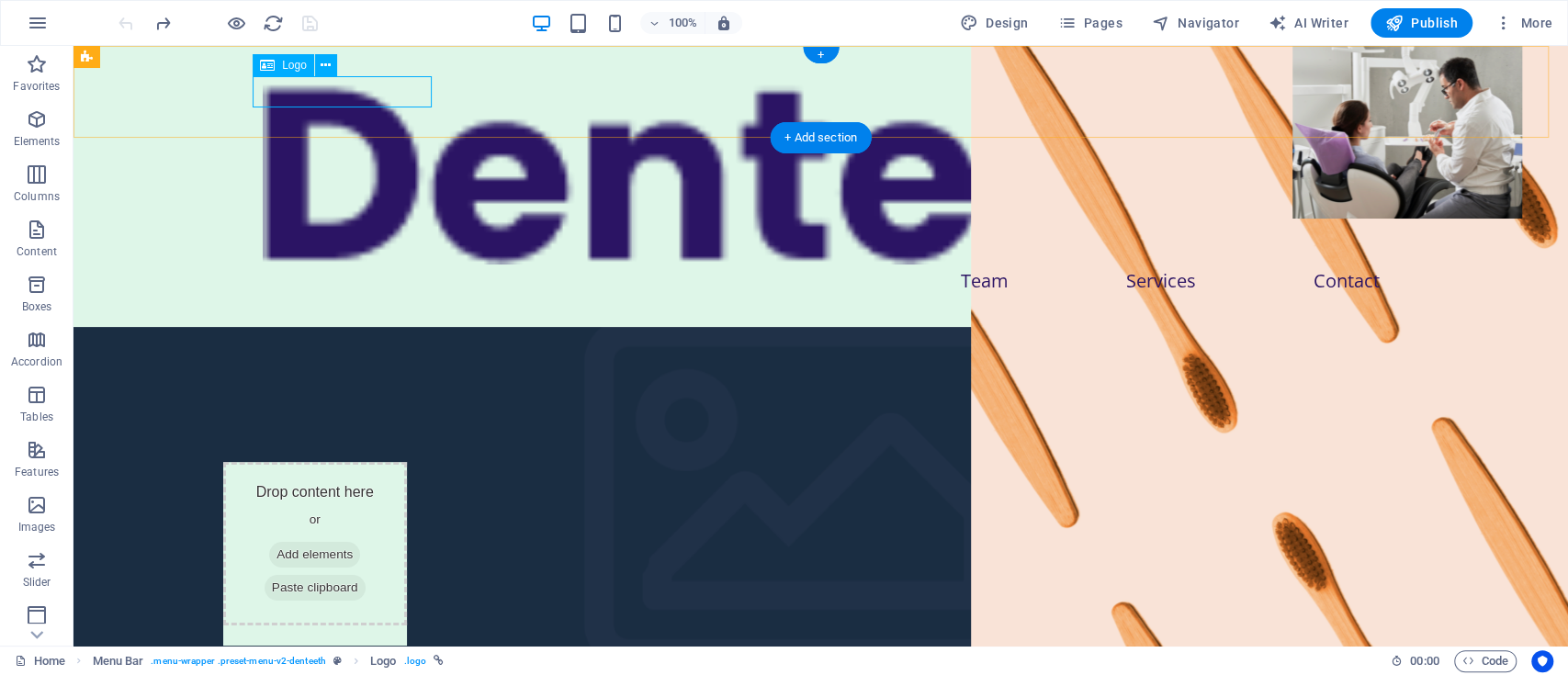 click at bounding box center [821, 170] 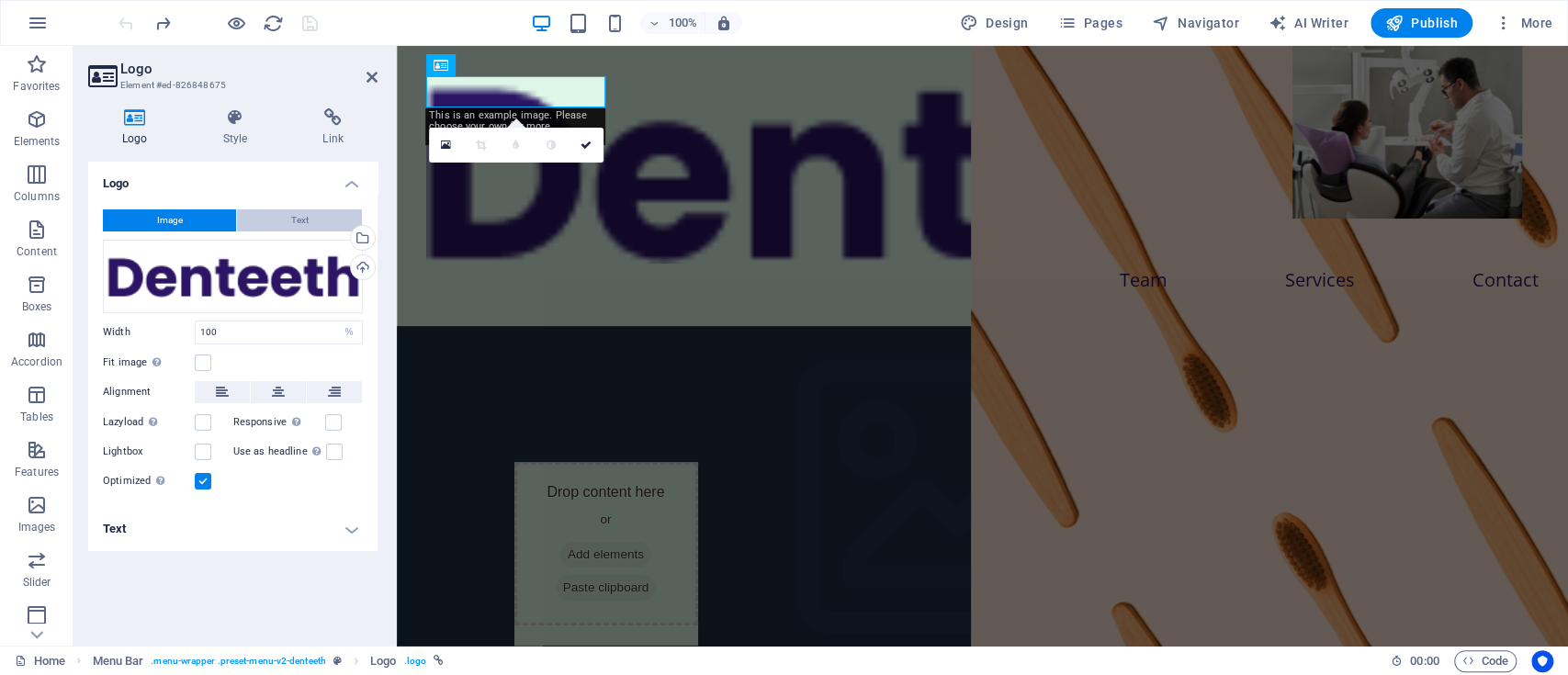click on "Text" at bounding box center [299, 220] 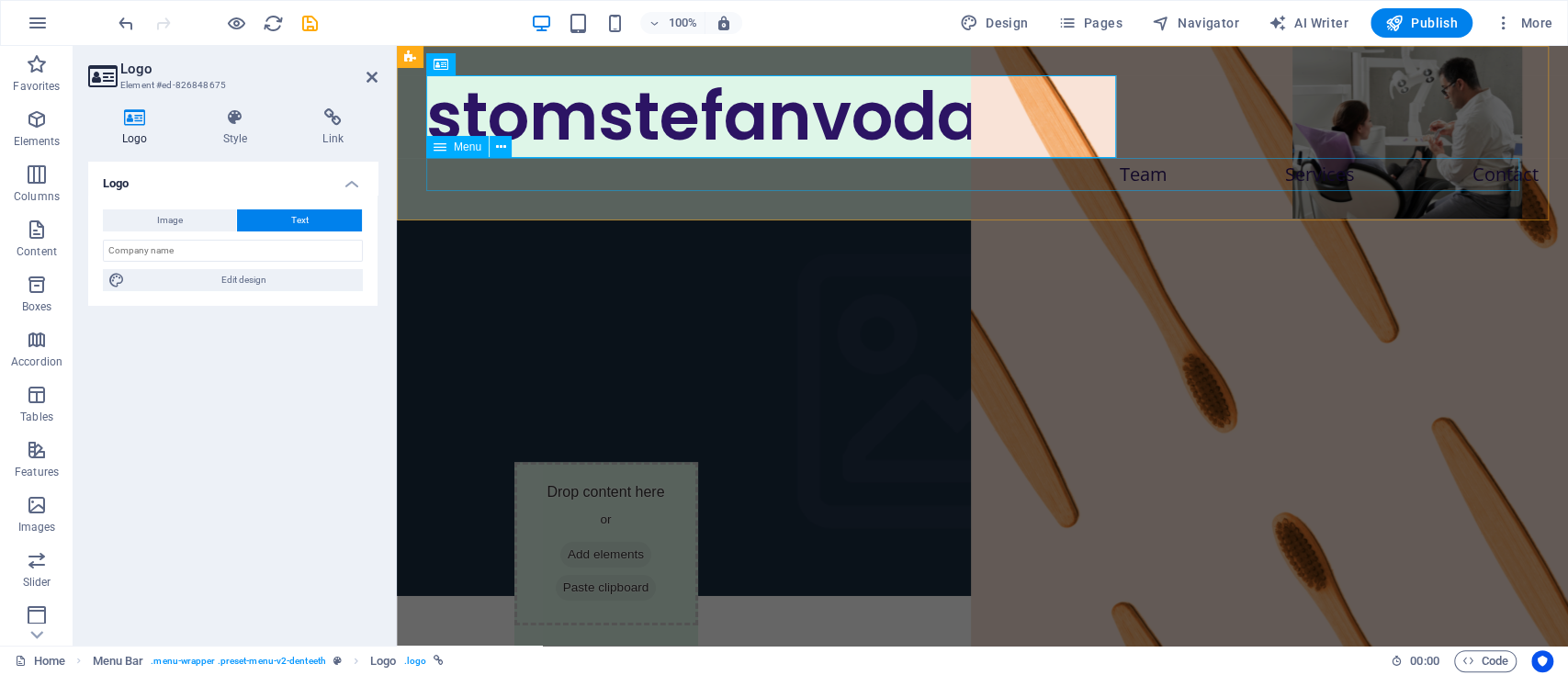 click on "Team Services Contact" at bounding box center [982, 174] 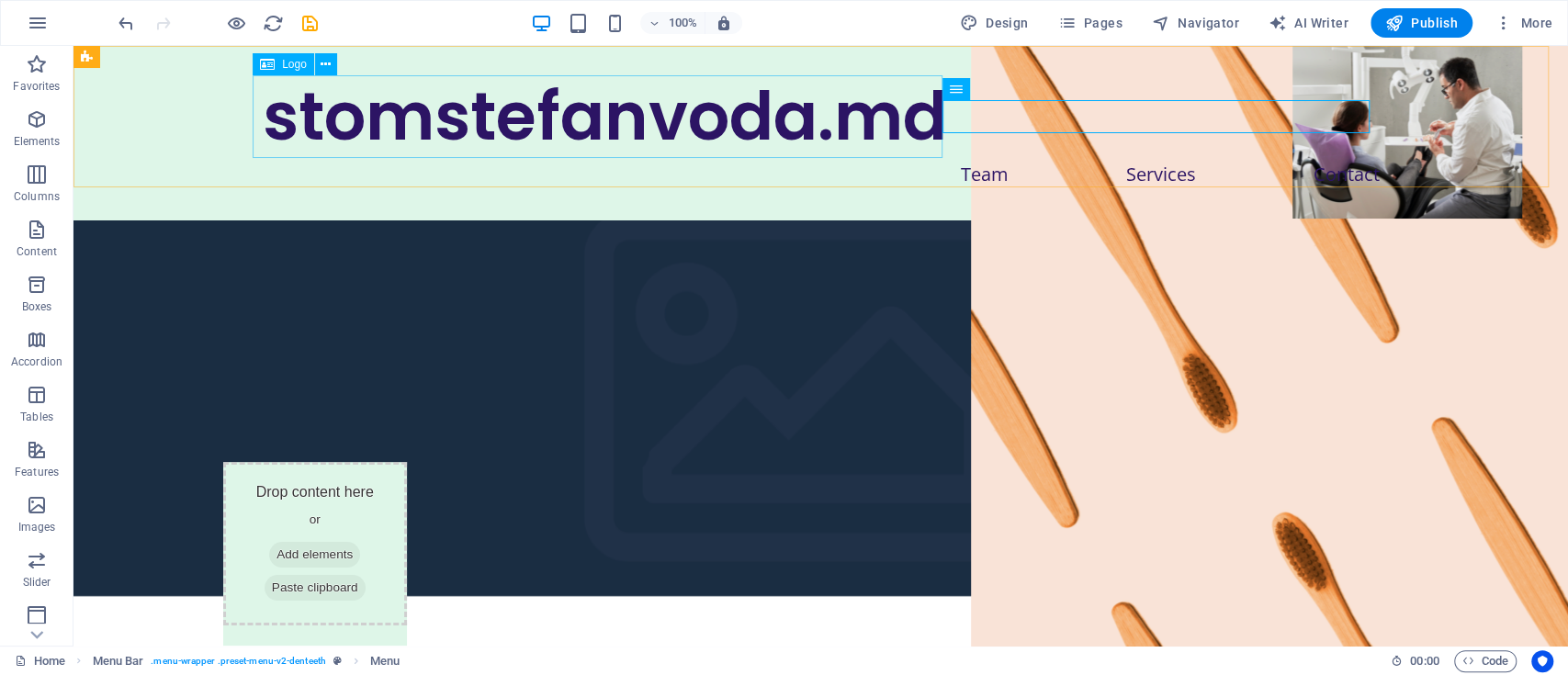 click on "stomstefanvoda.md" at bounding box center (821, 117) 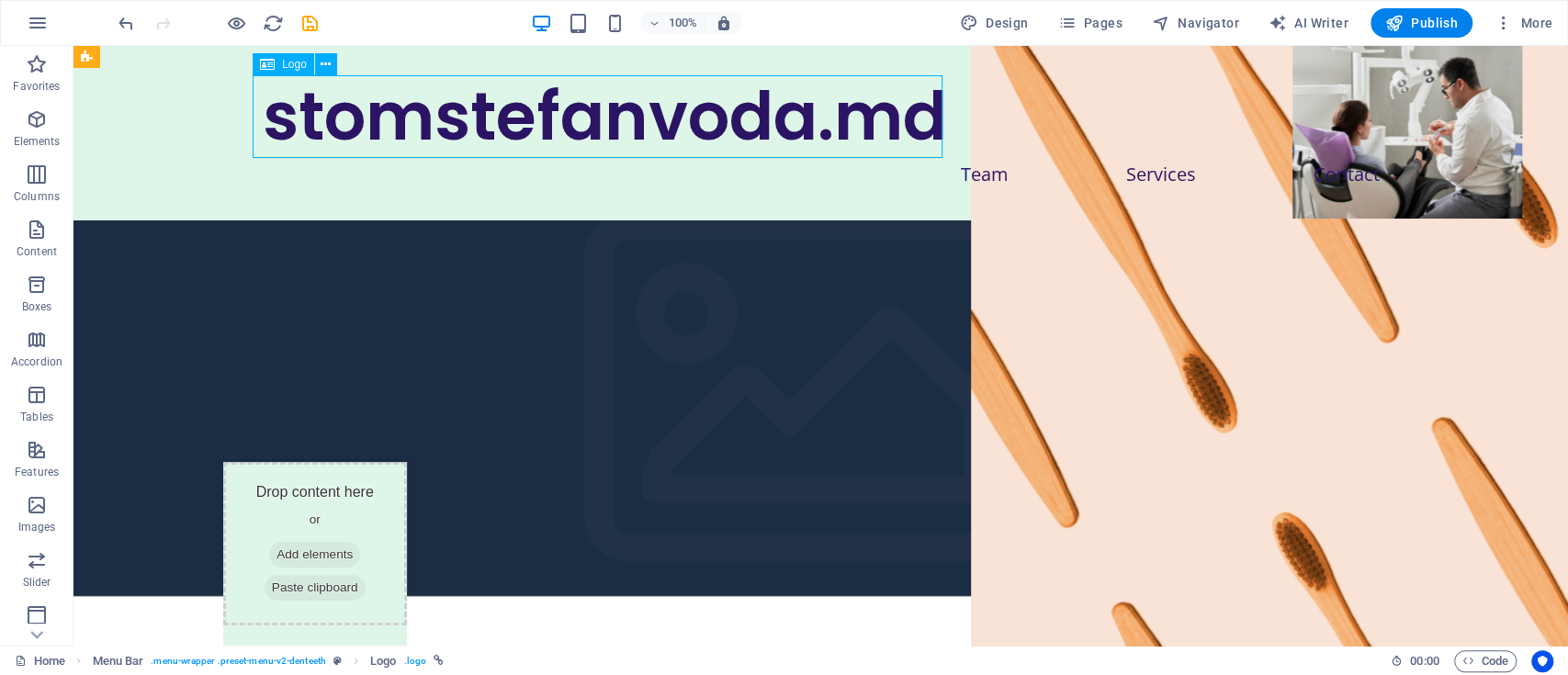 click on "stomstefanvoda.md" at bounding box center (821, 117) 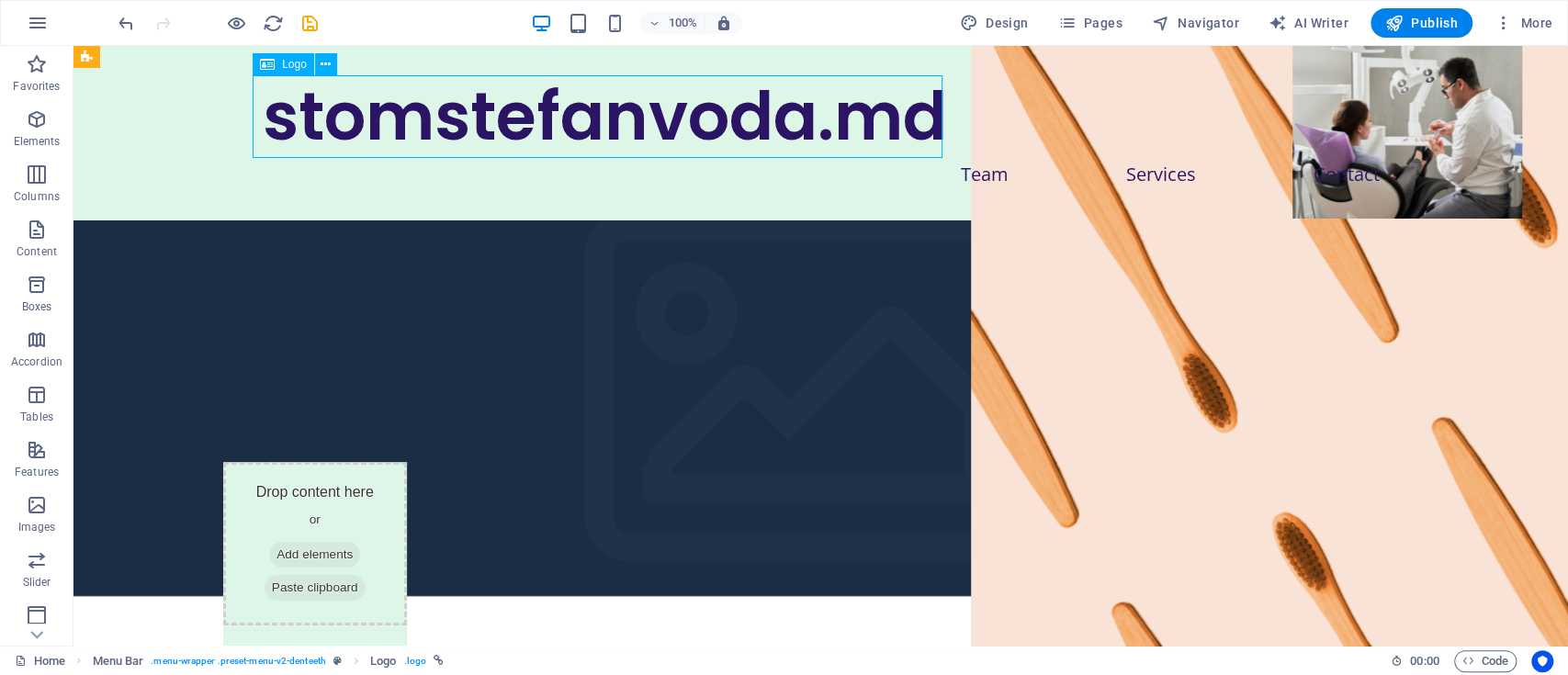 click on "stomstefanvoda.md" at bounding box center [821, 117] 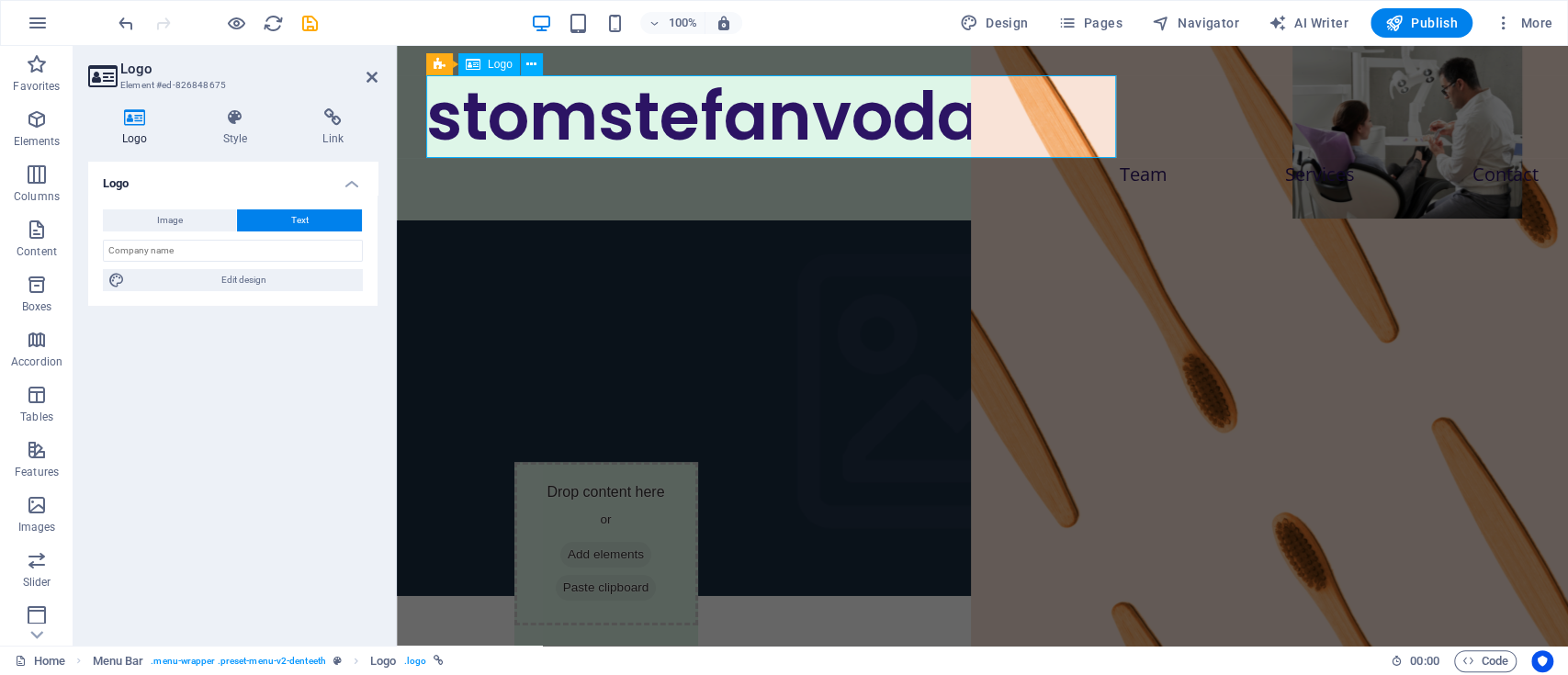 click on "stomstefanvoda.md" at bounding box center (982, 117) 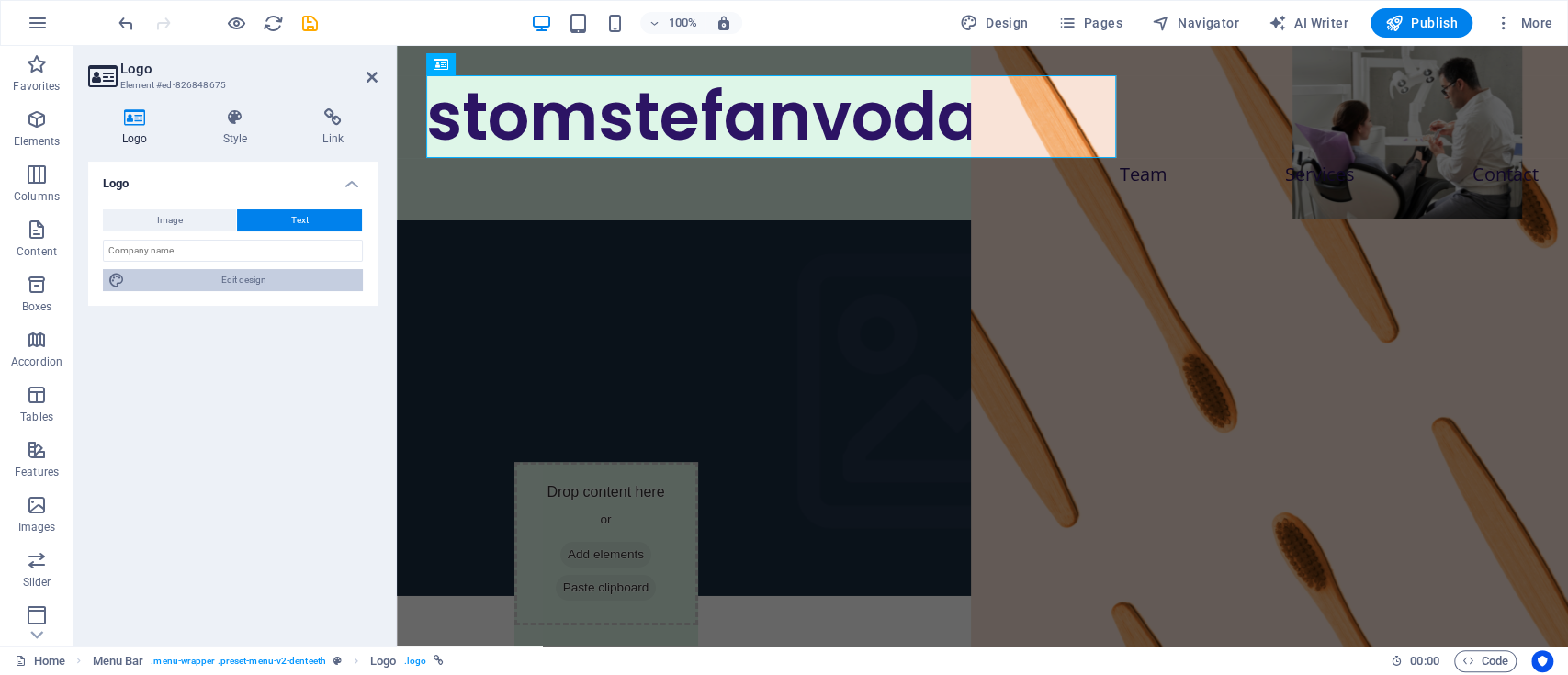 drag, startPoint x: 281, startPoint y: 287, endPoint x: 240, endPoint y: 277, distance: 42.2019 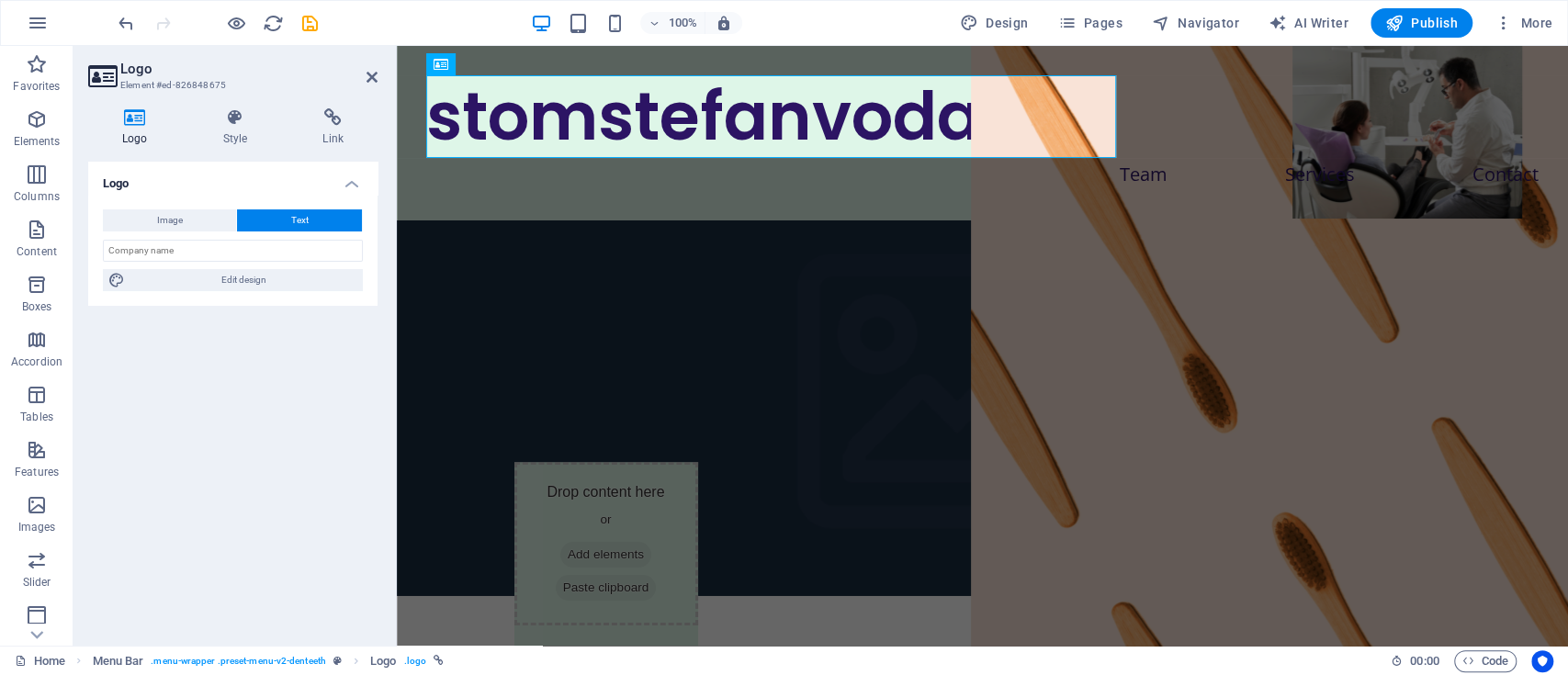 select on "px" 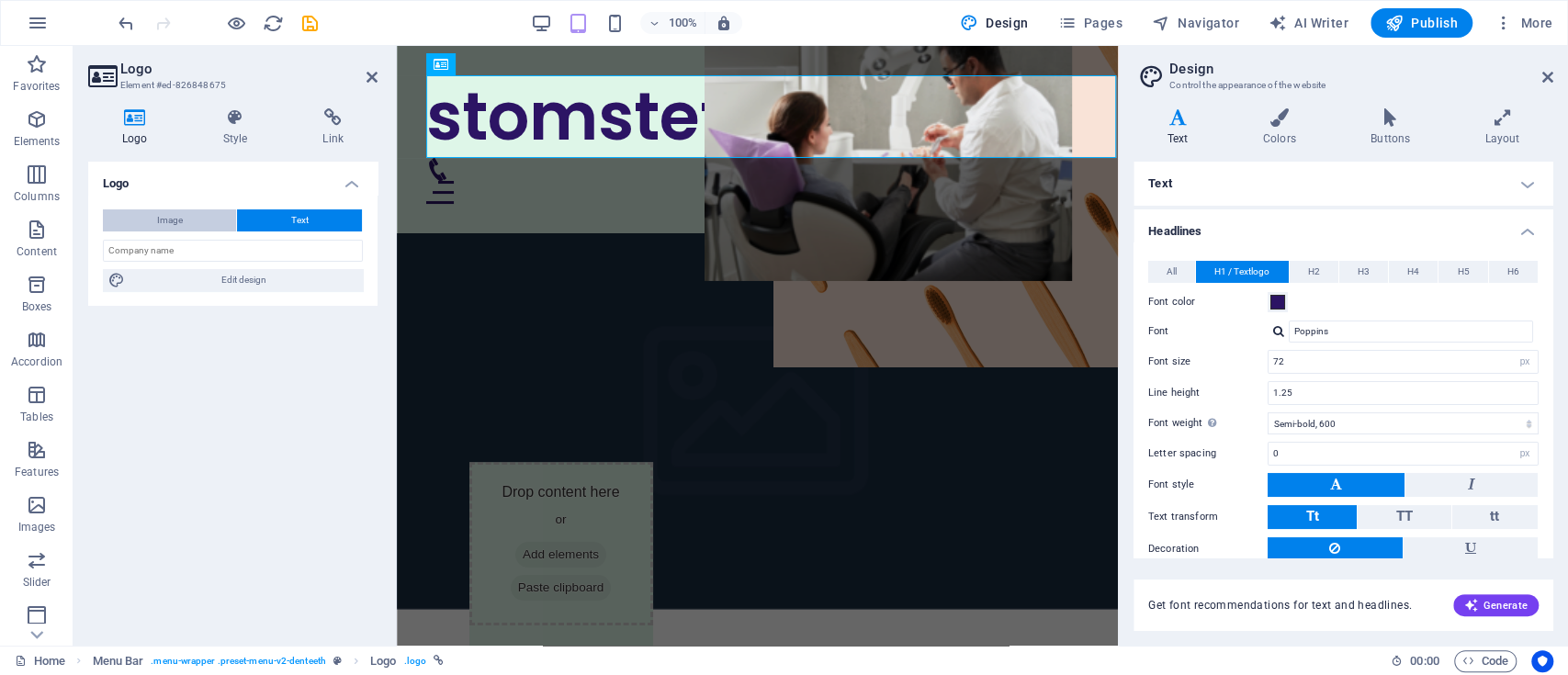 click on "Image" at bounding box center (170, 220) 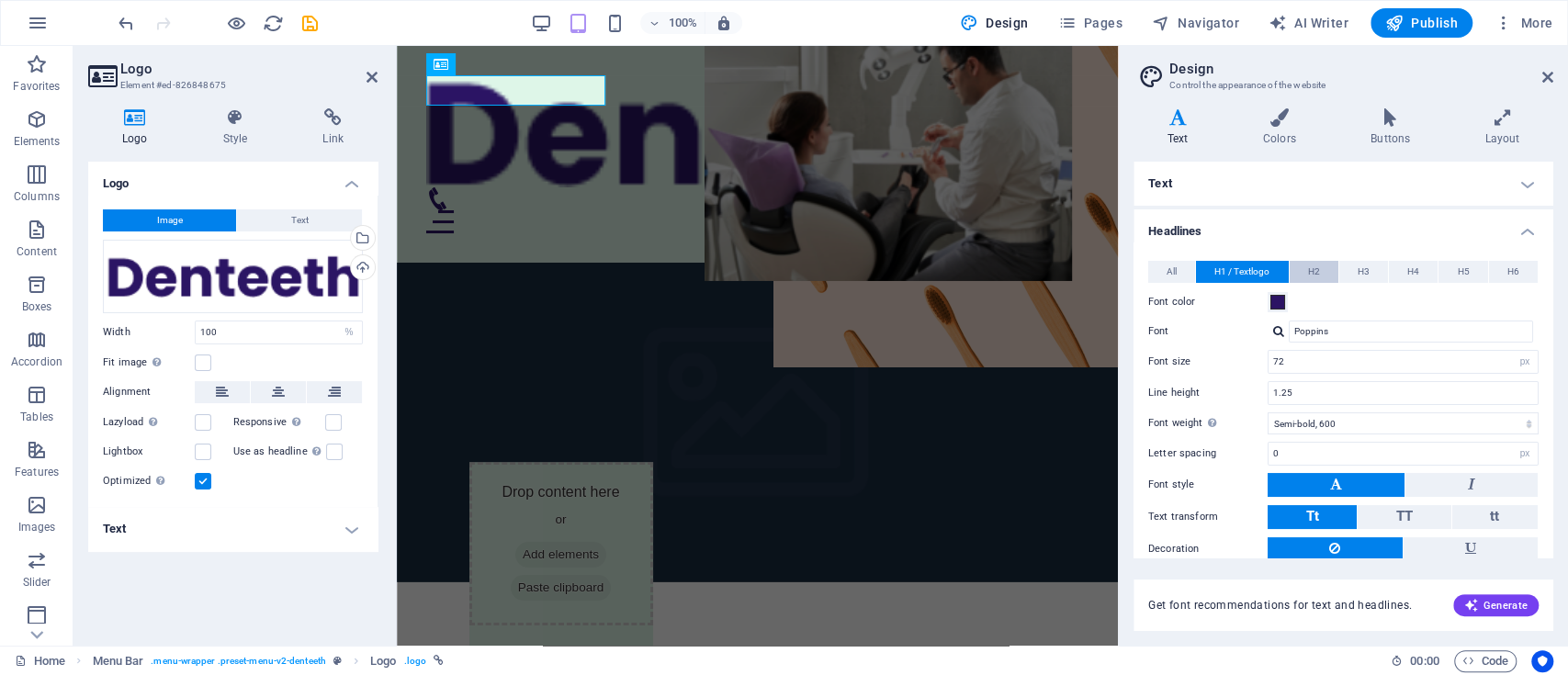 click on "H2" at bounding box center [1314, 272] 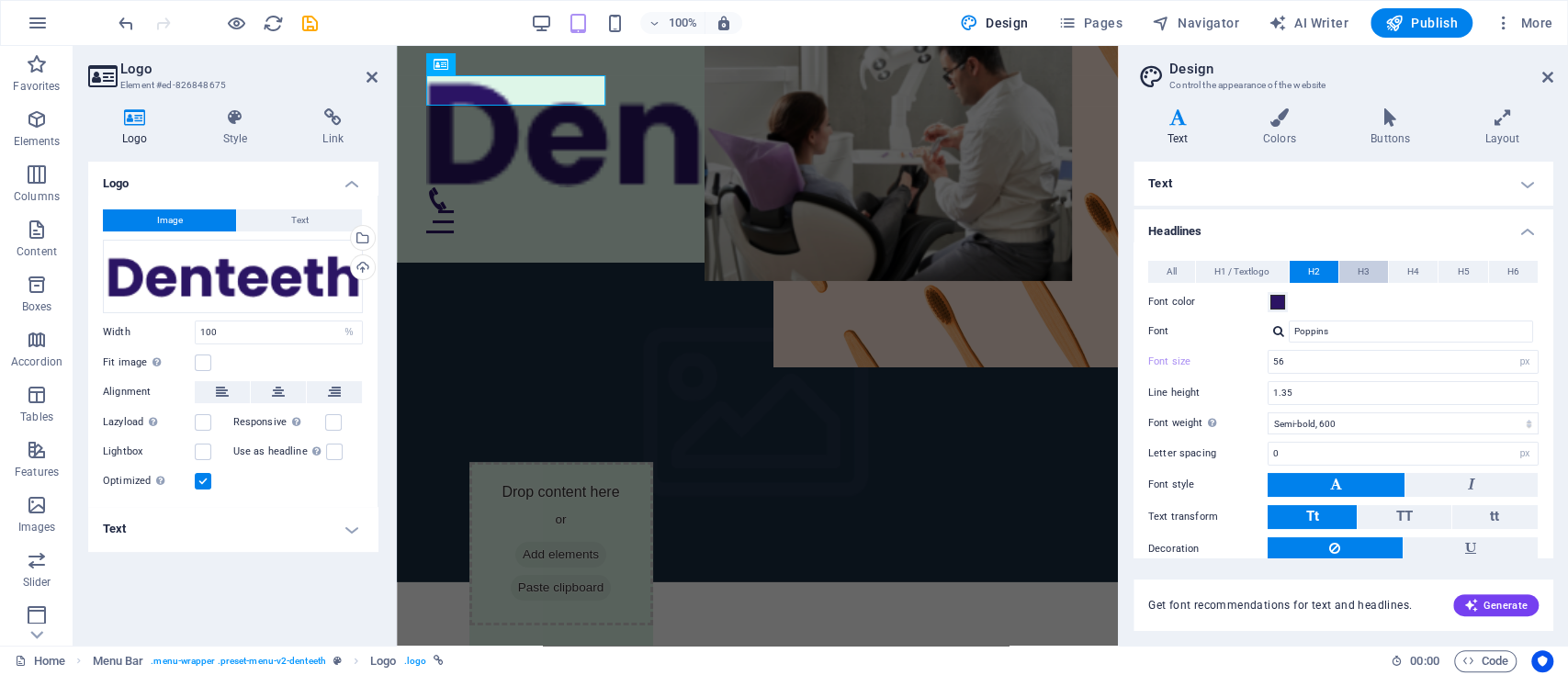 click on "H3" at bounding box center [1363, 272] 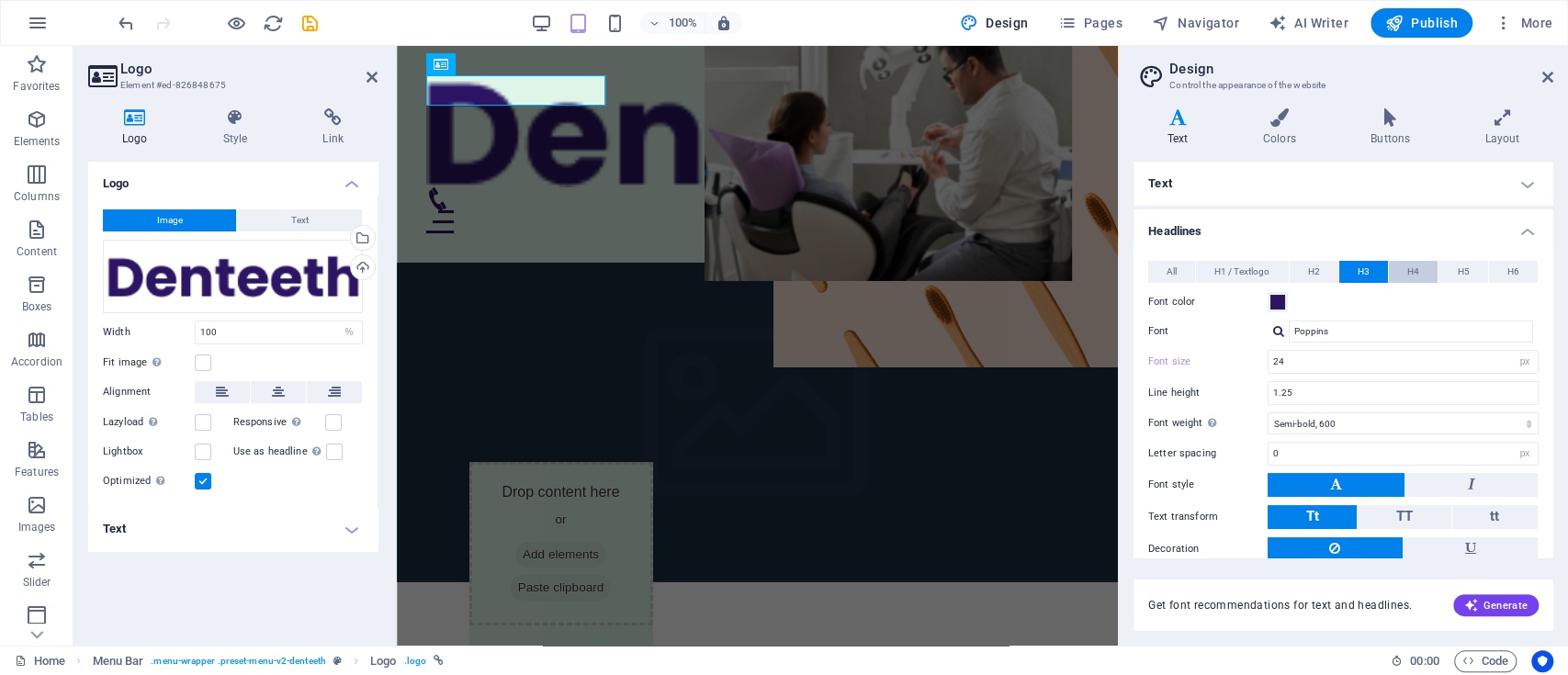 click on "H4" at bounding box center (1413, 272) 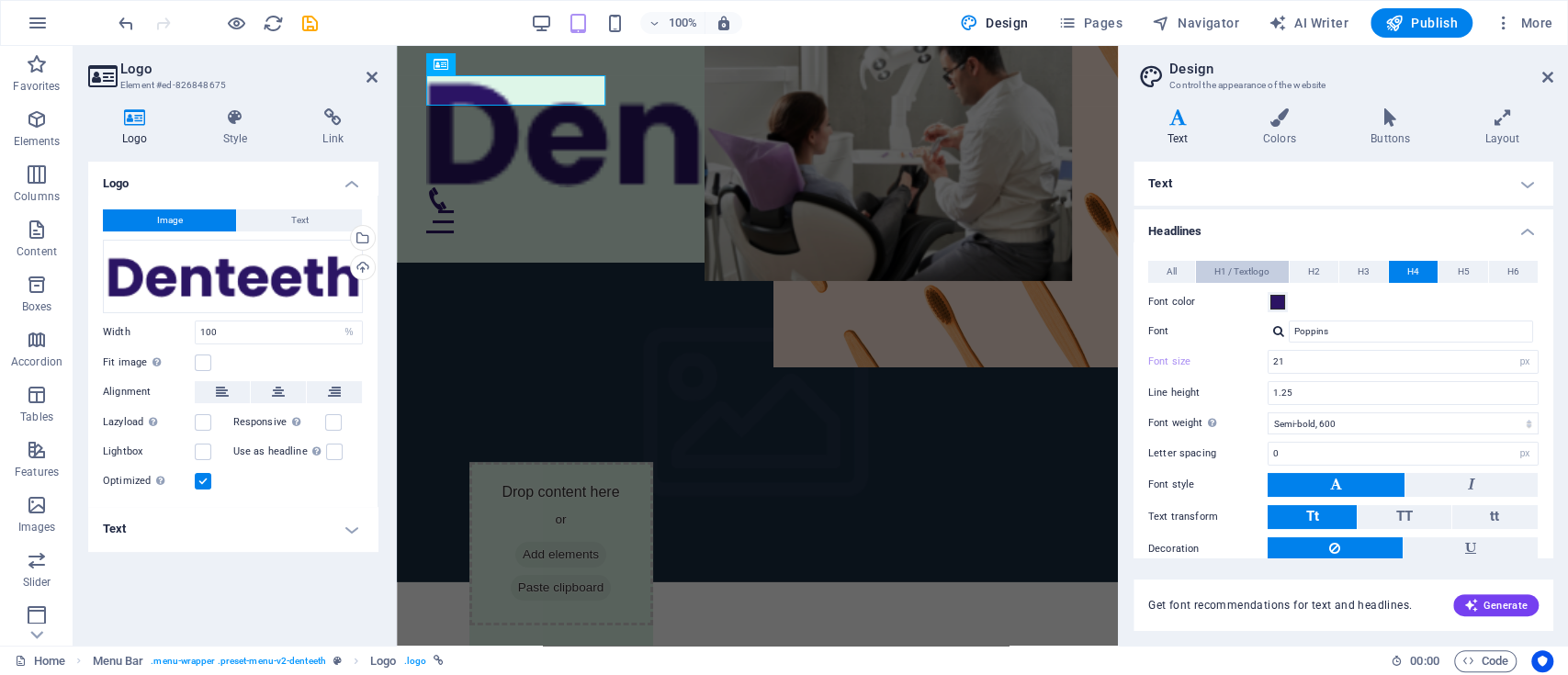 click on "H1 / Textlogo" at bounding box center (1242, 272) 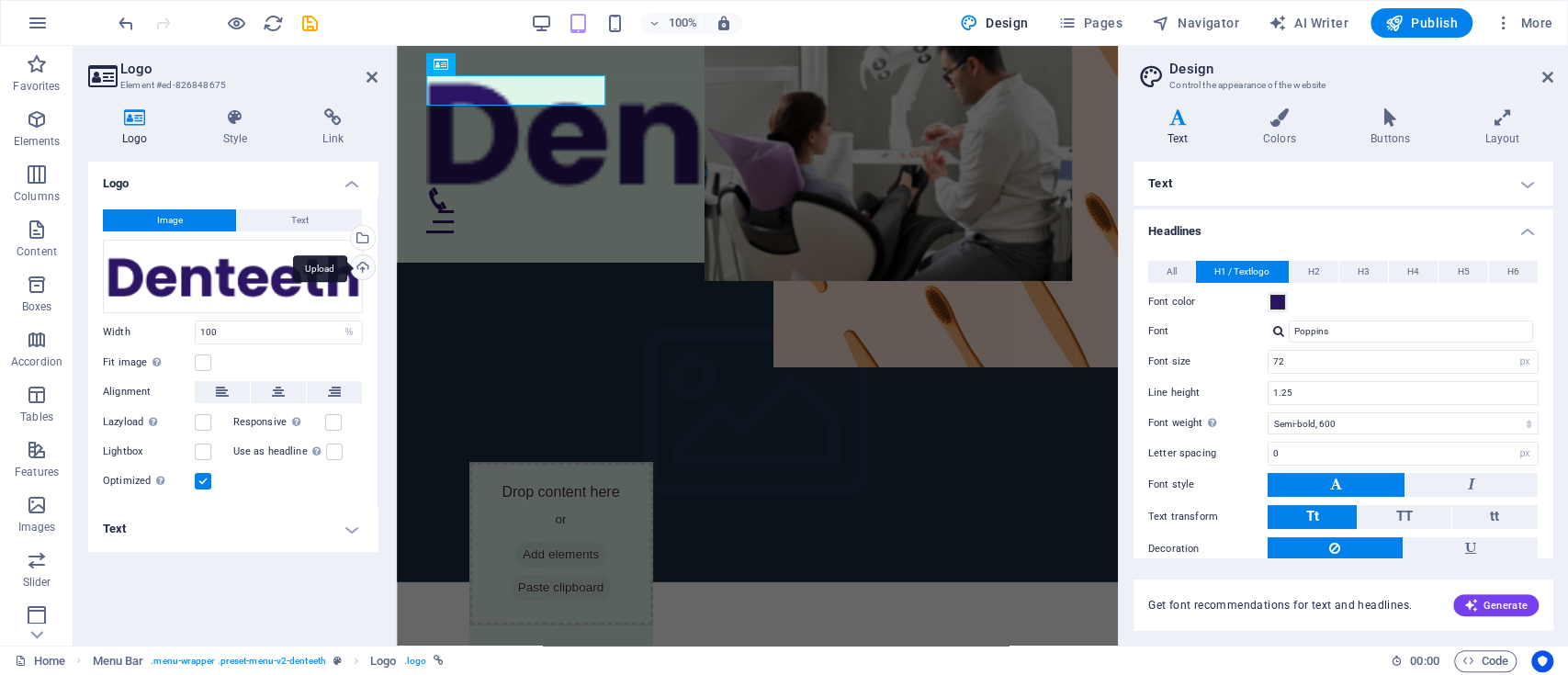click on "Upload" at bounding box center (361, 269) 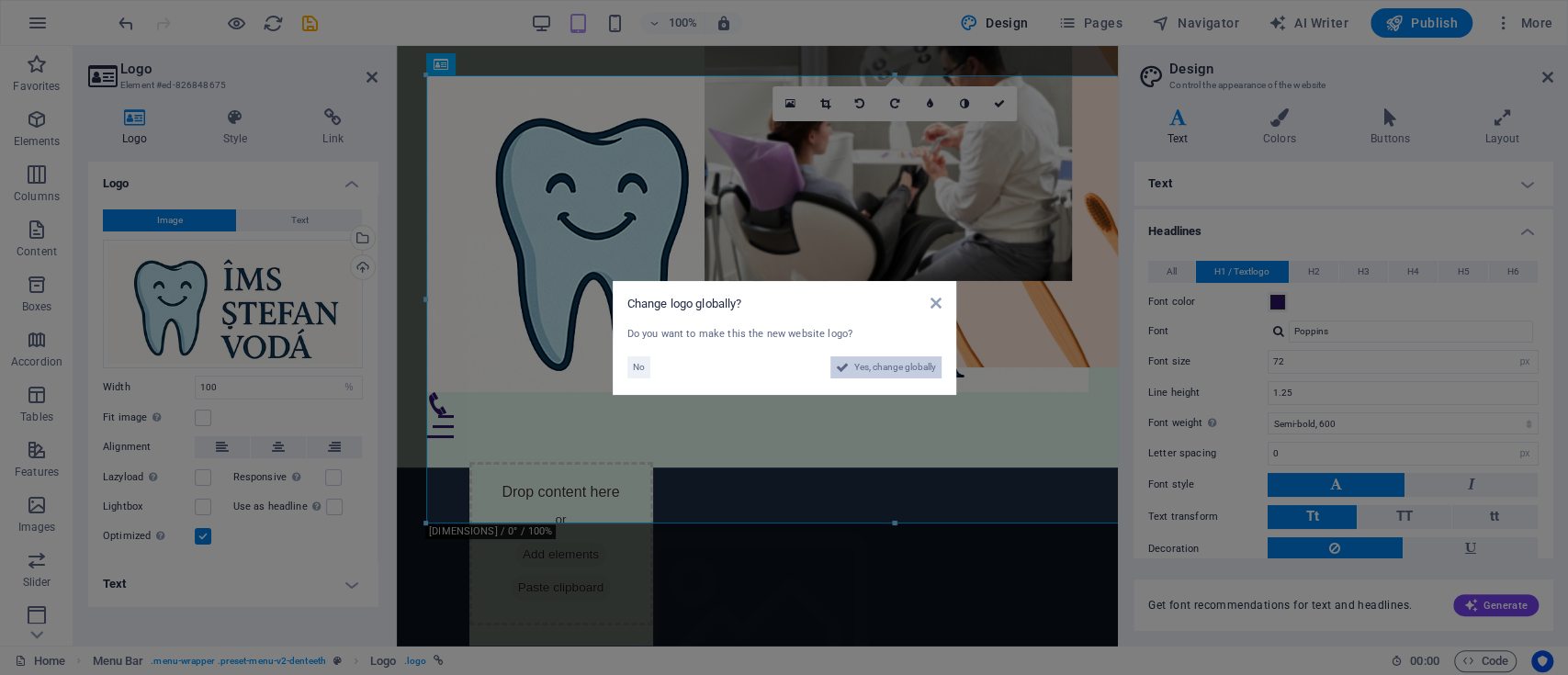 click on "Yes, change globally" at bounding box center (895, 367) 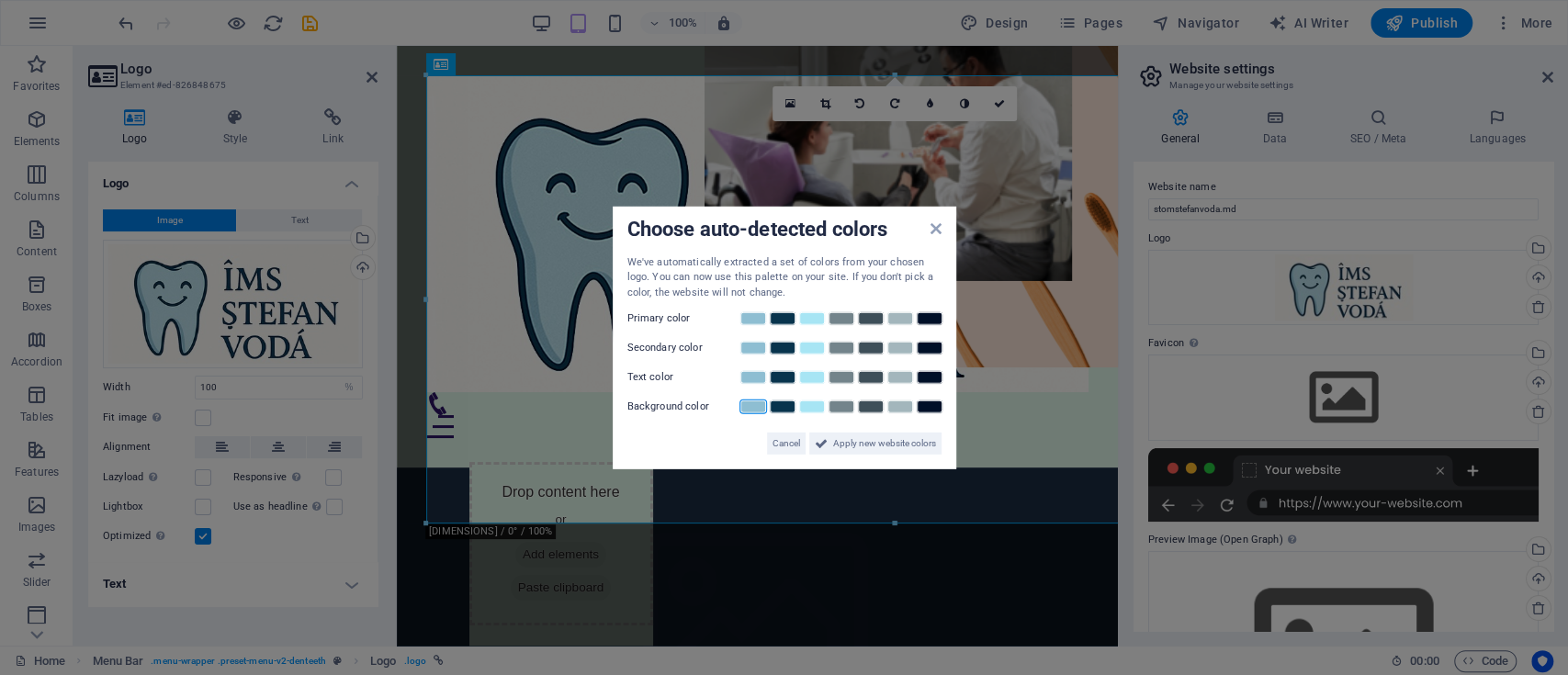 click at bounding box center [753, 407] 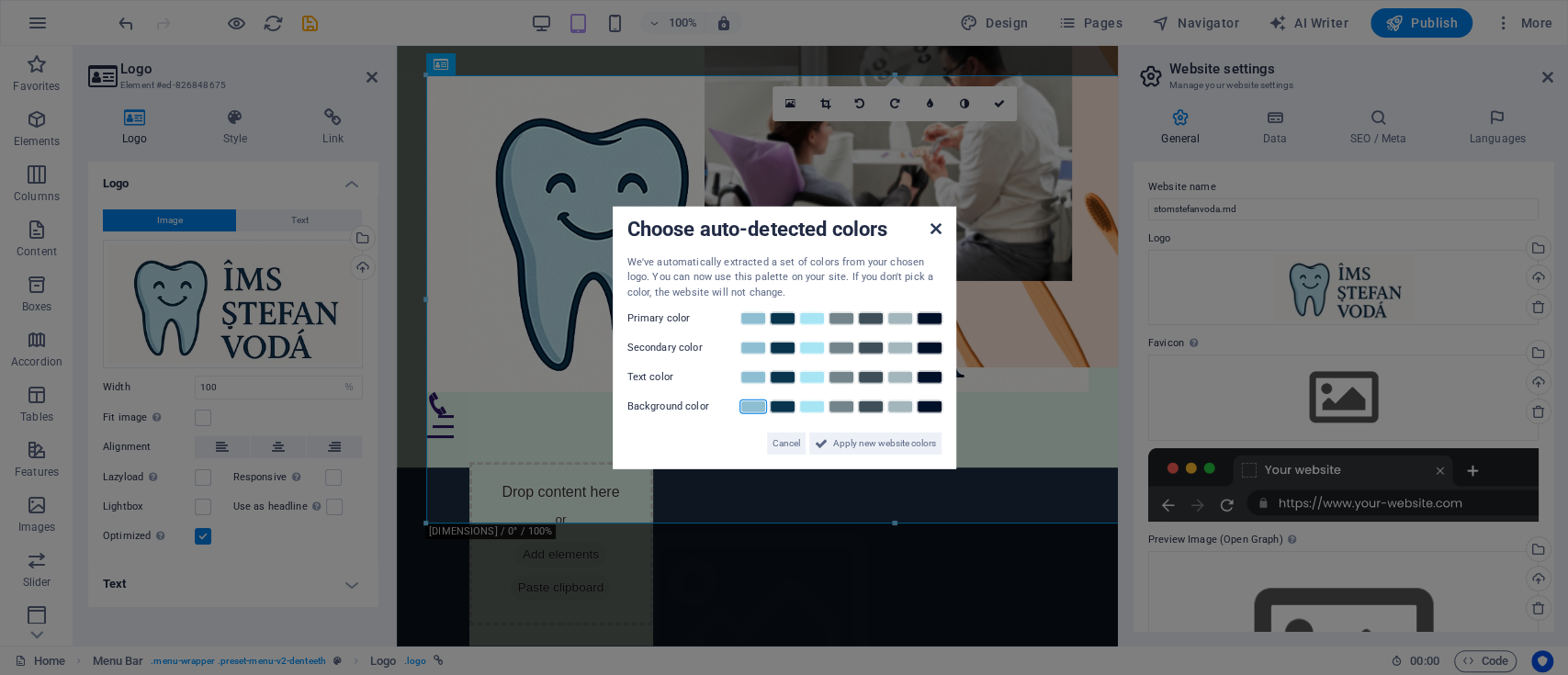 drag, startPoint x: 933, startPoint y: 234, endPoint x: 538, endPoint y: 189, distance: 397.55503 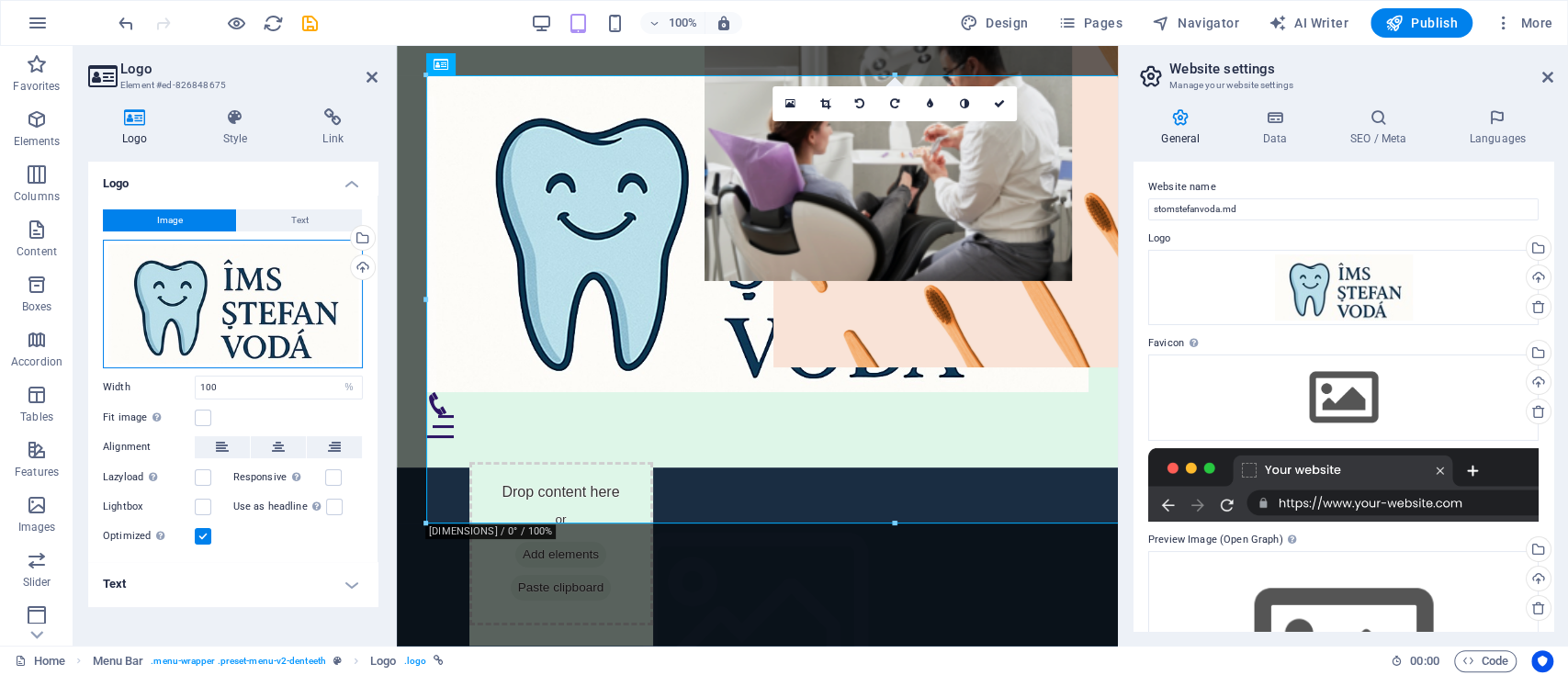click on "Drag files here, click to choose files or select files from Files or our free stock photos & videos" at bounding box center [232, 304] 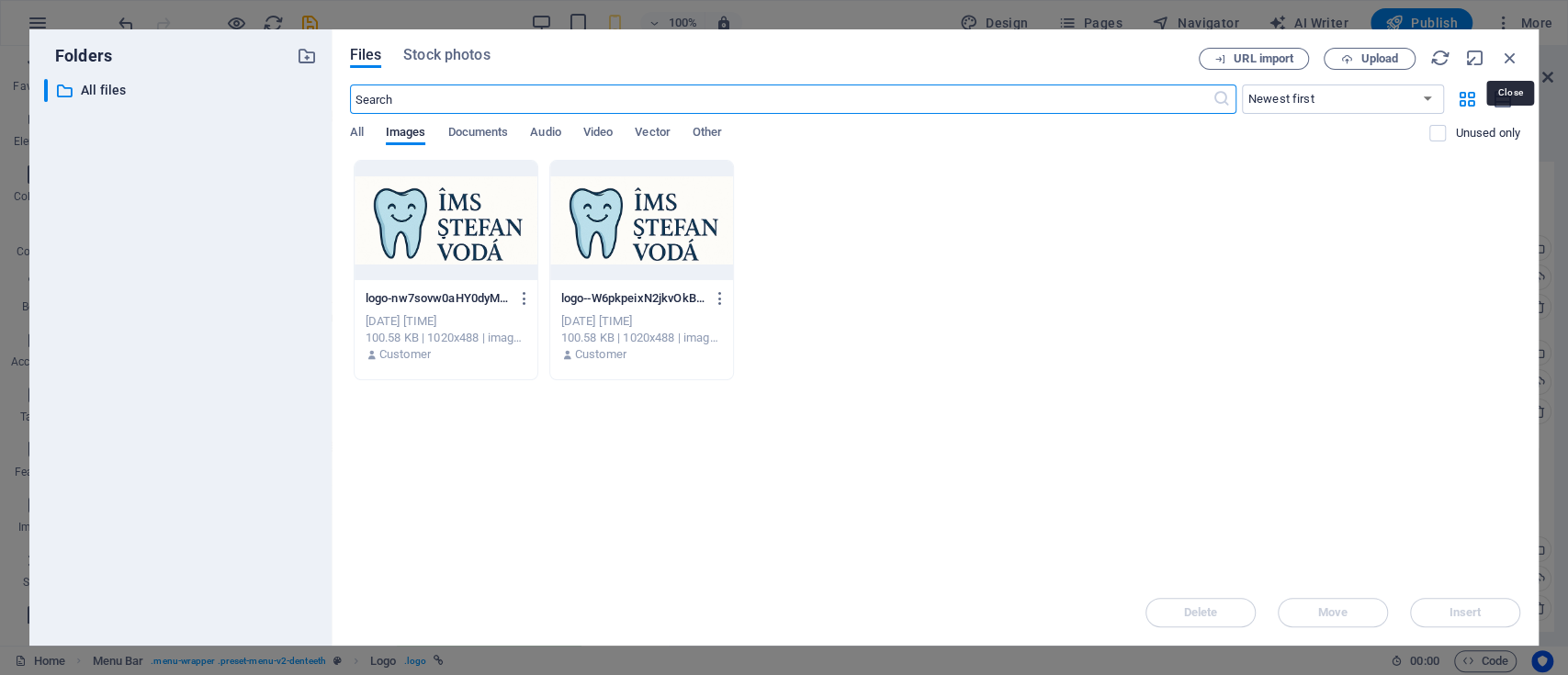 click at bounding box center [1510, 58] 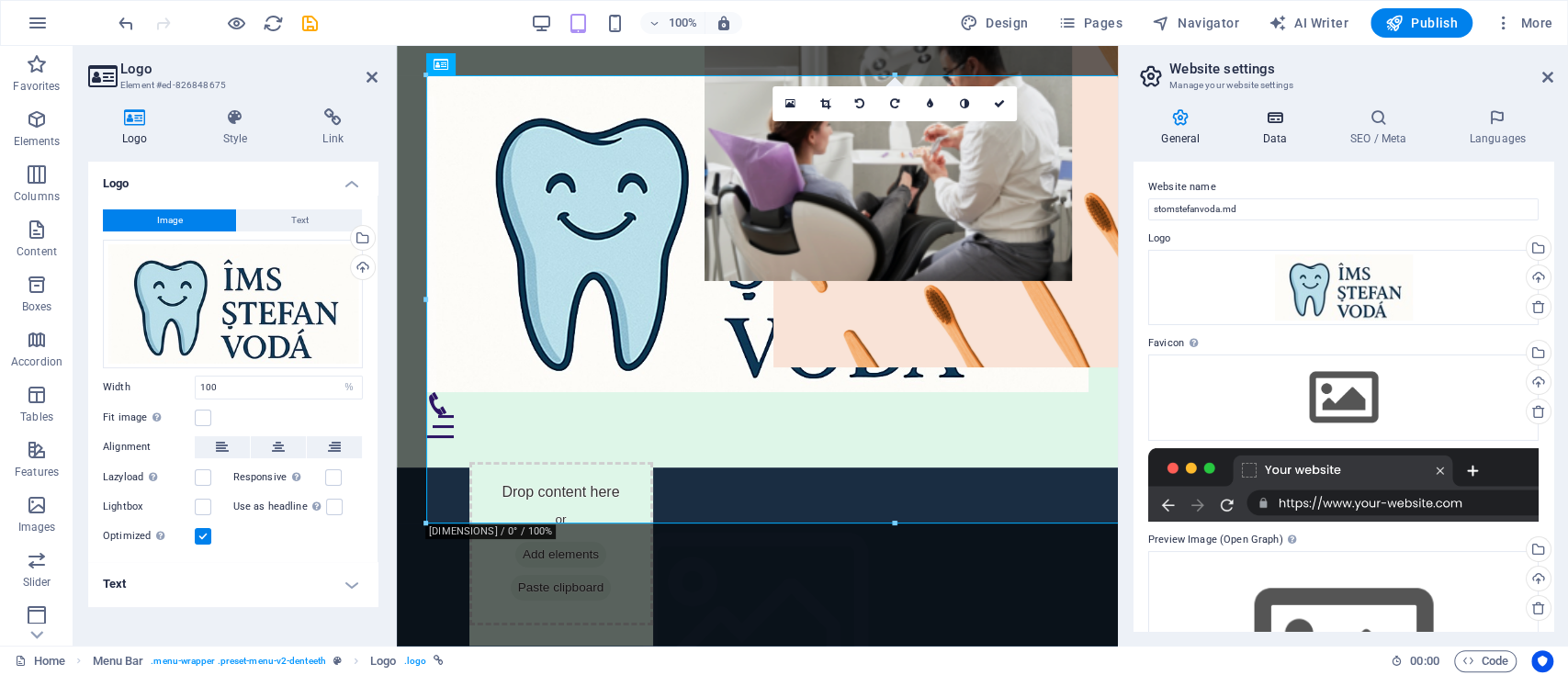 click on "Data" at bounding box center [1278, 128] 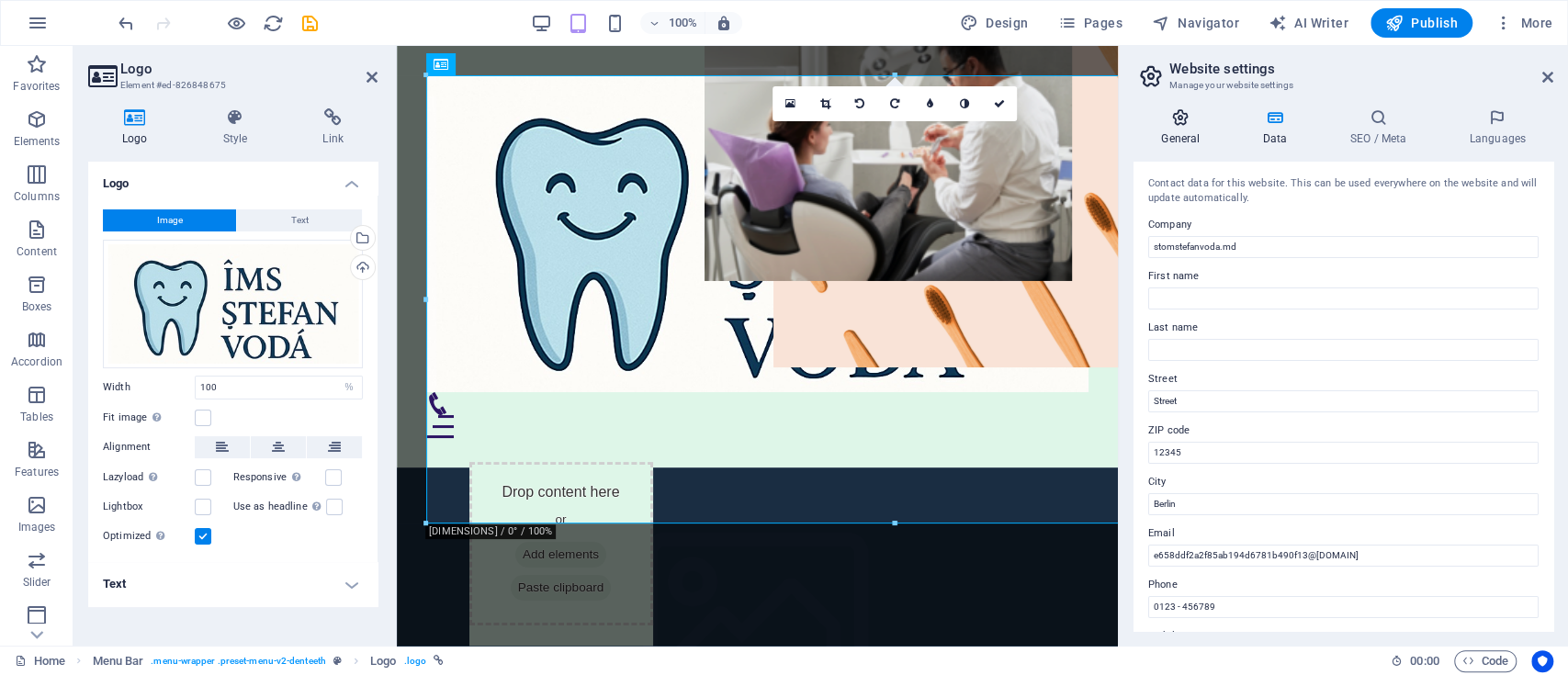 click at bounding box center [1180, 118] 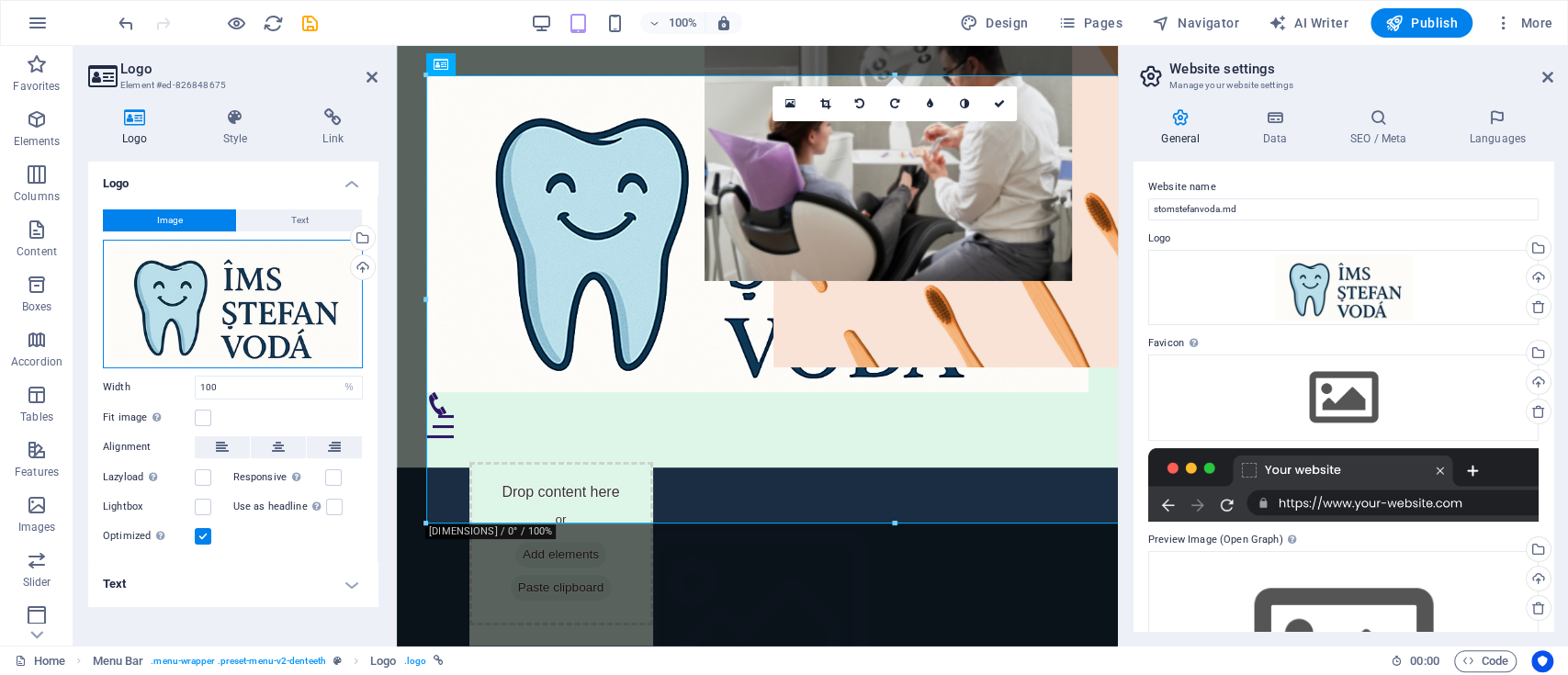 click on "Drag files here, click to choose files or select files from Files or our free stock photos & videos" at bounding box center [232, 304] 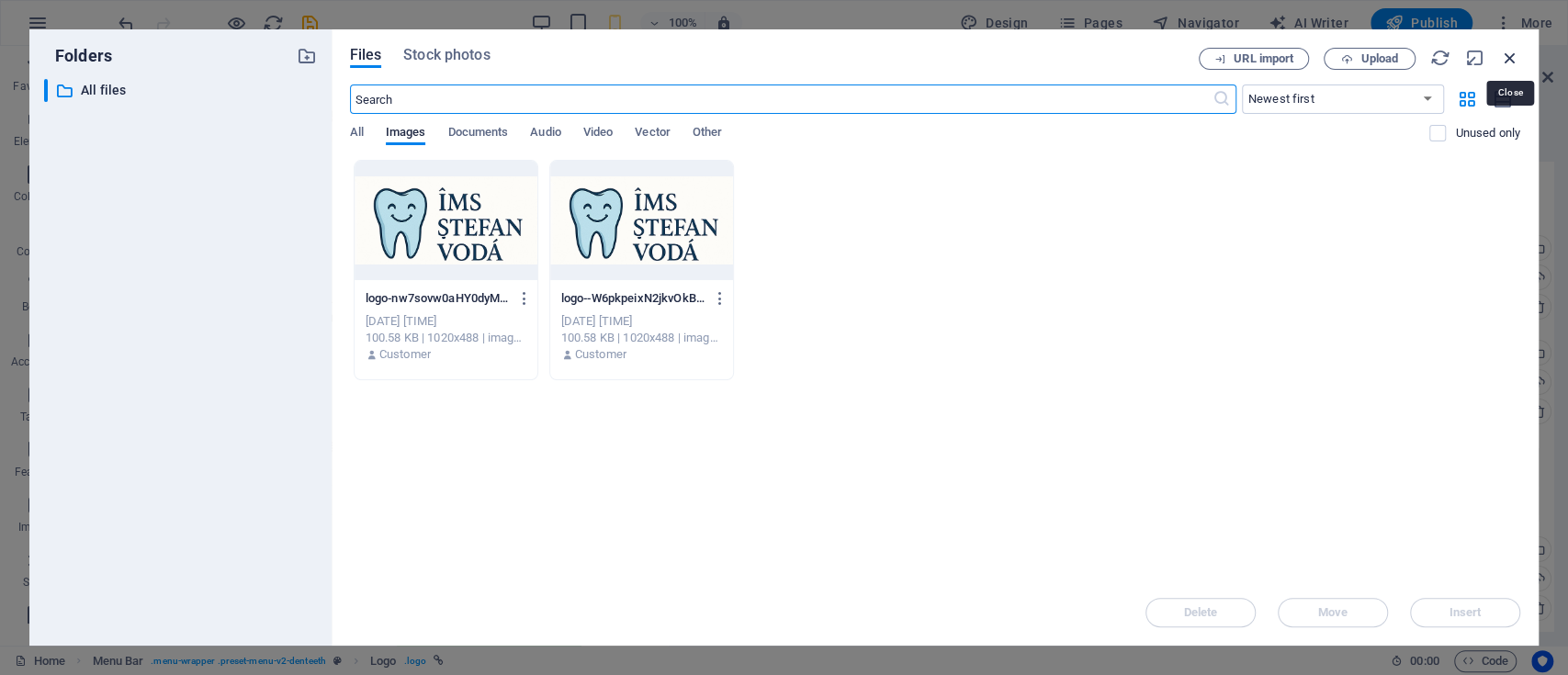click at bounding box center (1510, 58) 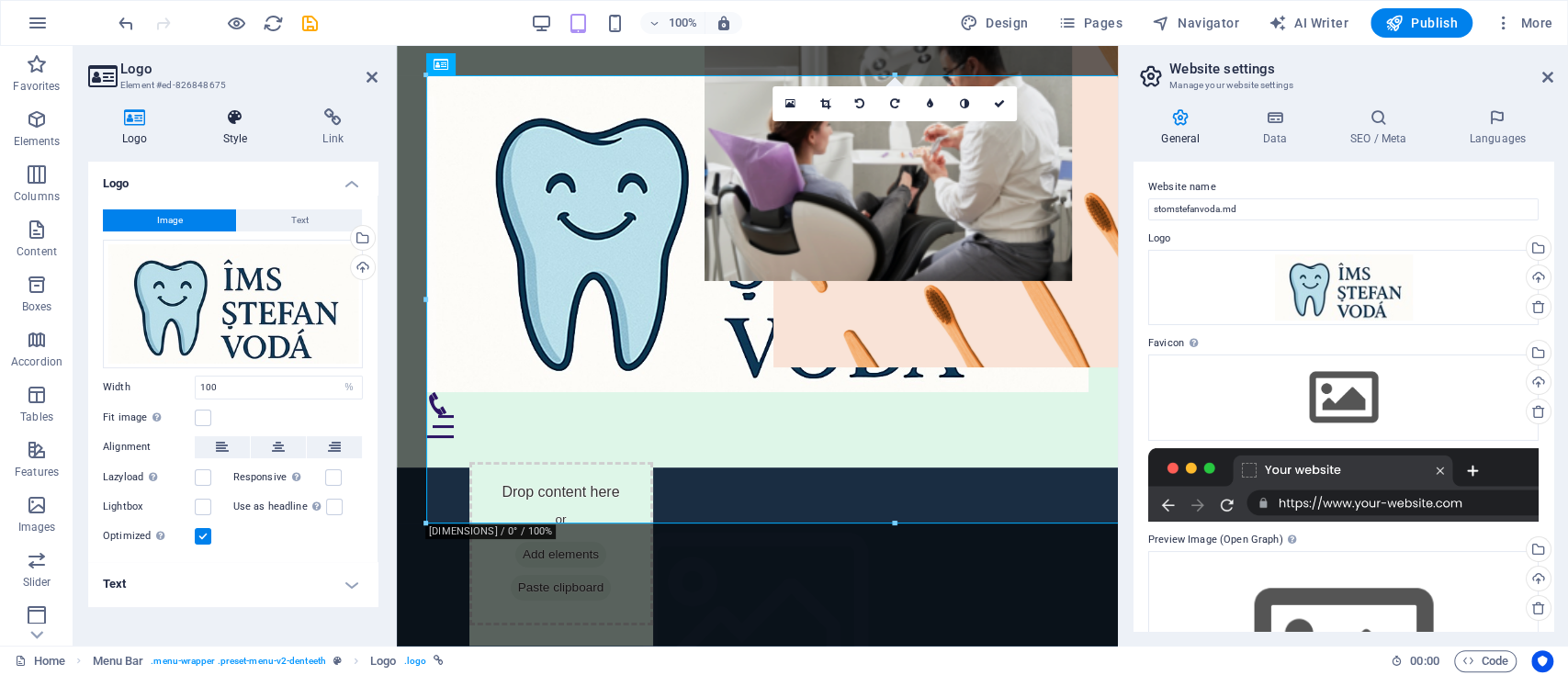 click on "Style" at bounding box center (239, 128) 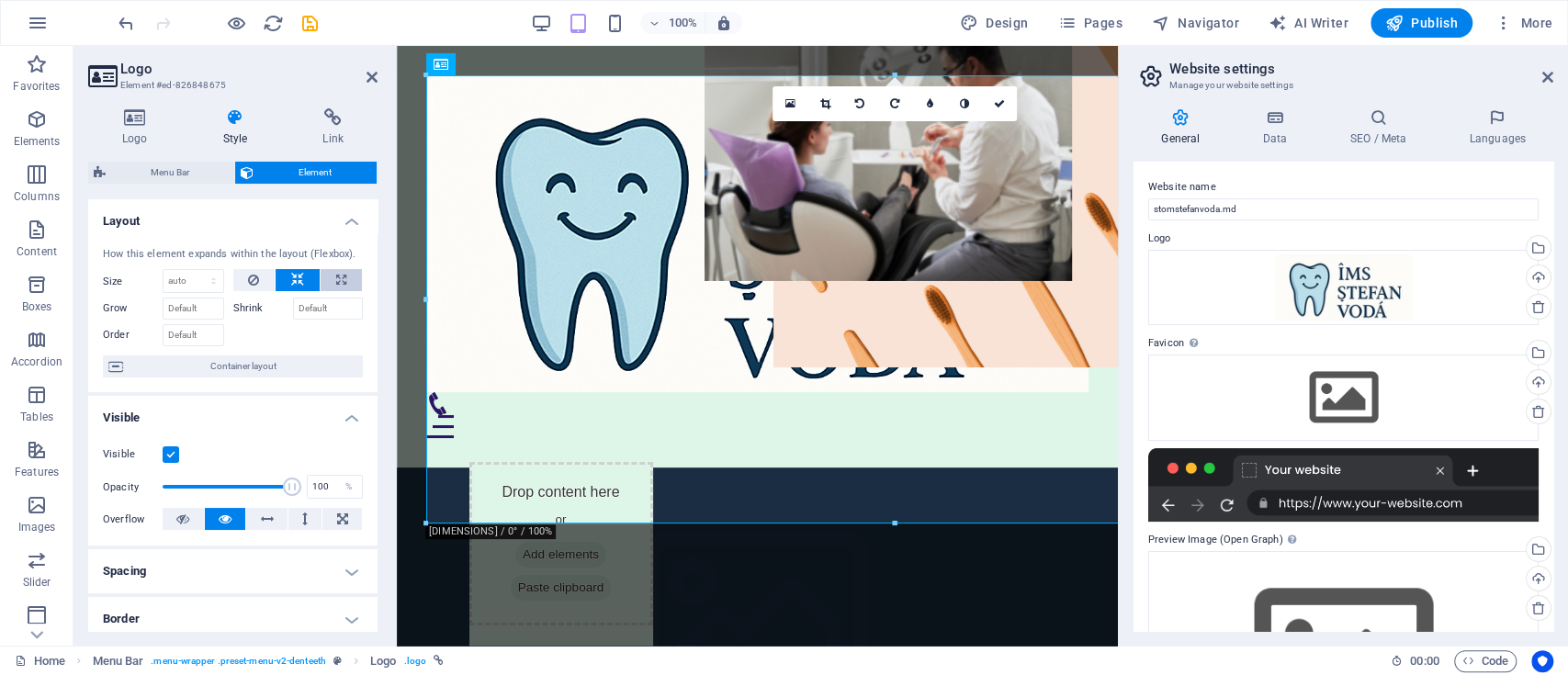 click at bounding box center [341, 280] 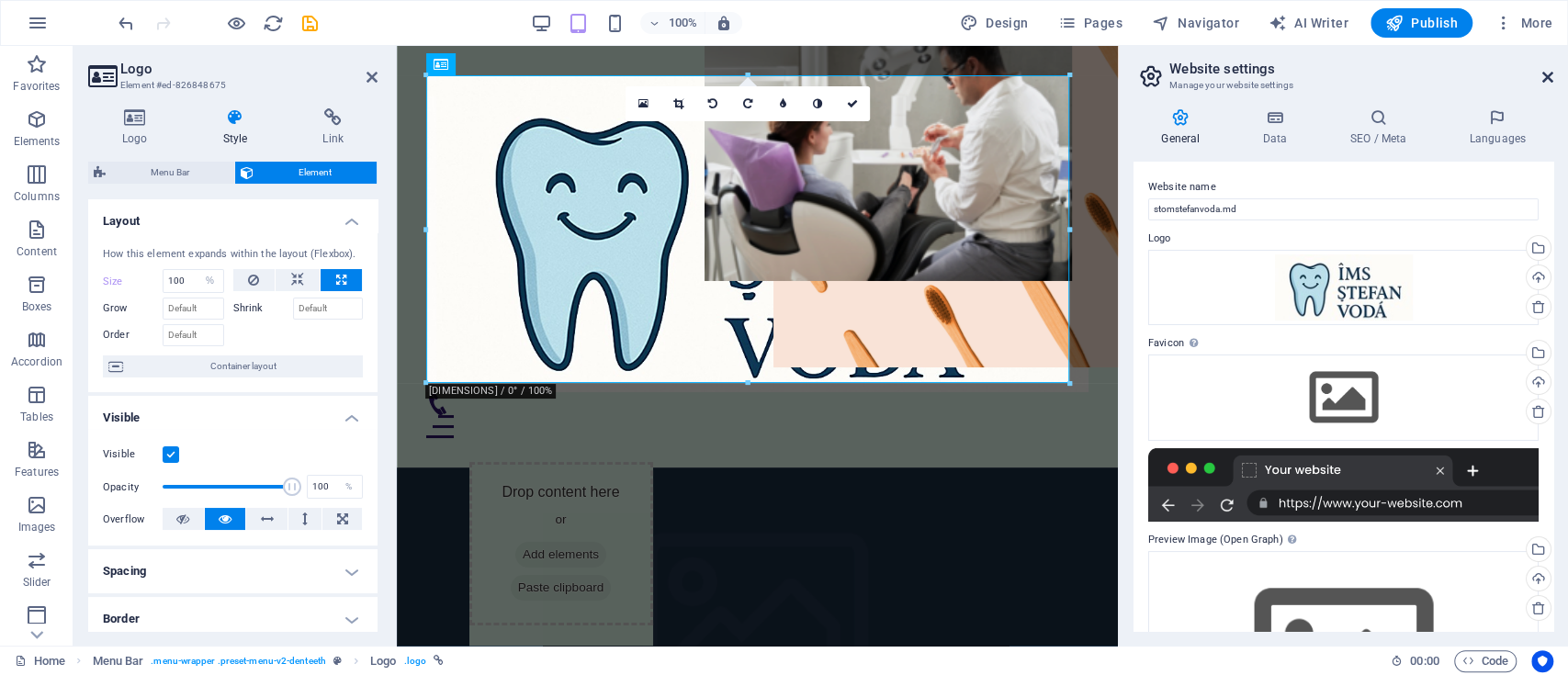click at bounding box center [1548, 77] 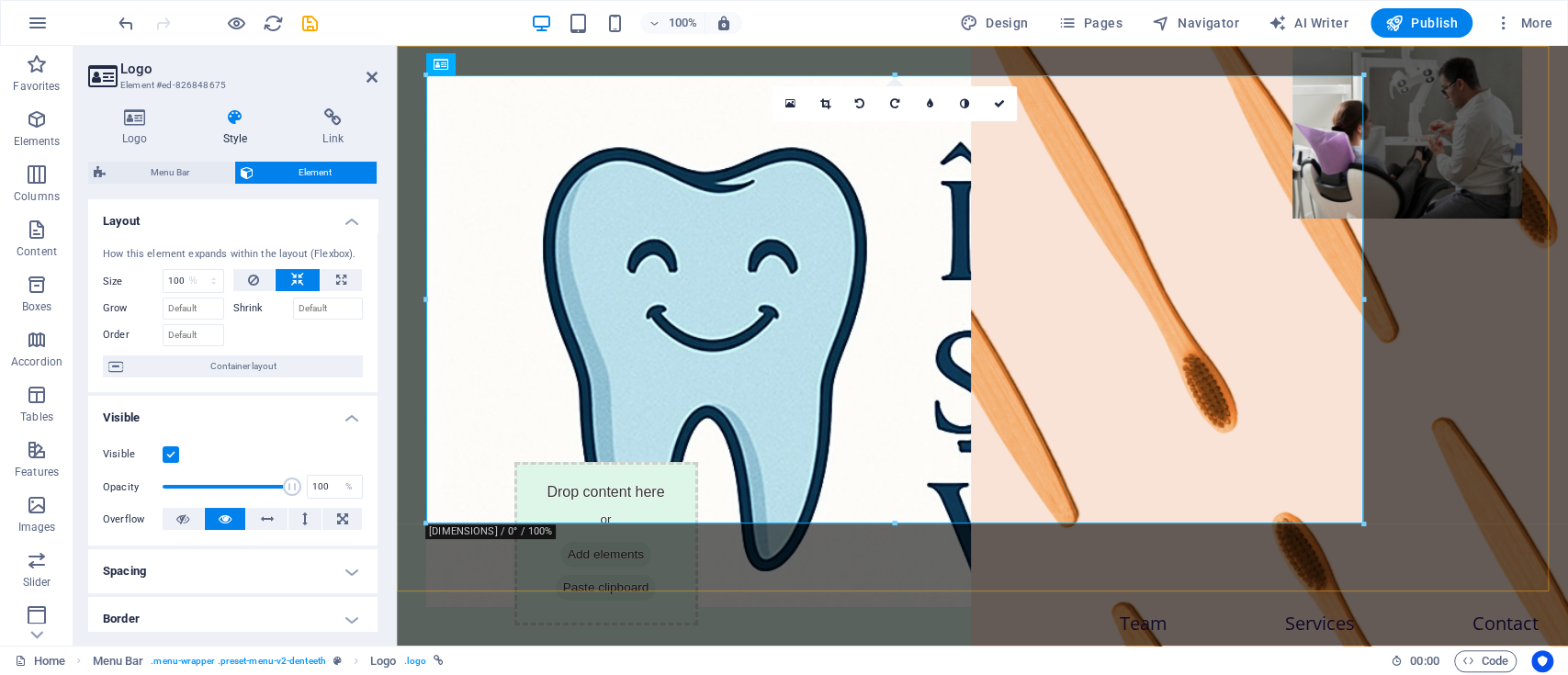 type 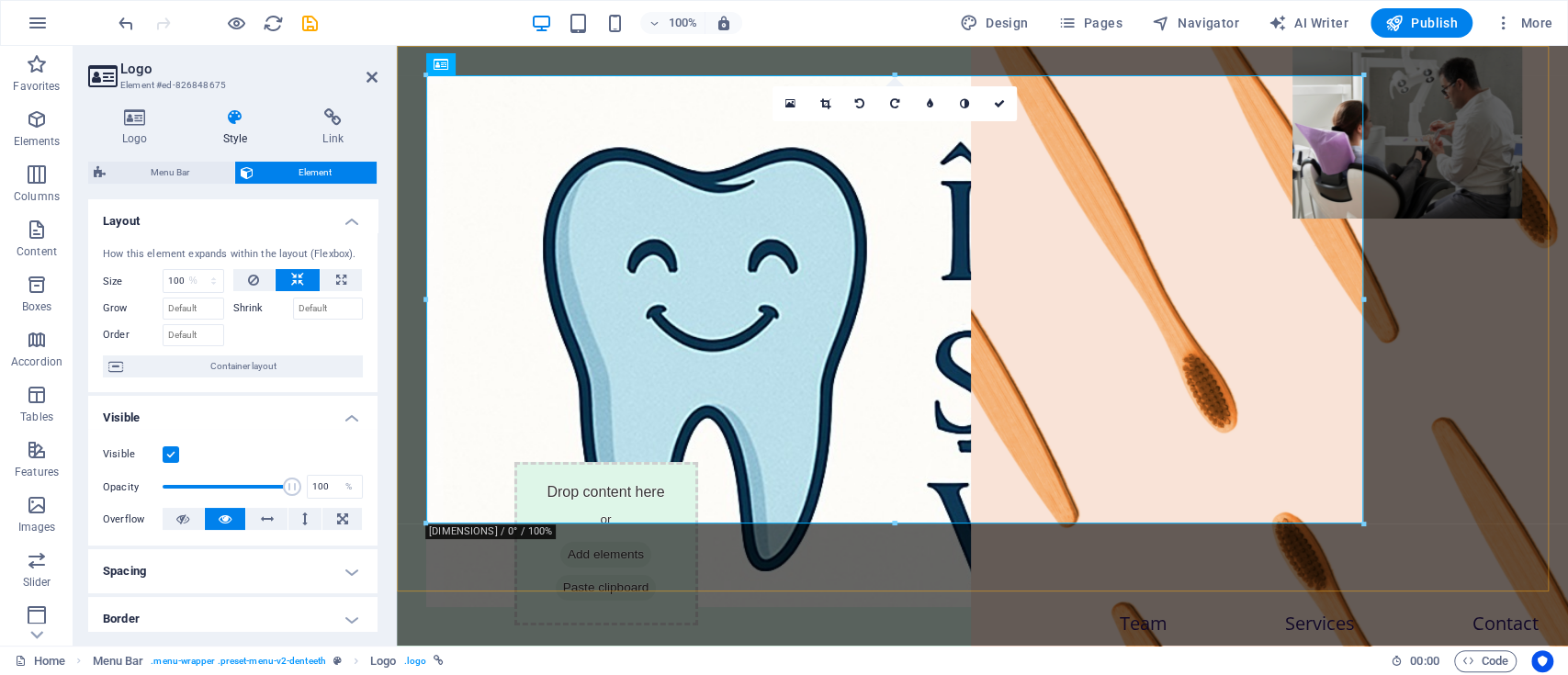 select on "DISABLED_OPTION_VALUE" 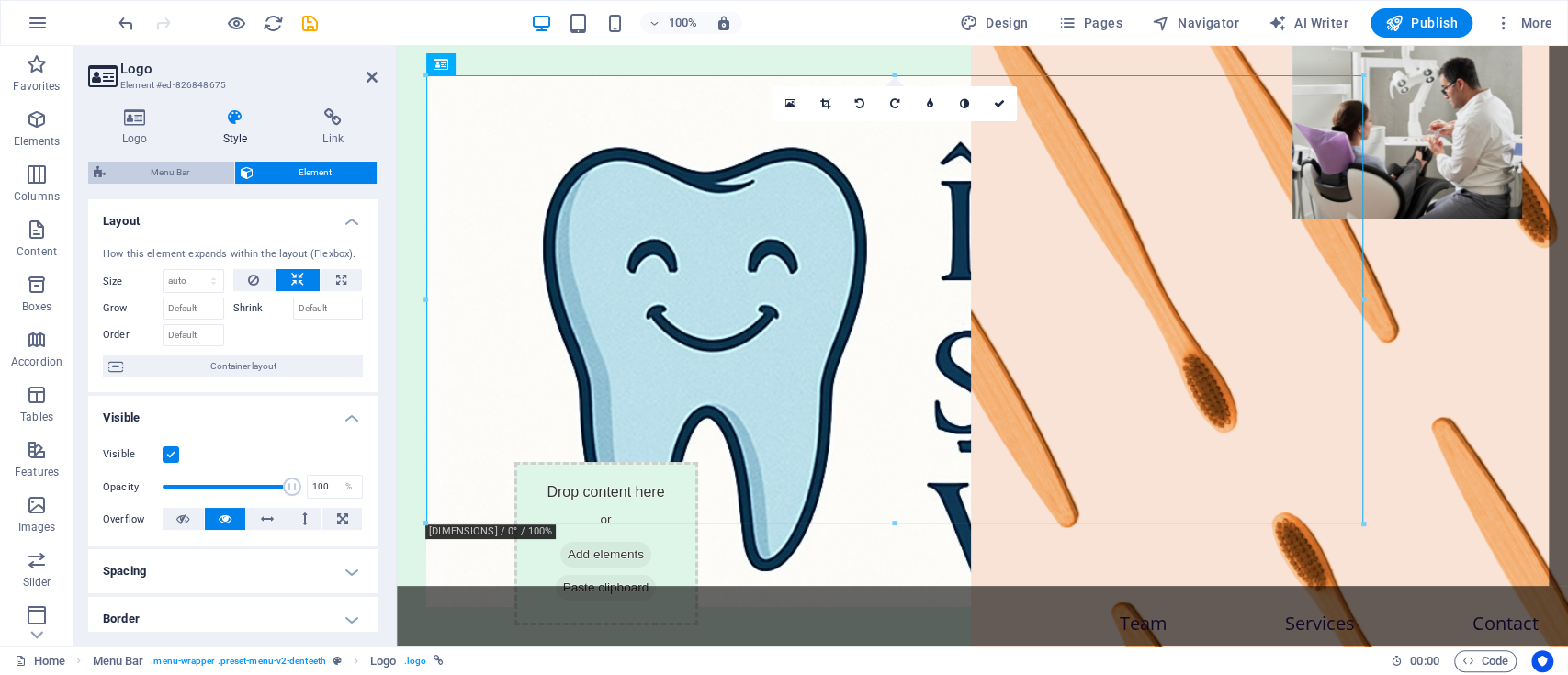 click on "Menu Bar" at bounding box center (170, 173) 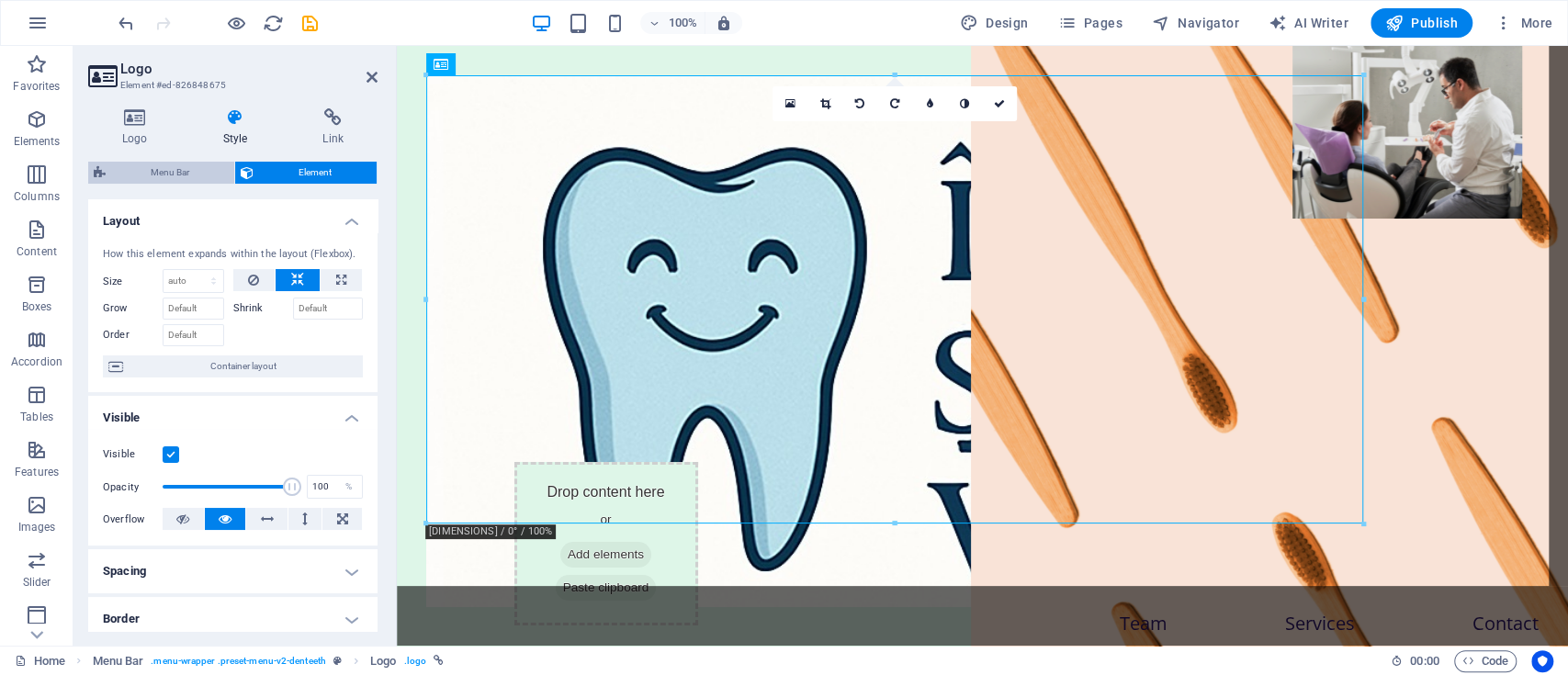 select on "rem" 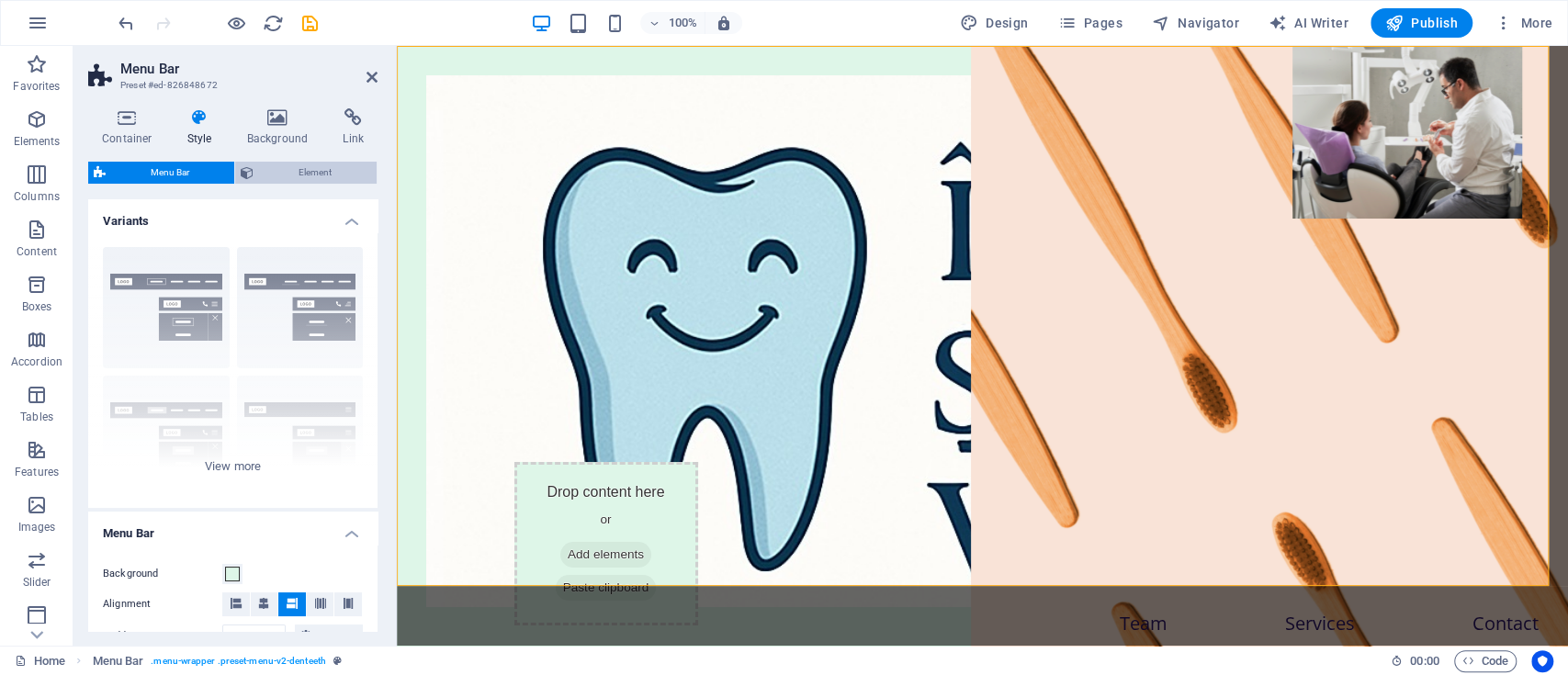 click on "Element" at bounding box center (315, 173) 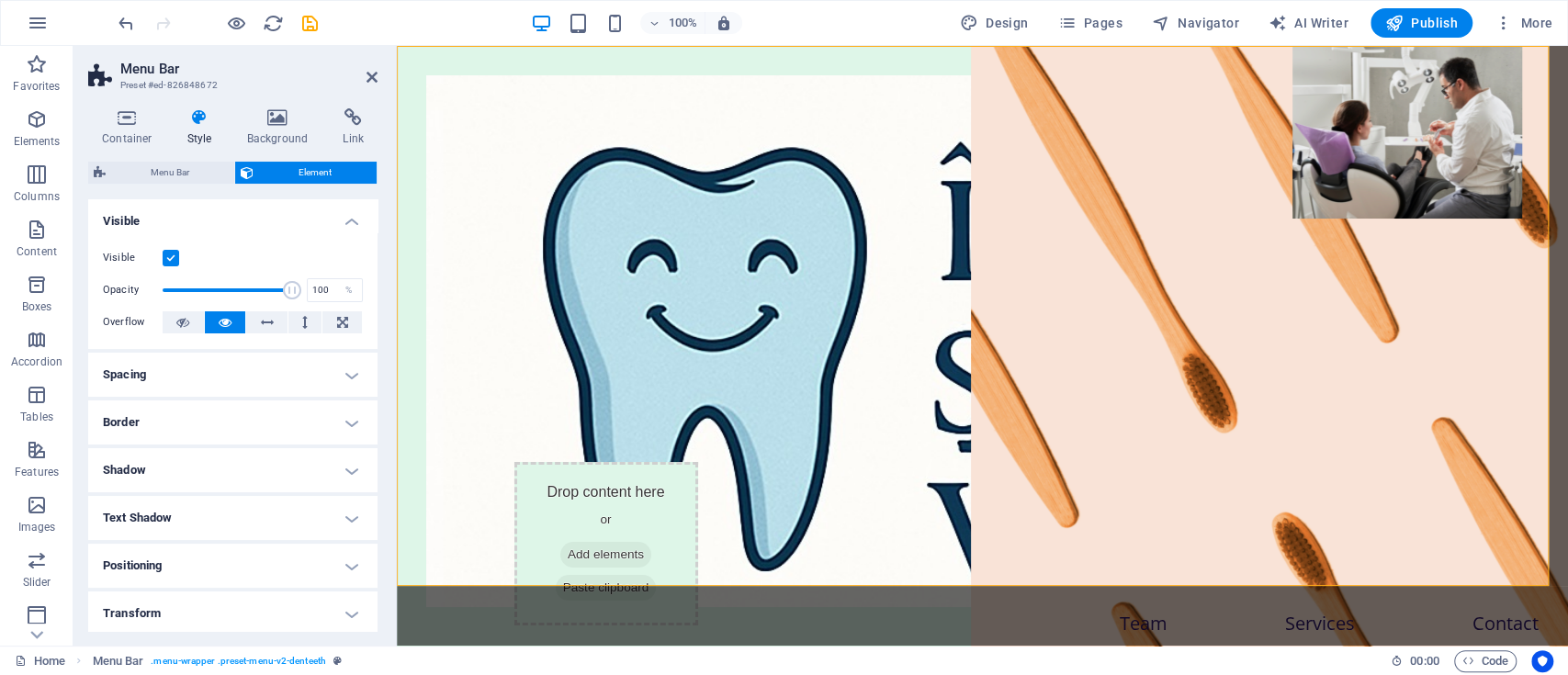 click on "Style" at bounding box center [203, 128] 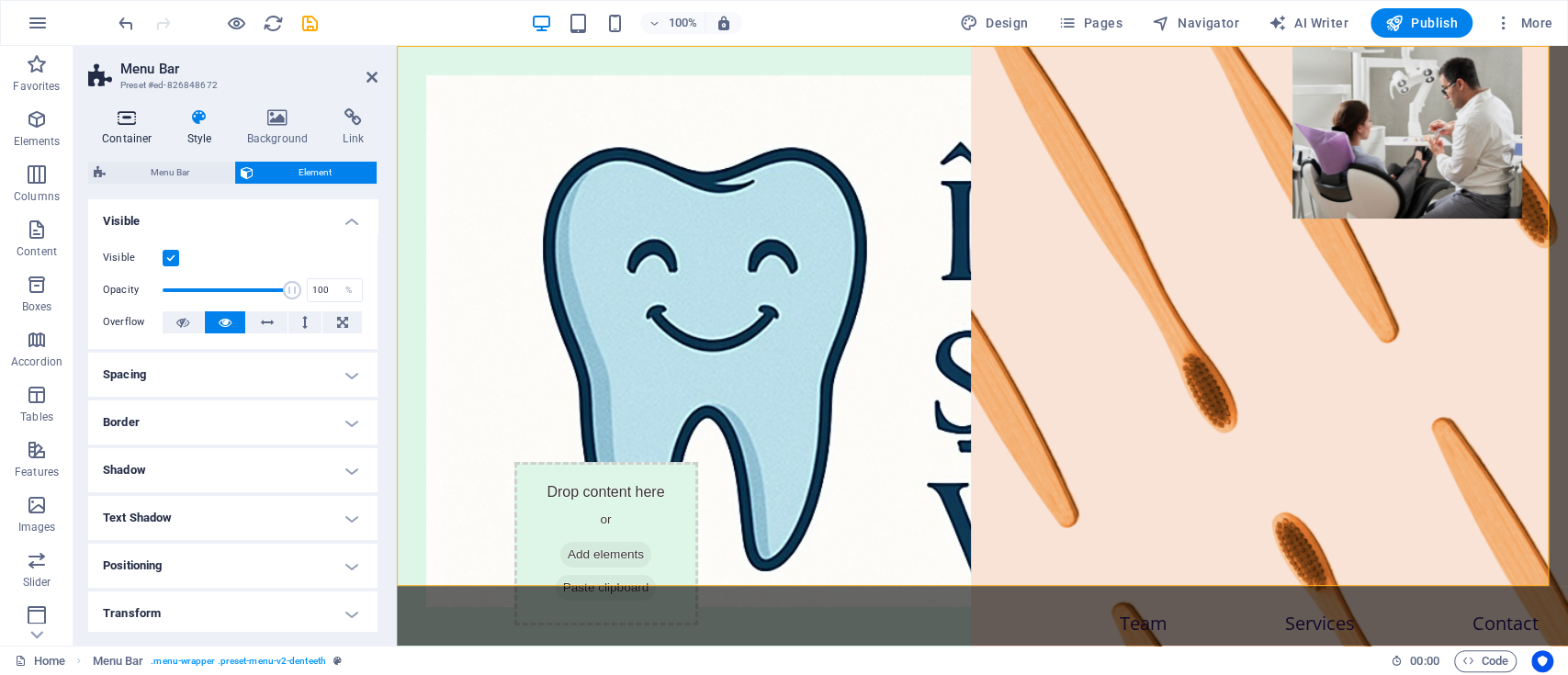 click on "Container" at bounding box center [130, 128] 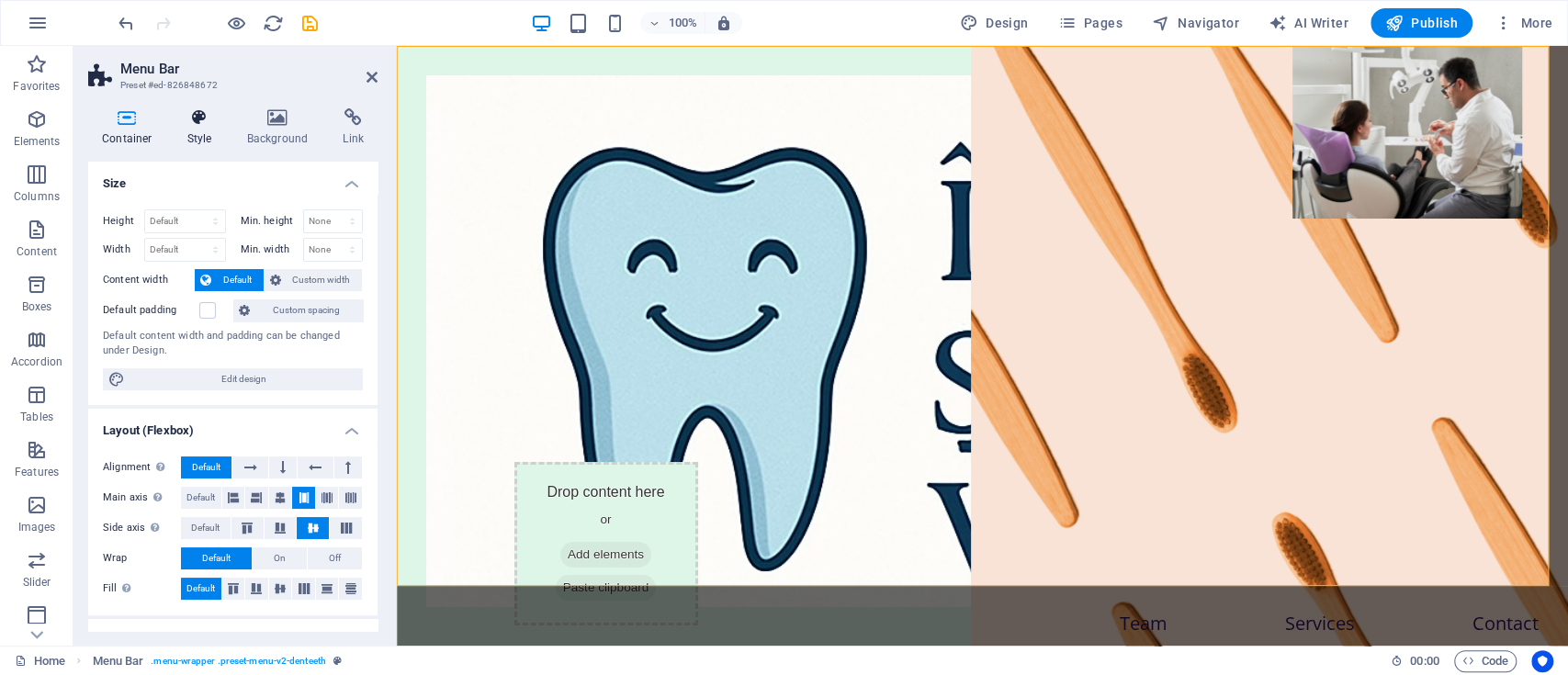 click at bounding box center [199, 118] 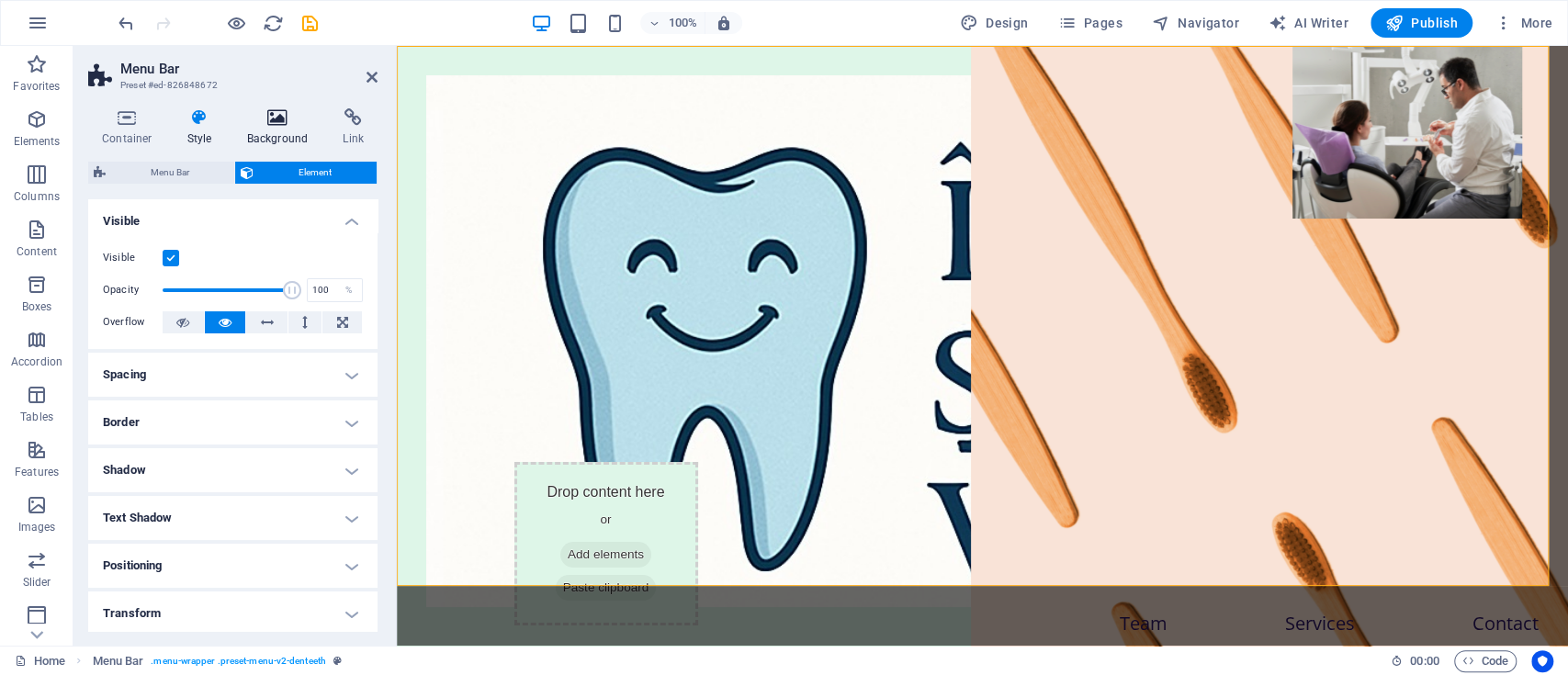 click at bounding box center (277, 118) 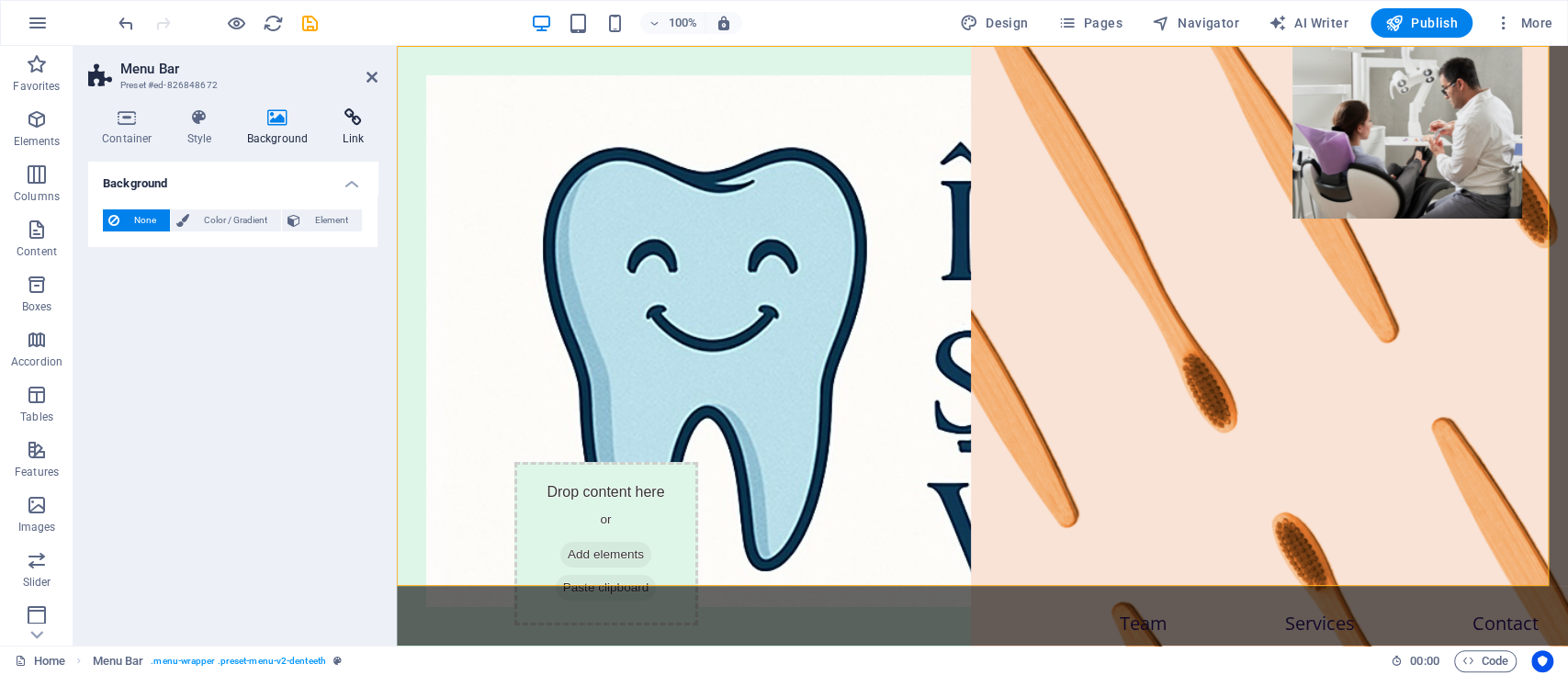 click at bounding box center (353, 118) 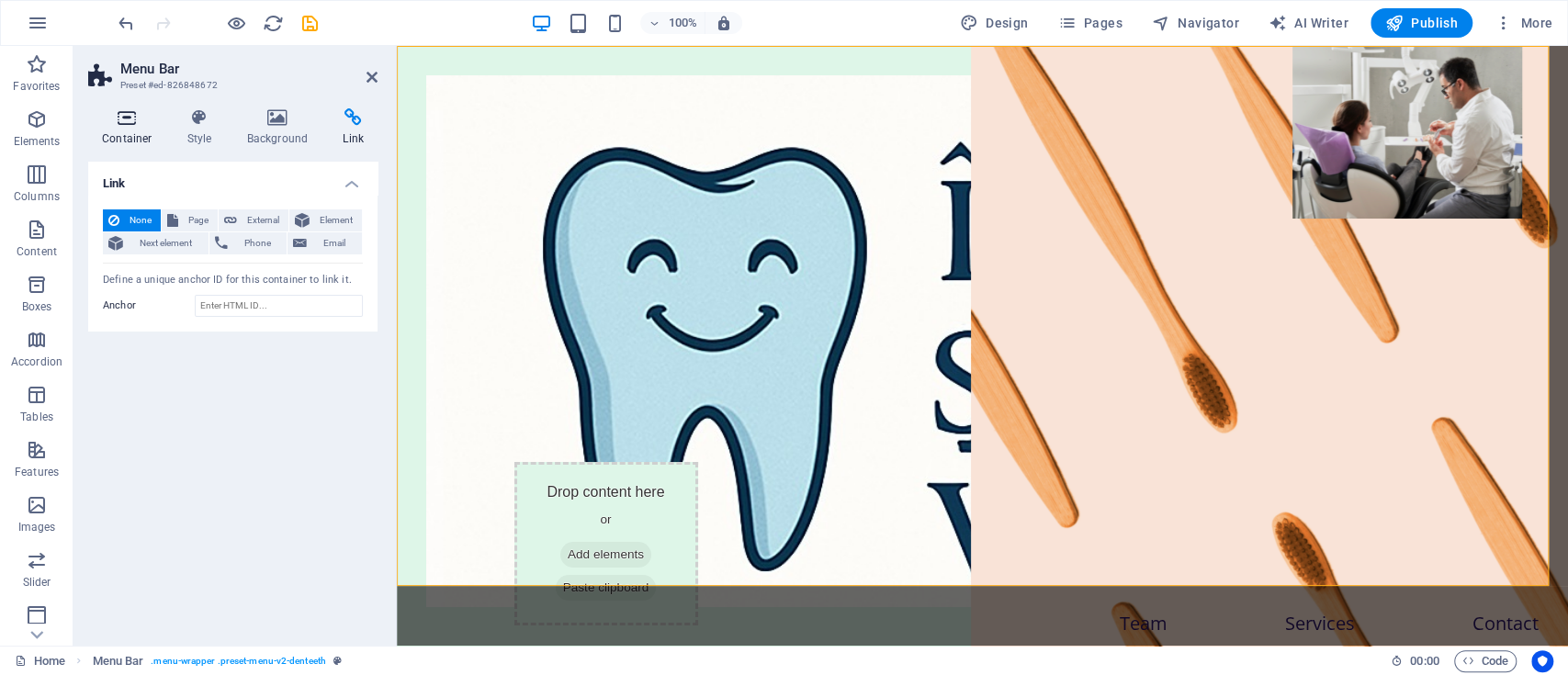click at bounding box center [127, 118] 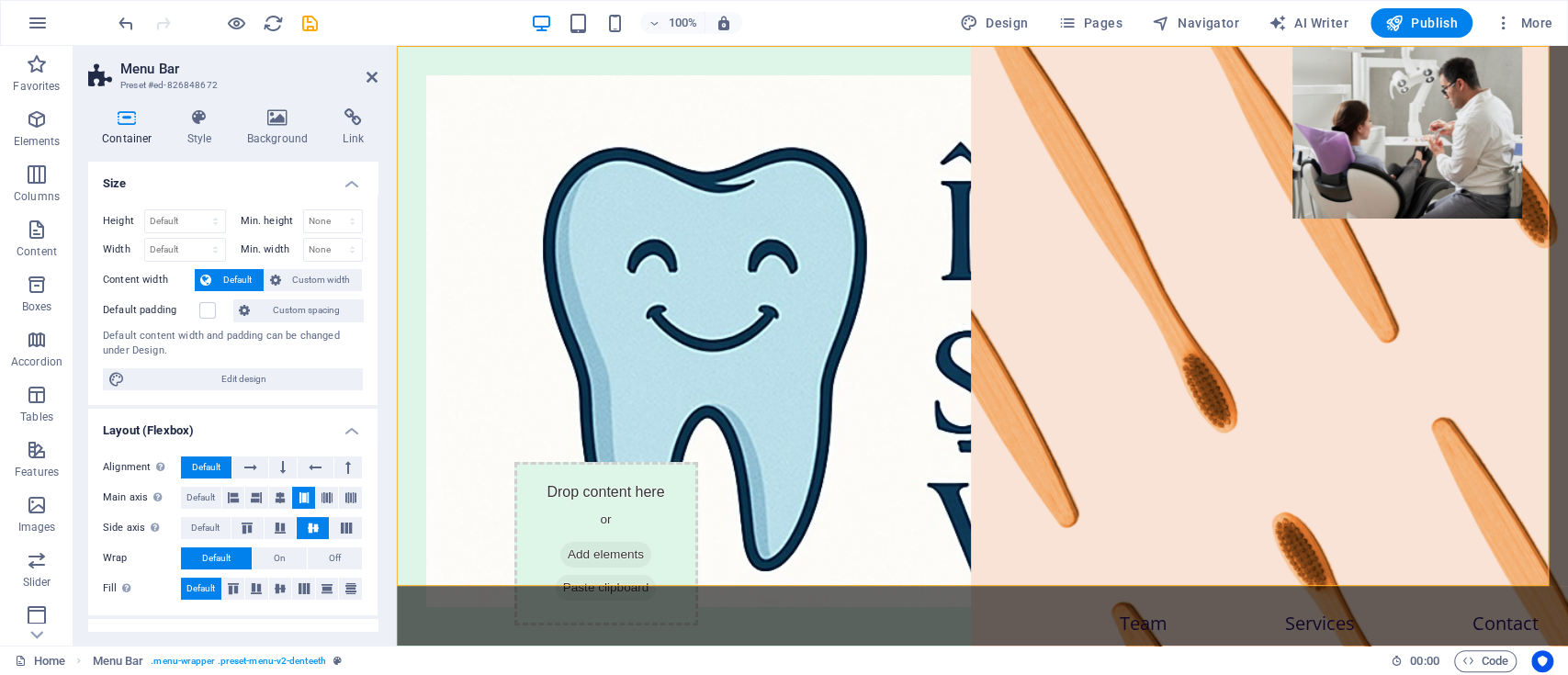 drag, startPoint x: 378, startPoint y: 73, endPoint x: 299, endPoint y: 33, distance: 88.549421 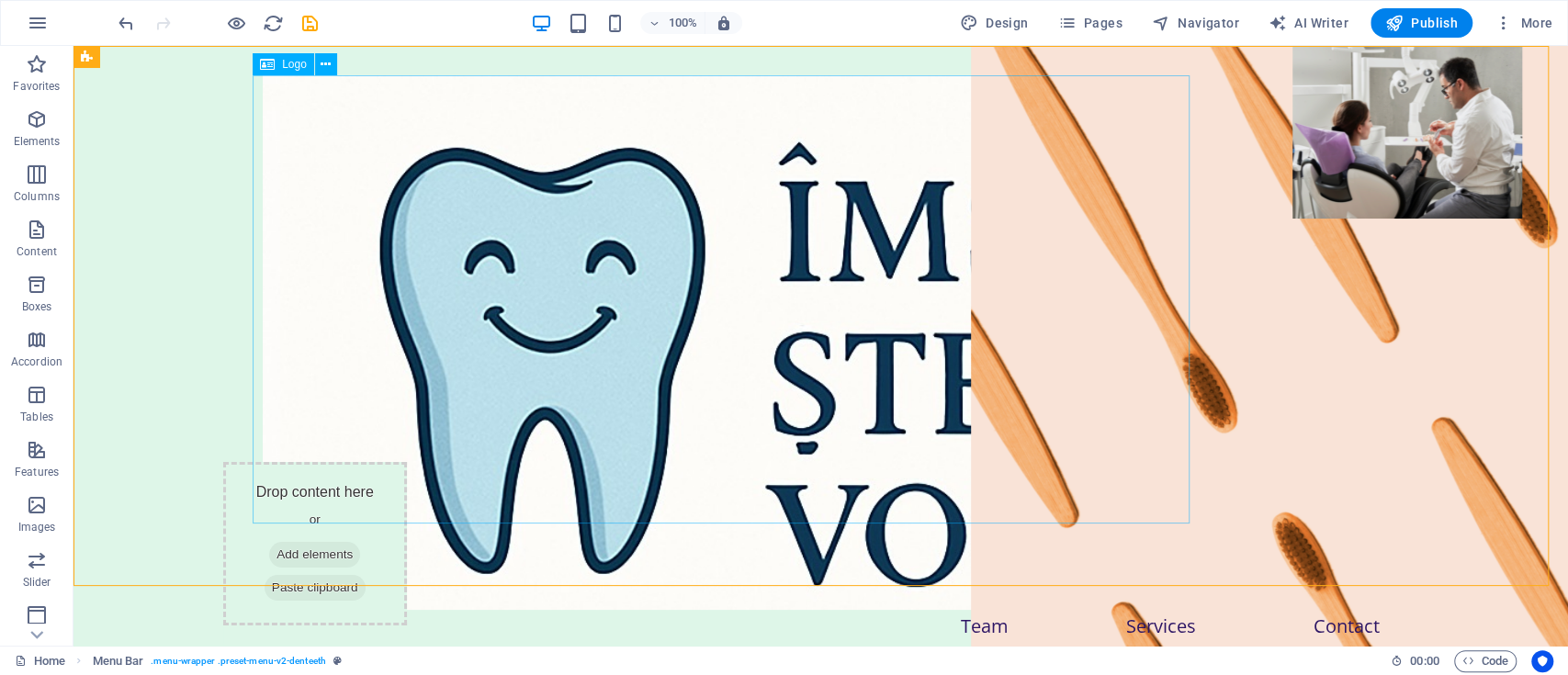 click on "Logo" at bounding box center [294, 64] 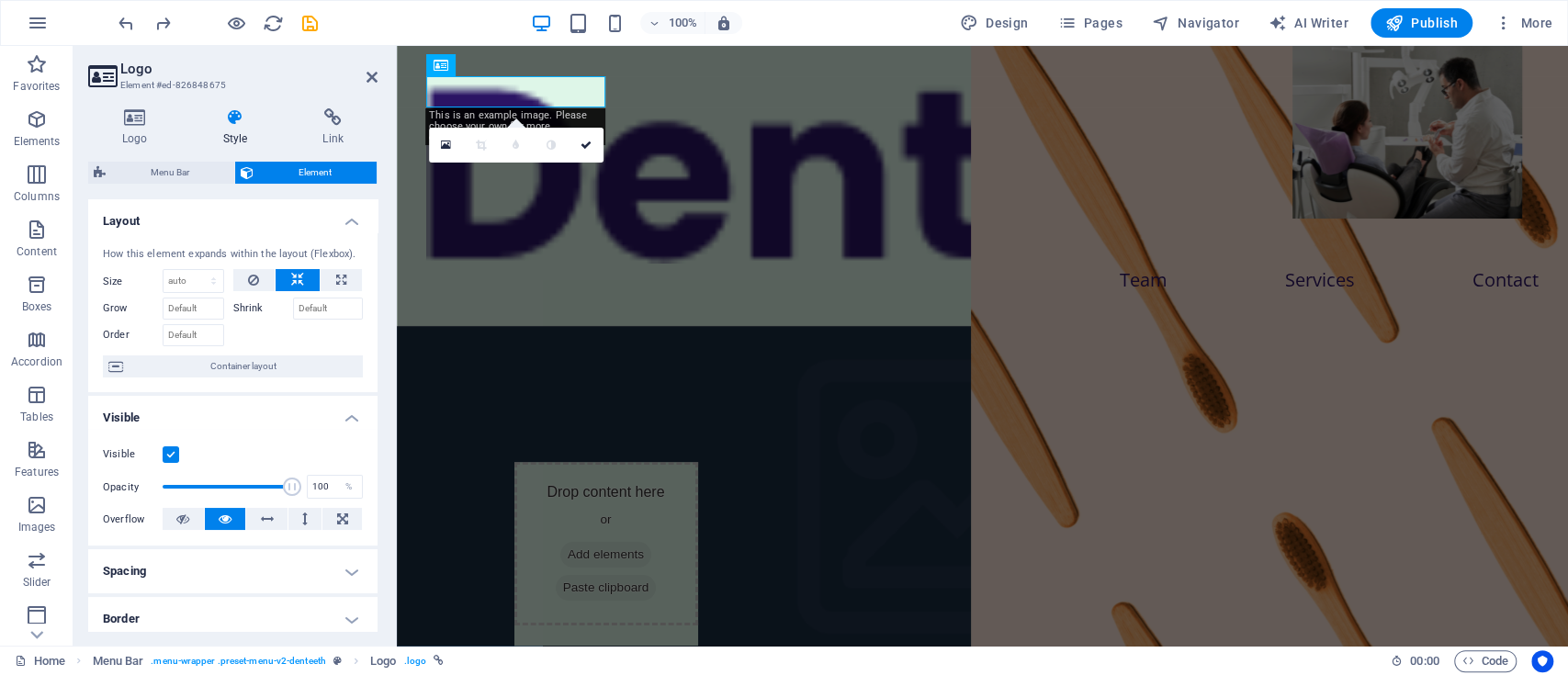 click at bounding box center [982, 513] 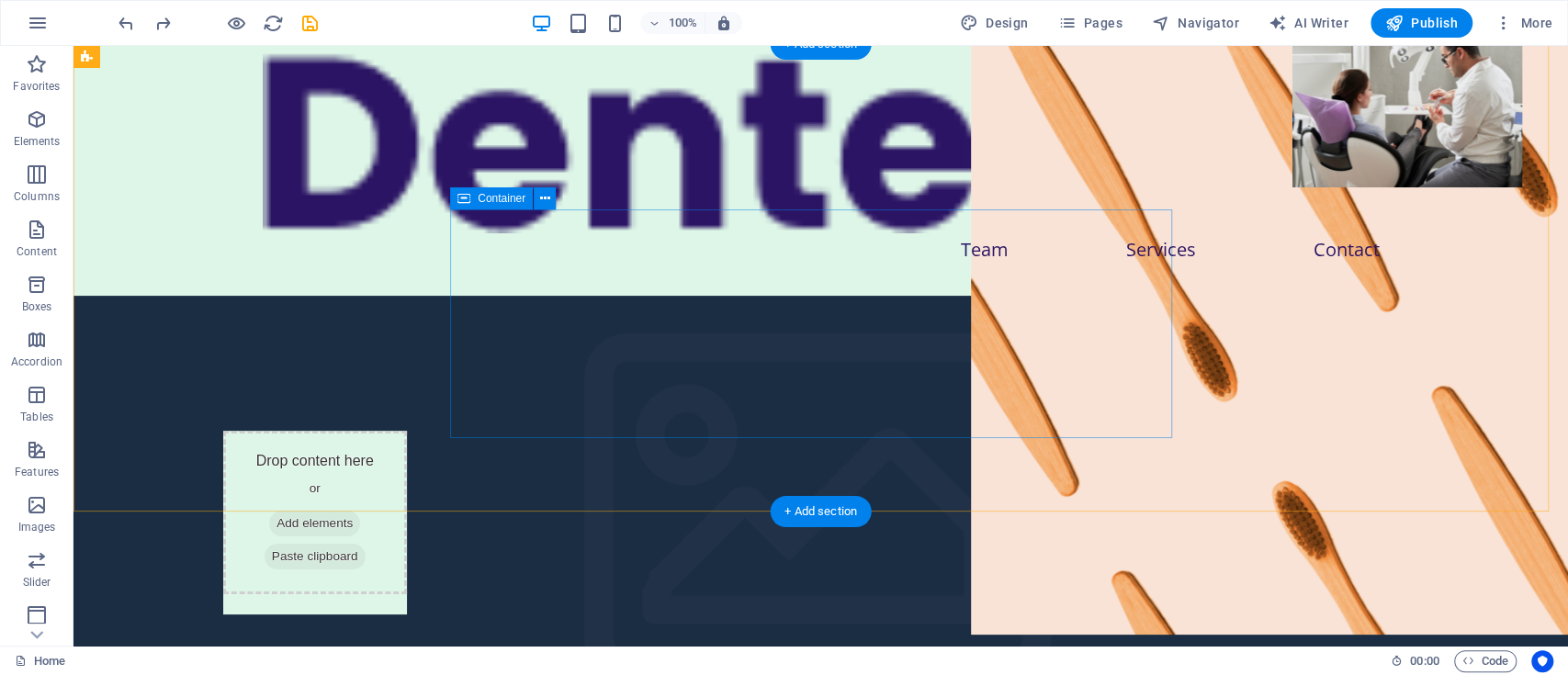 scroll, scrollTop: 0, scrollLeft: 0, axis: both 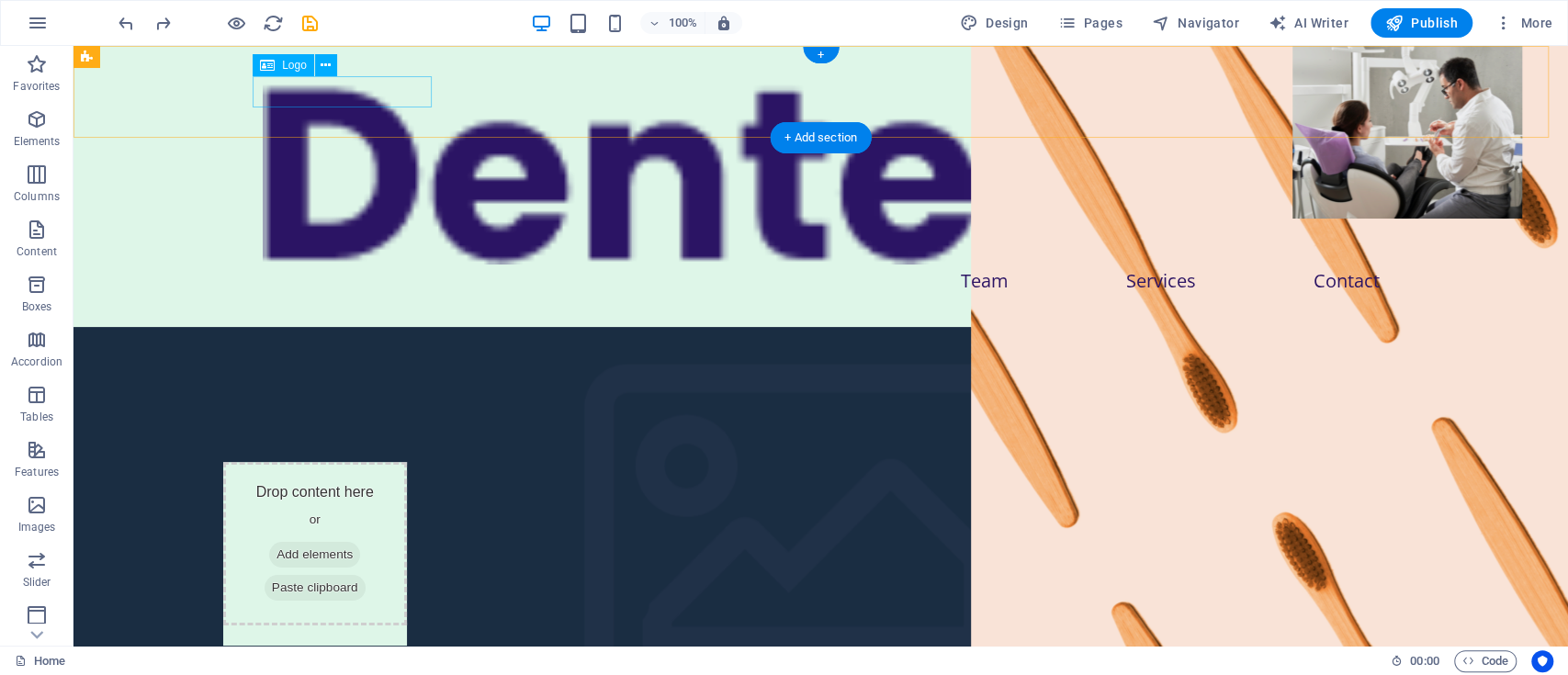 click at bounding box center [821, 170] 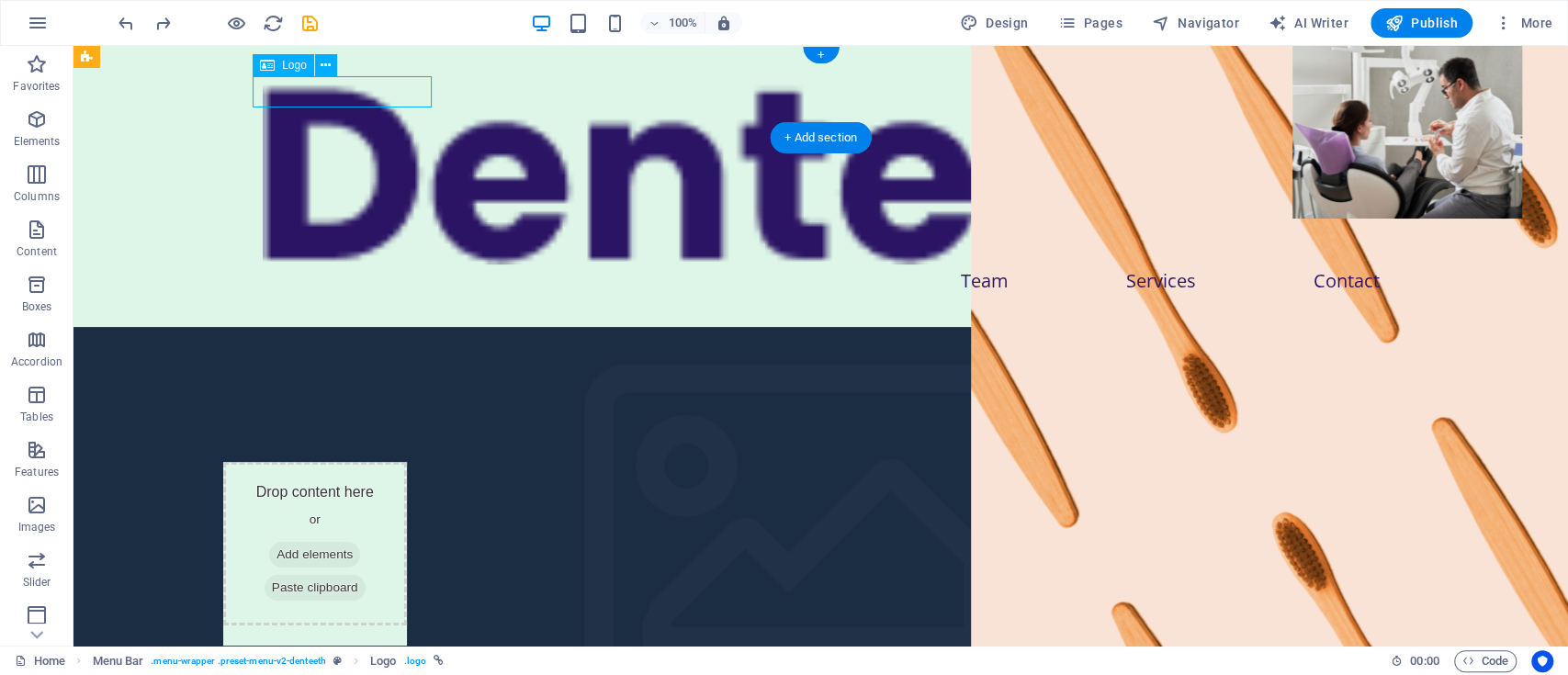 click at bounding box center (821, 170) 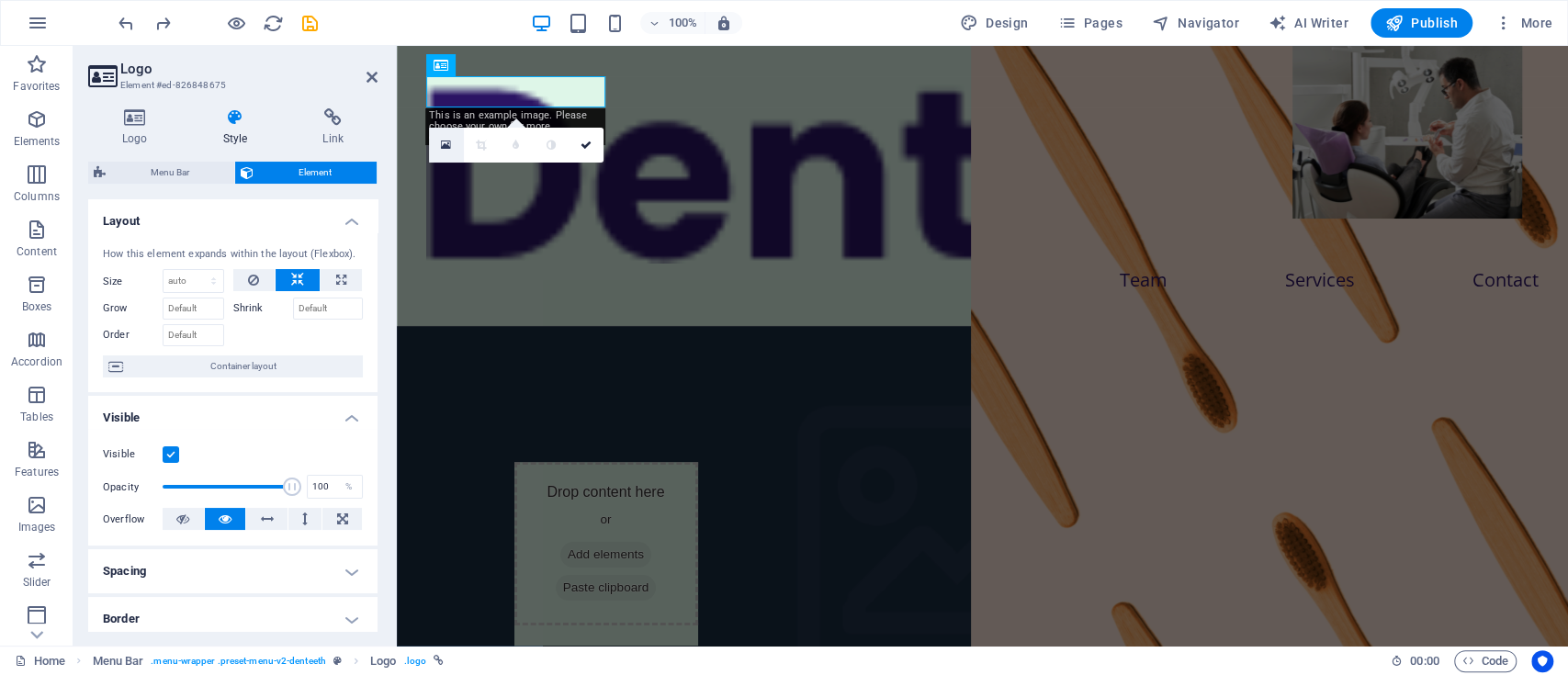 click at bounding box center [446, 145] 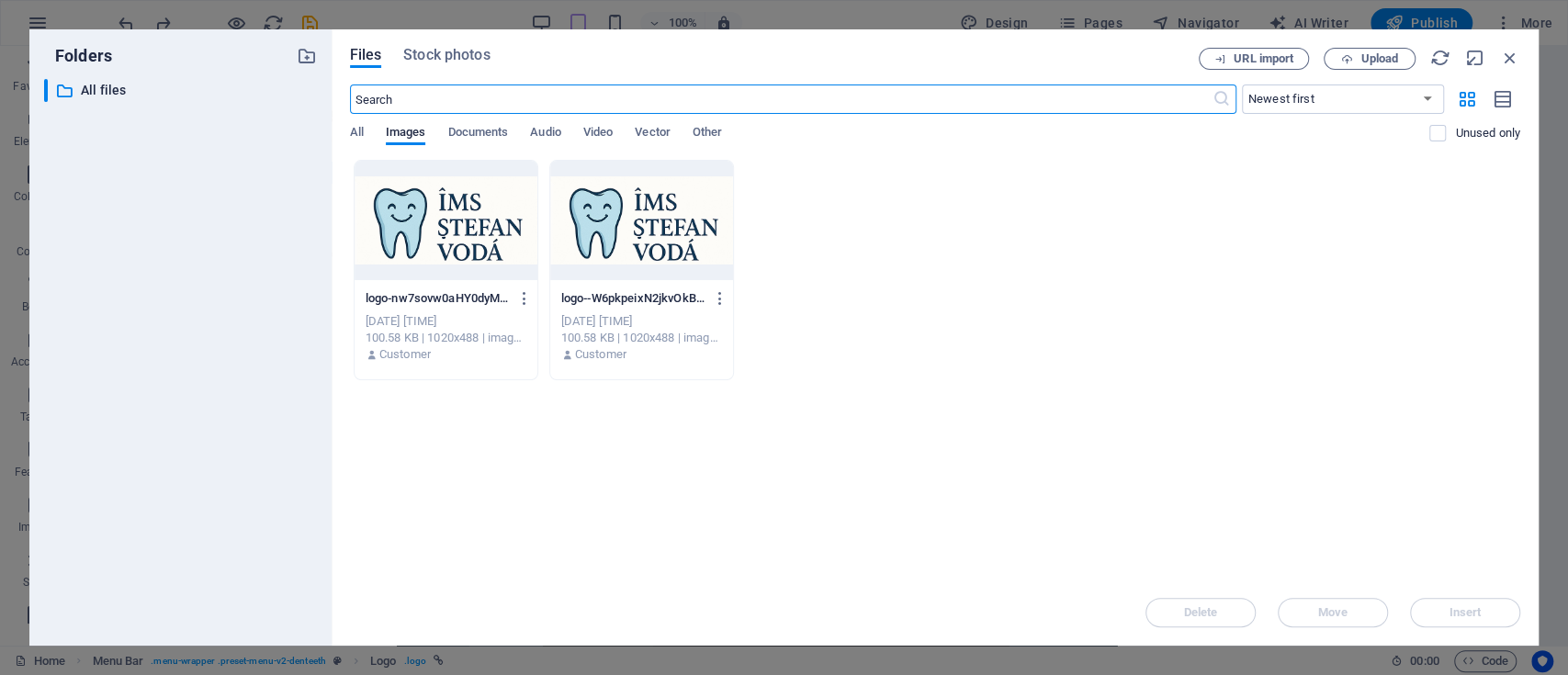 click at bounding box center [446, 220] 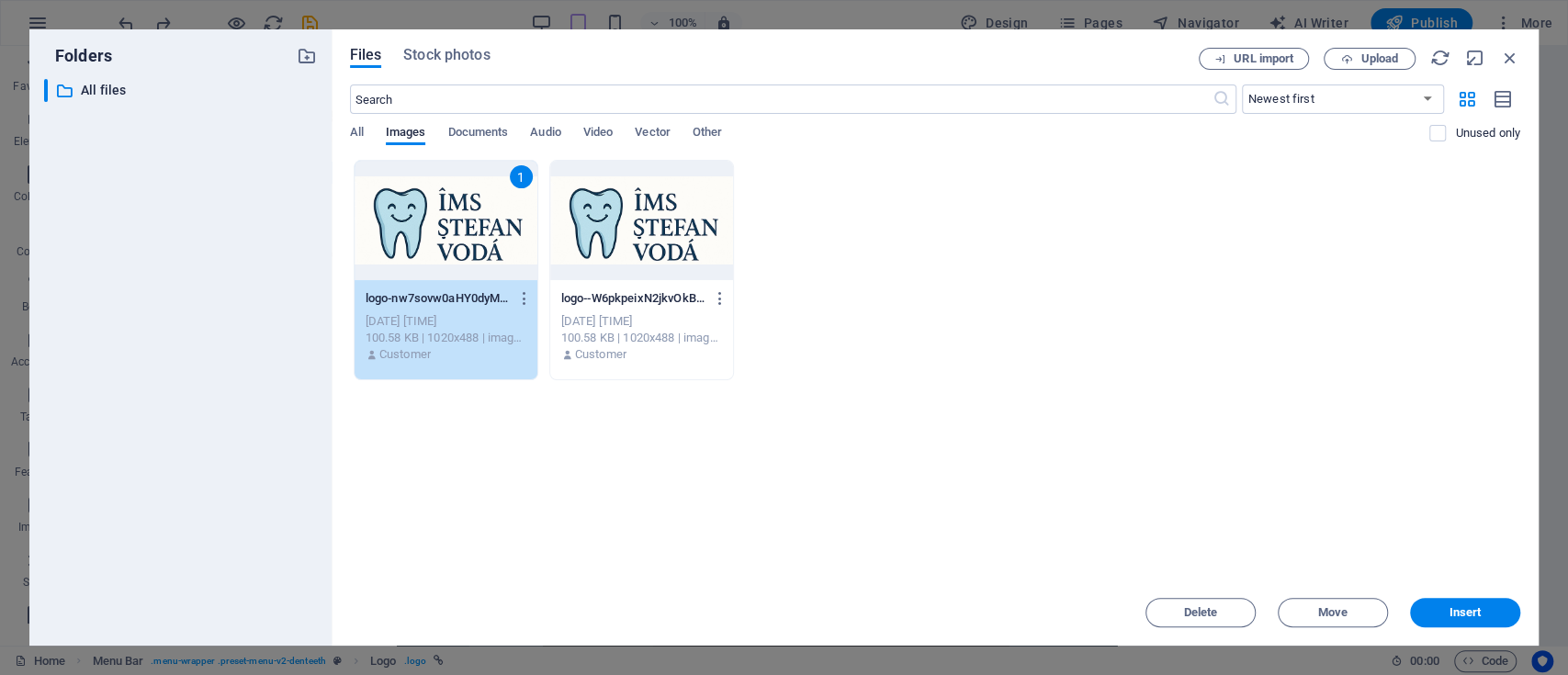 click on "1" at bounding box center [446, 220] 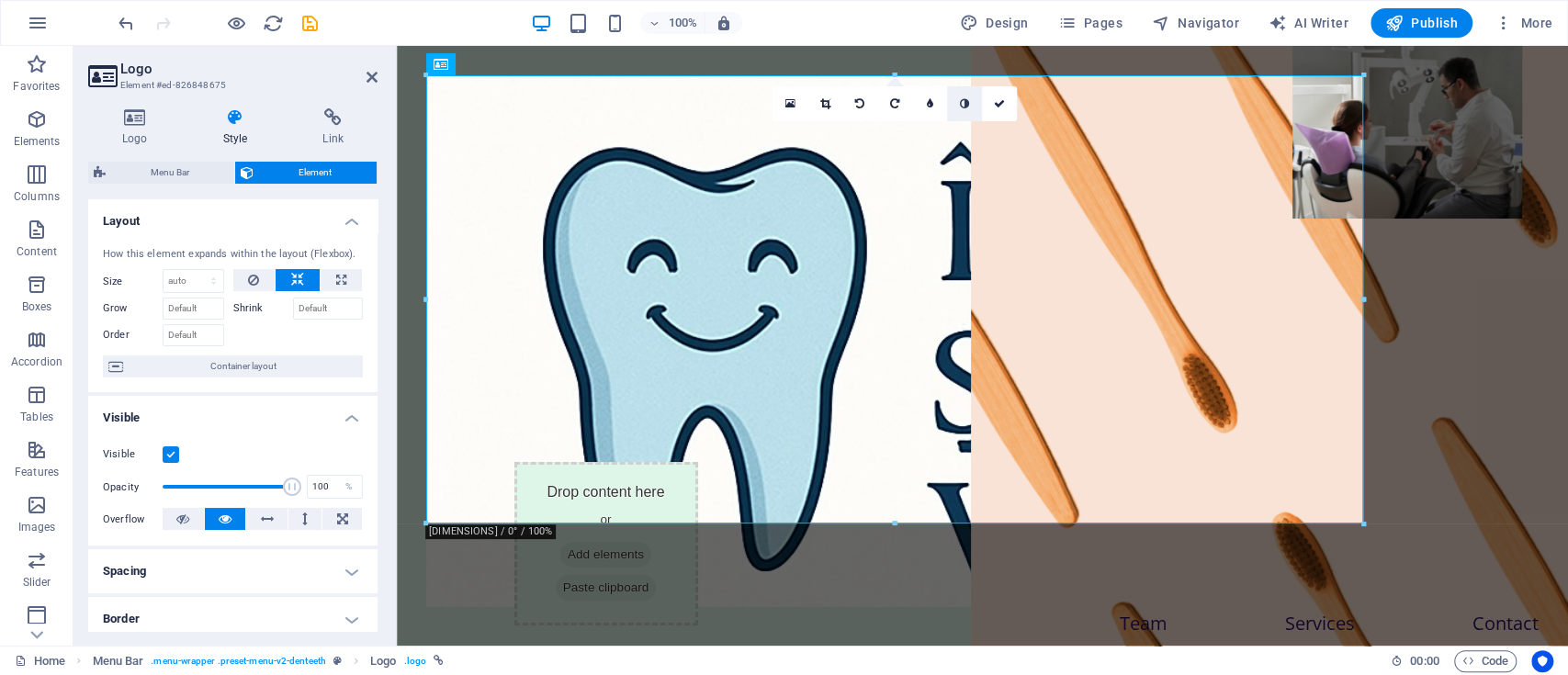 click at bounding box center (964, 104) 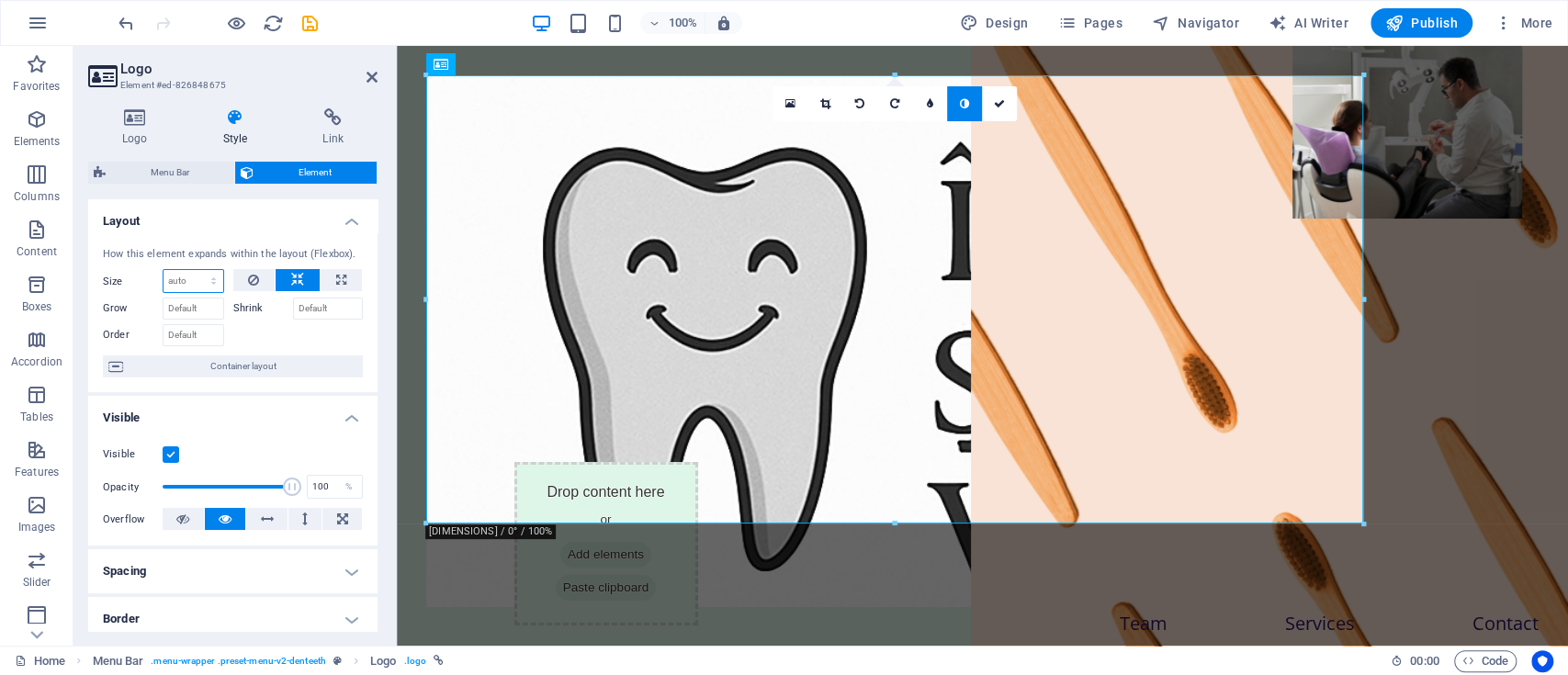 click on "Default auto px % 1/1 1/2 1/3 1/4 1/5 1/6 1/7 1/8 1/9 1/10" at bounding box center (193, 281) 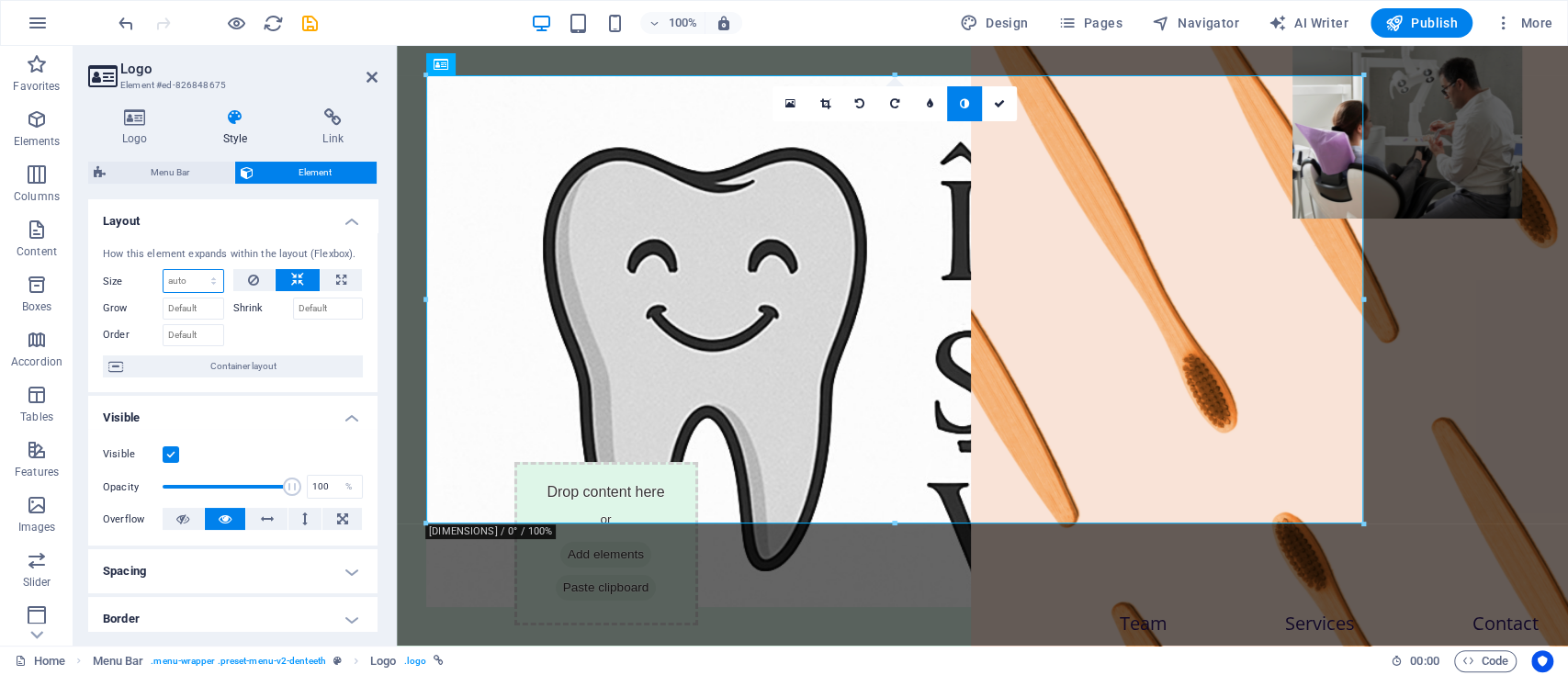 select on "1/9" 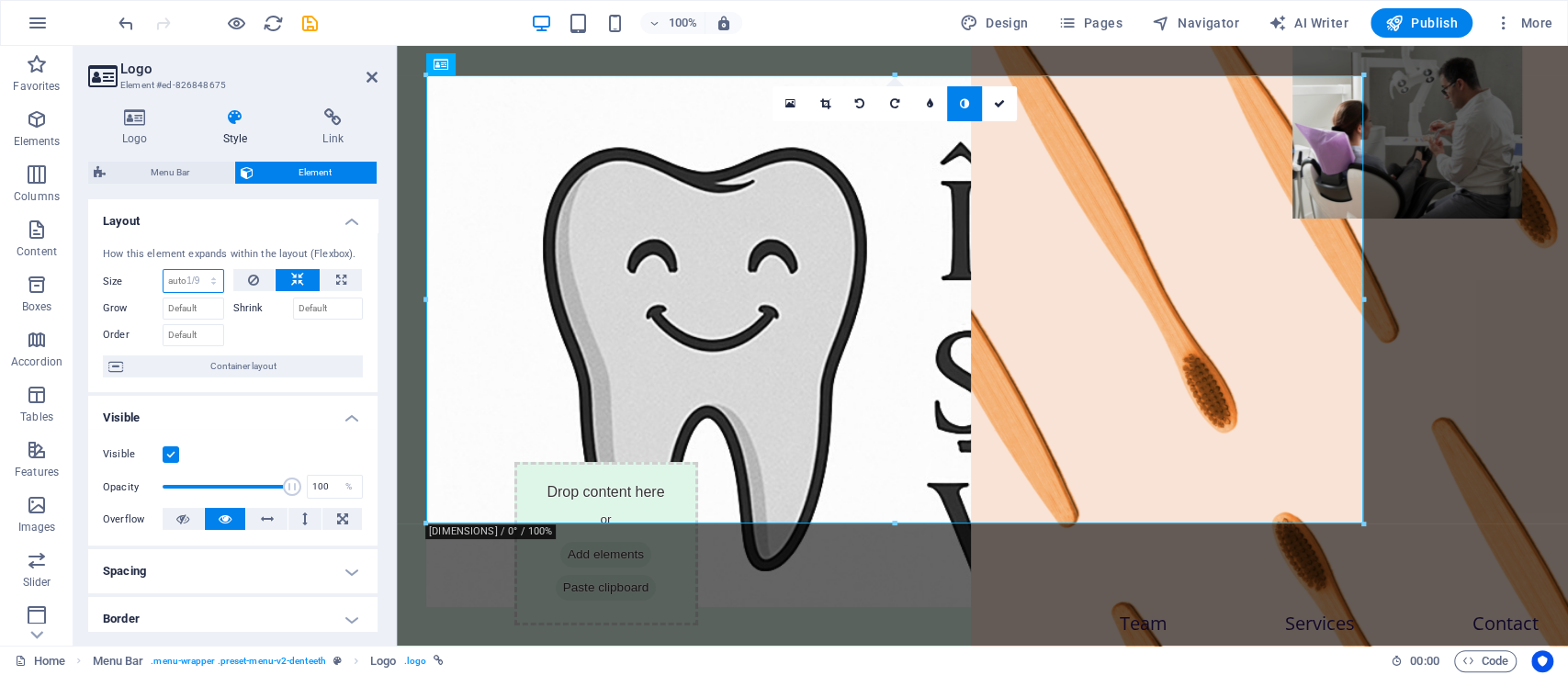 click on "Default auto px % 1/1 1/2 1/3 1/4 1/5 1/6 1/7 1/8 1/9 1/10" at bounding box center (193, 281) 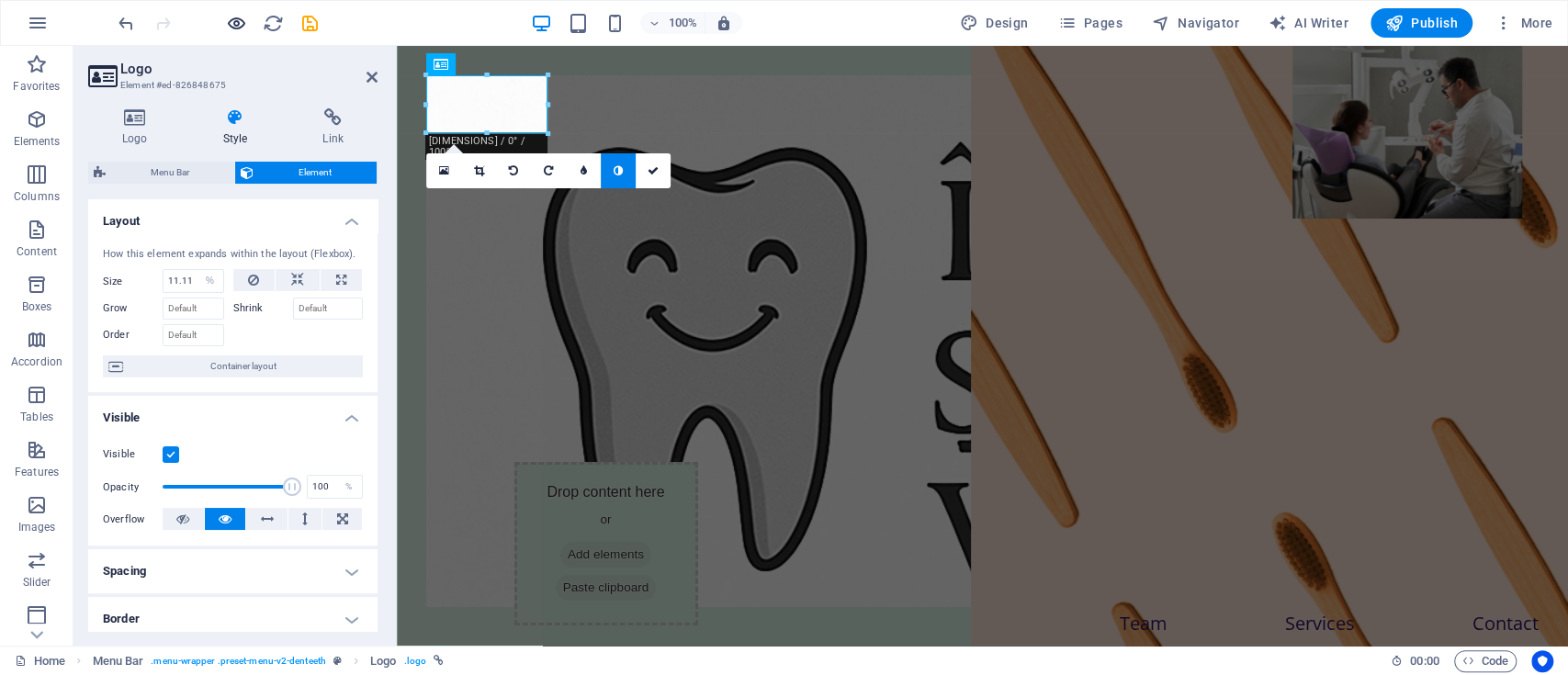 click at bounding box center [236, 23] 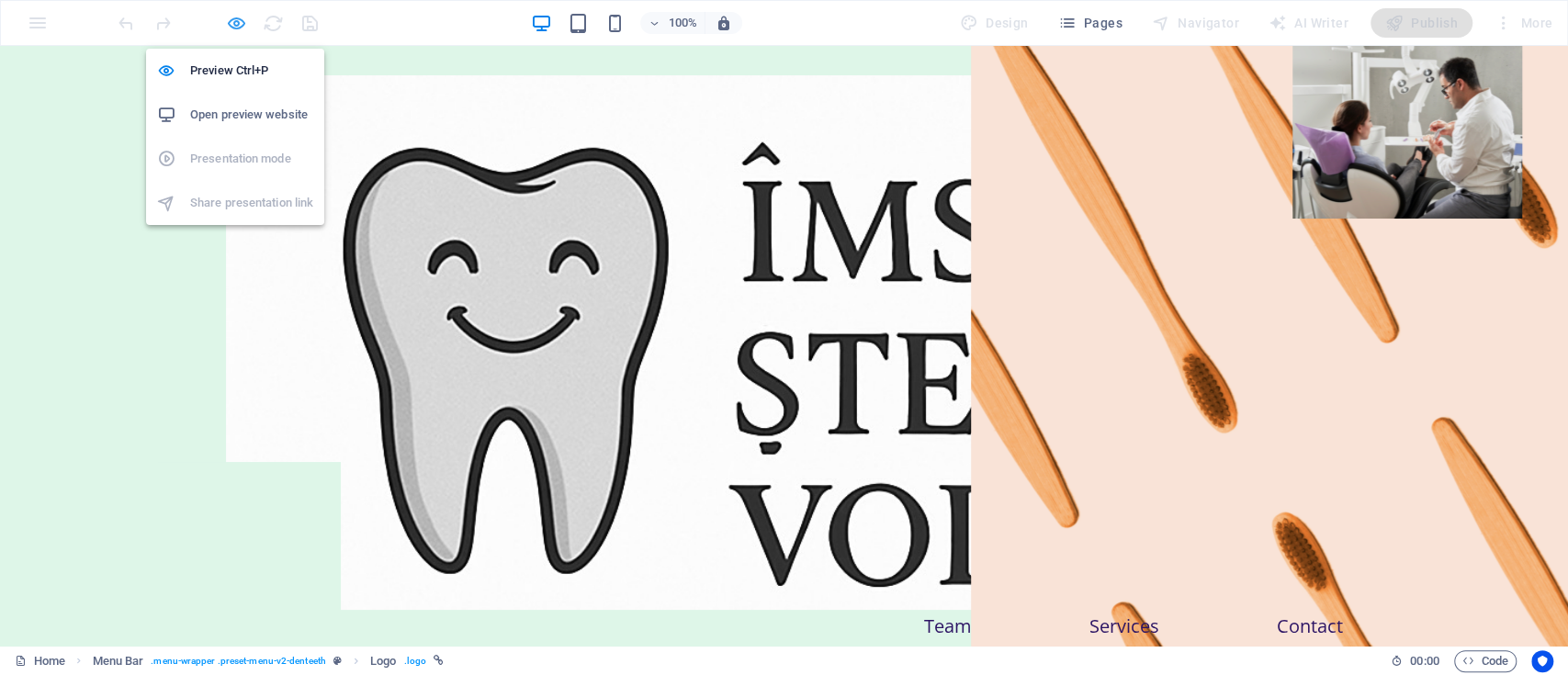 click at bounding box center (236, 23) 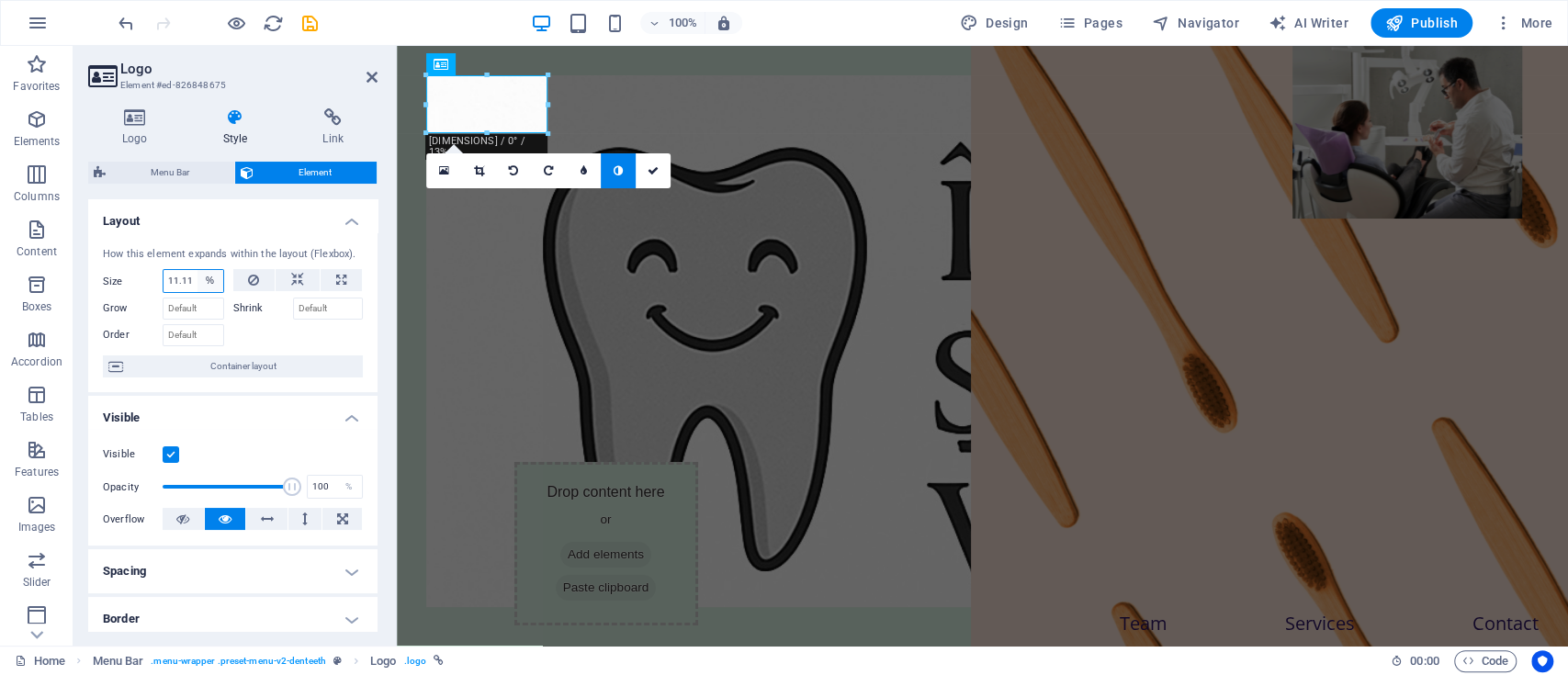 click on "Default auto px % 1/1 1/2 1/3 1/4 1/5 1/6 1/7 1/8 1/9 1/10" at bounding box center [210, 281] 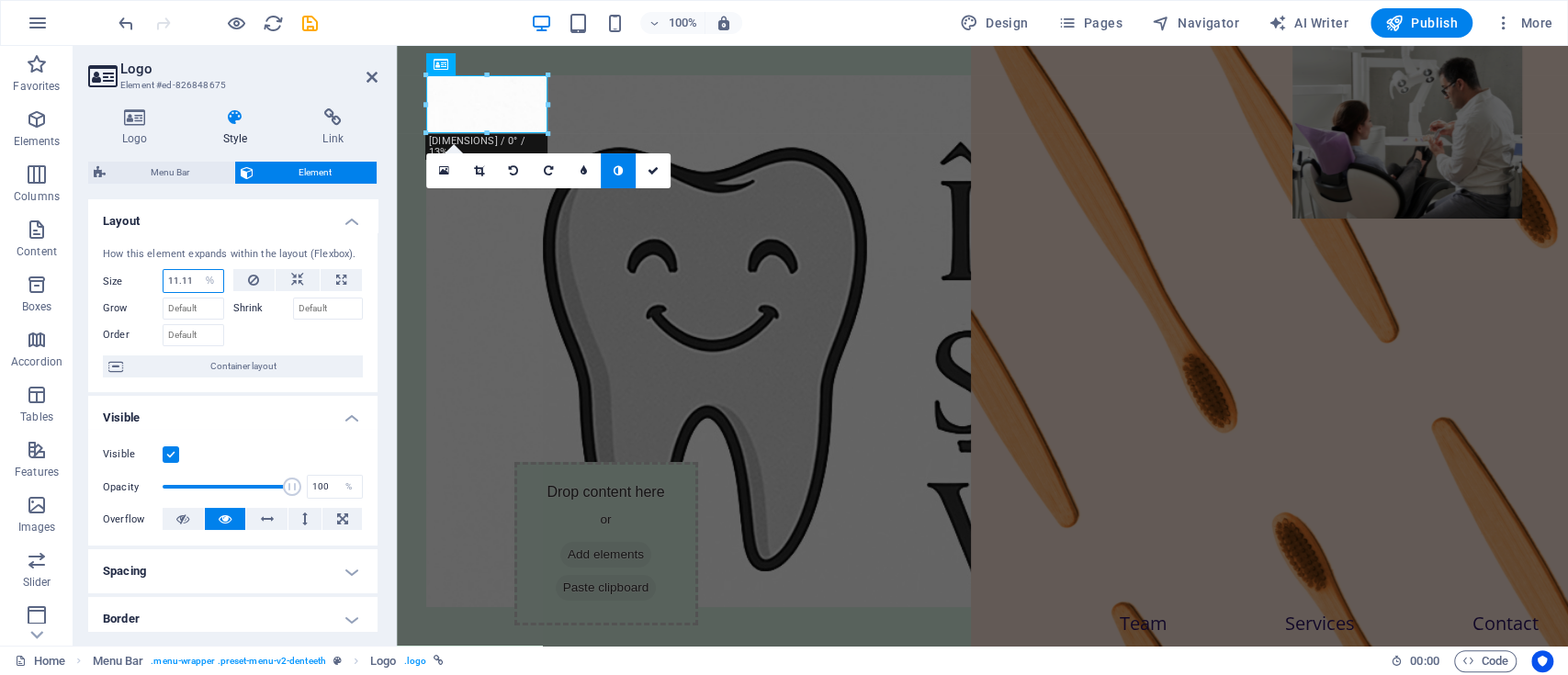 select on "1/8" 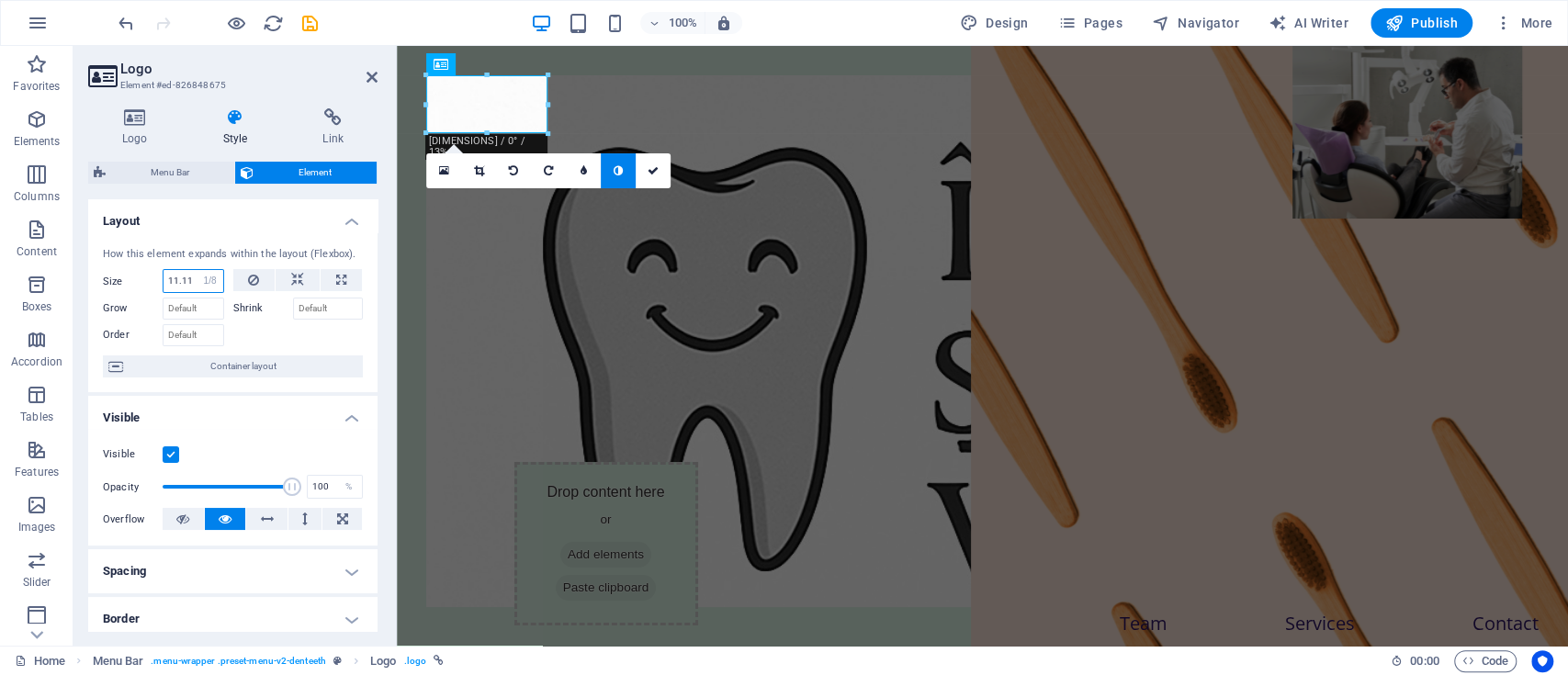 click on "Default auto px % 1/1 1/2 1/3 1/4 1/5 1/6 1/7 1/8 1/9 1/10" at bounding box center [210, 281] 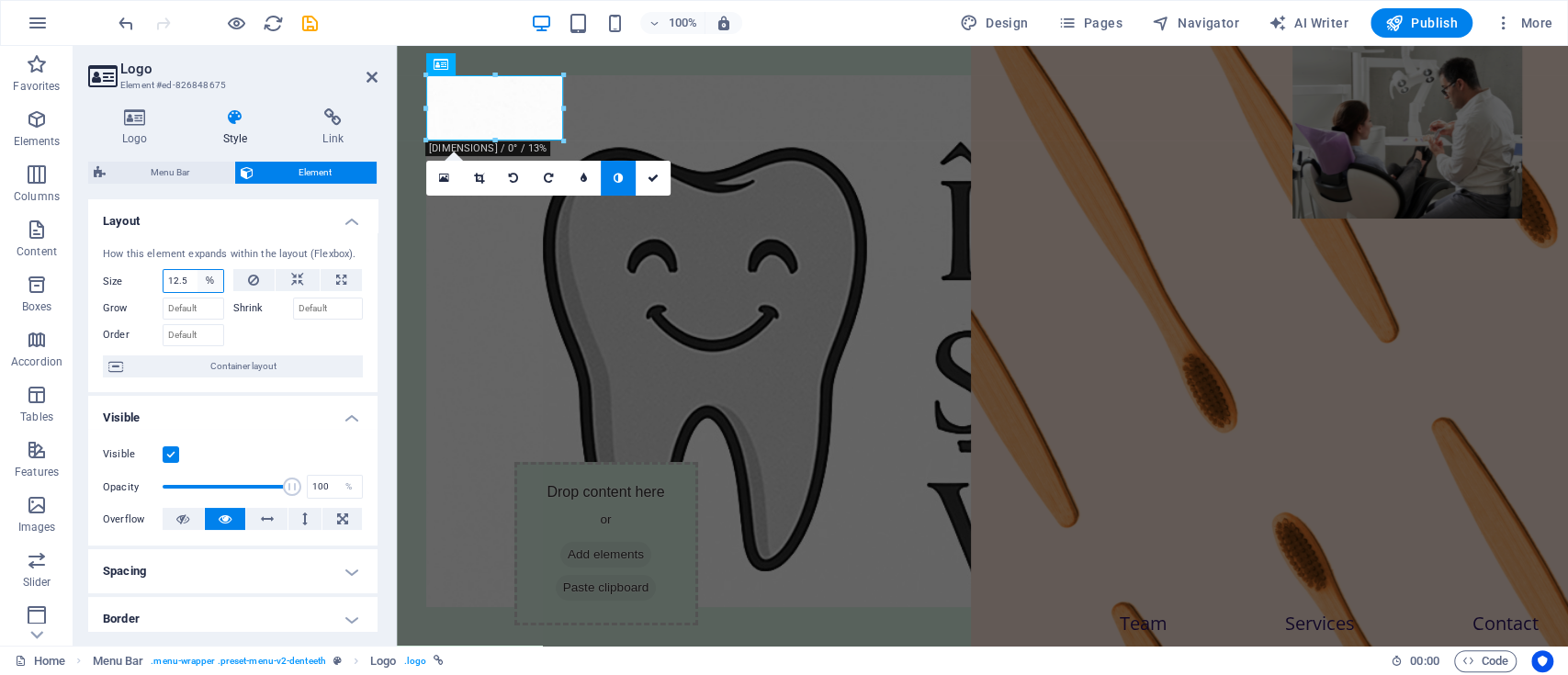click on "Default auto px % 1/1 1/2 1/3 1/4 1/5 1/6 1/7 1/8 1/9 1/10" at bounding box center (210, 281) 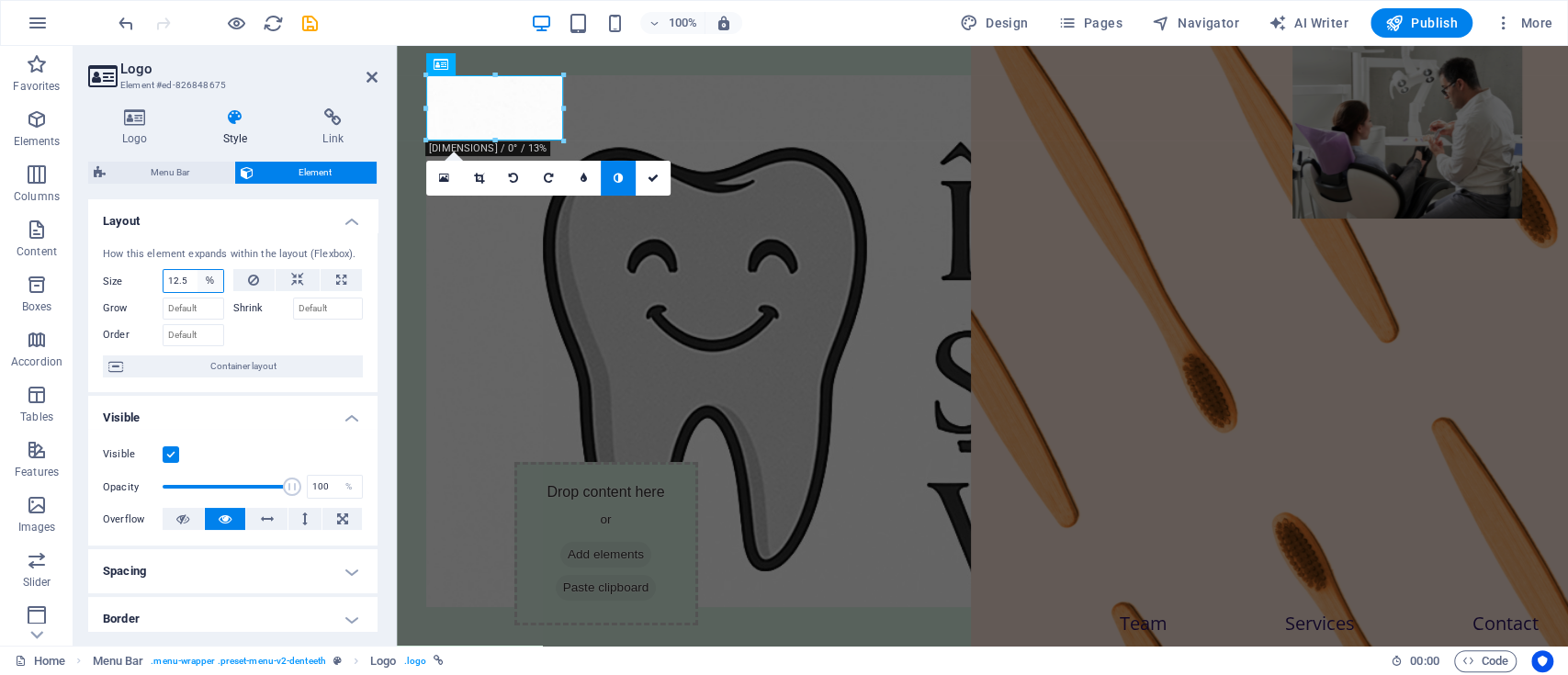 select on "1/7" 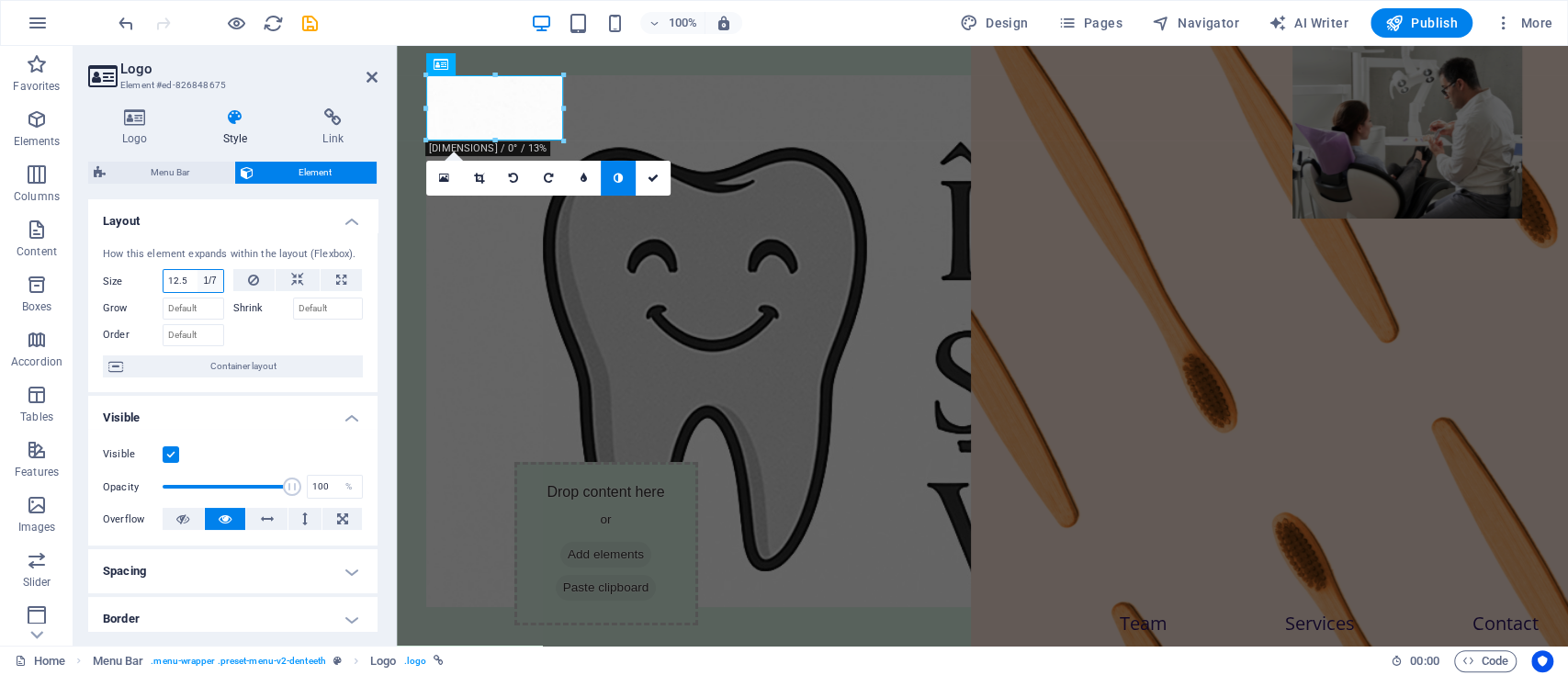 click on "Default auto px % 1/1 1/2 1/3 1/4 1/5 1/6 1/7 1/8 1/9 1/10" at bounding box center (210, 281) 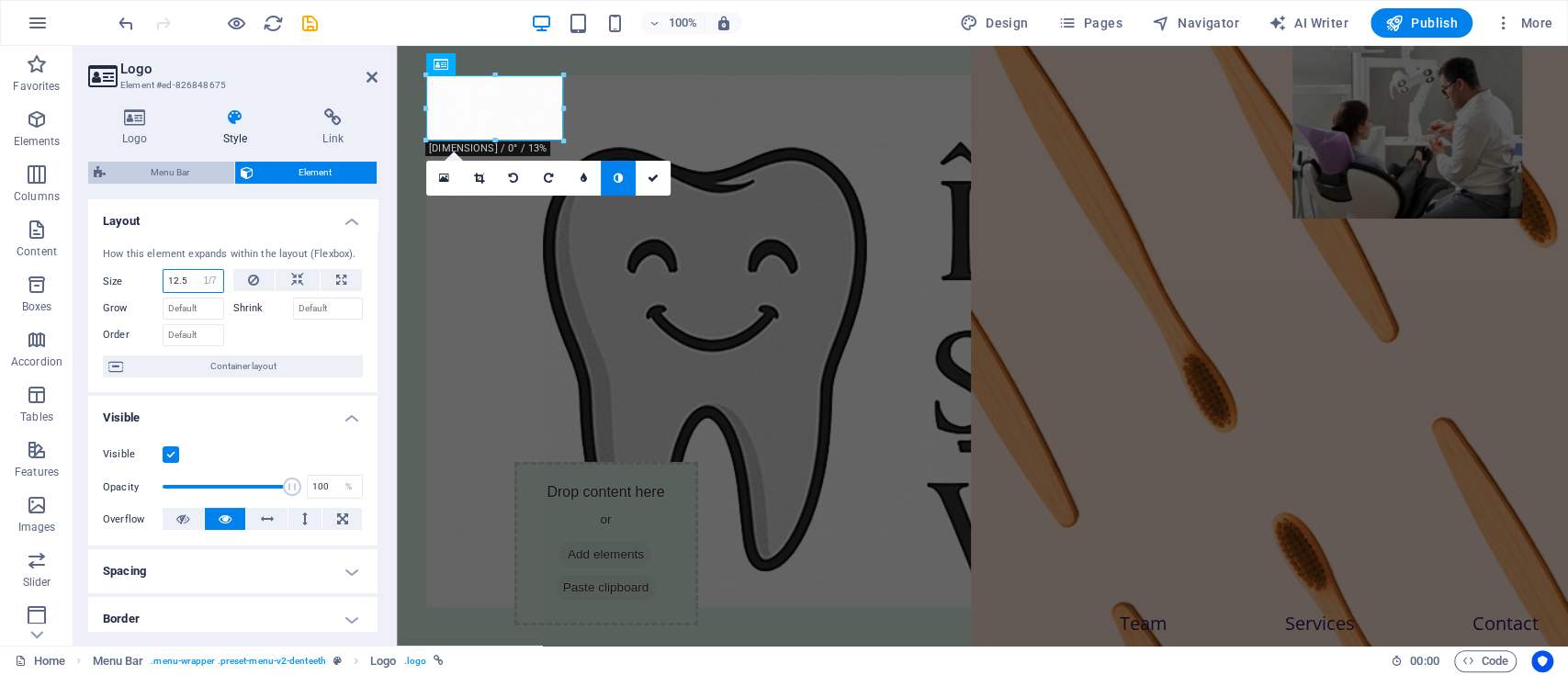type on "14.28" 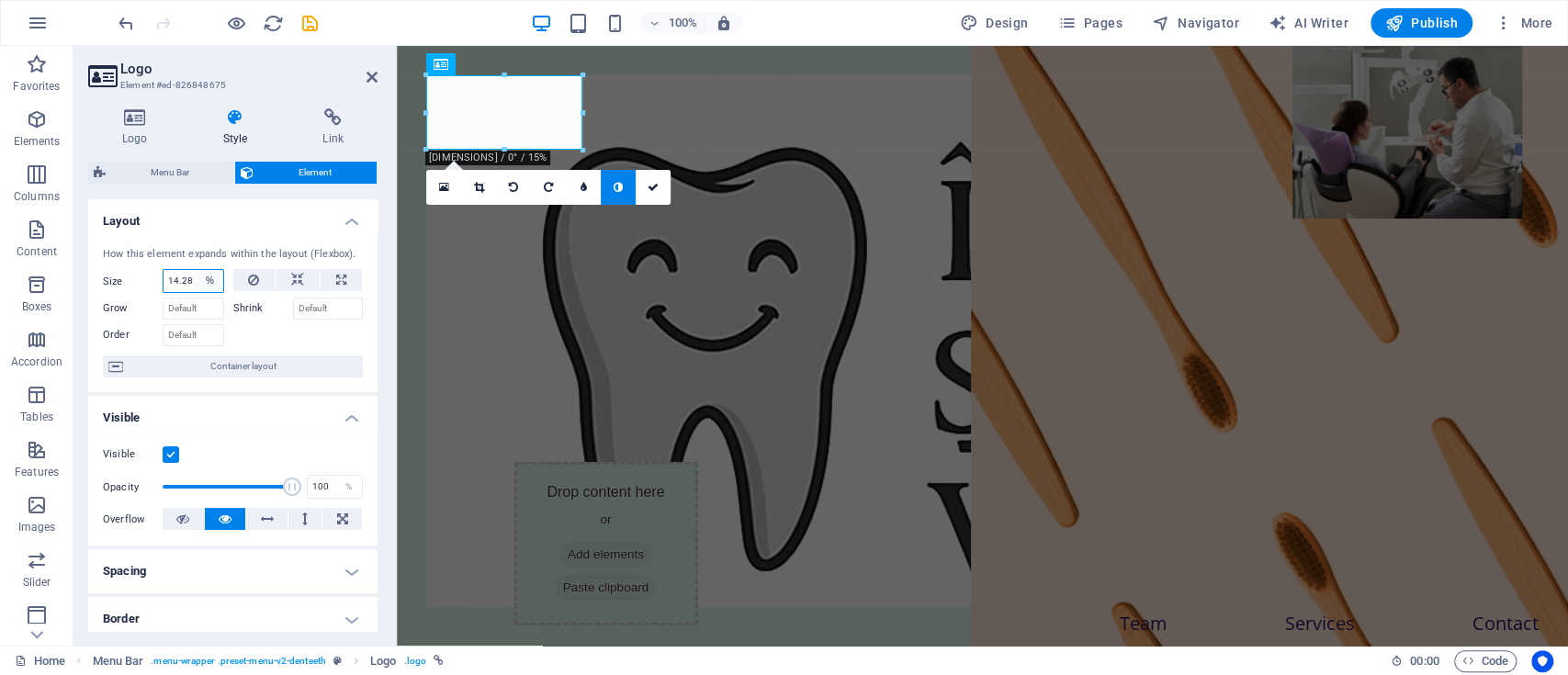 click on "Default auto px % 1/1 1/2 1/3 1/4 1/5 1/6 1/7 1/8 1/9 1/10" at bounding box center (210, 281) 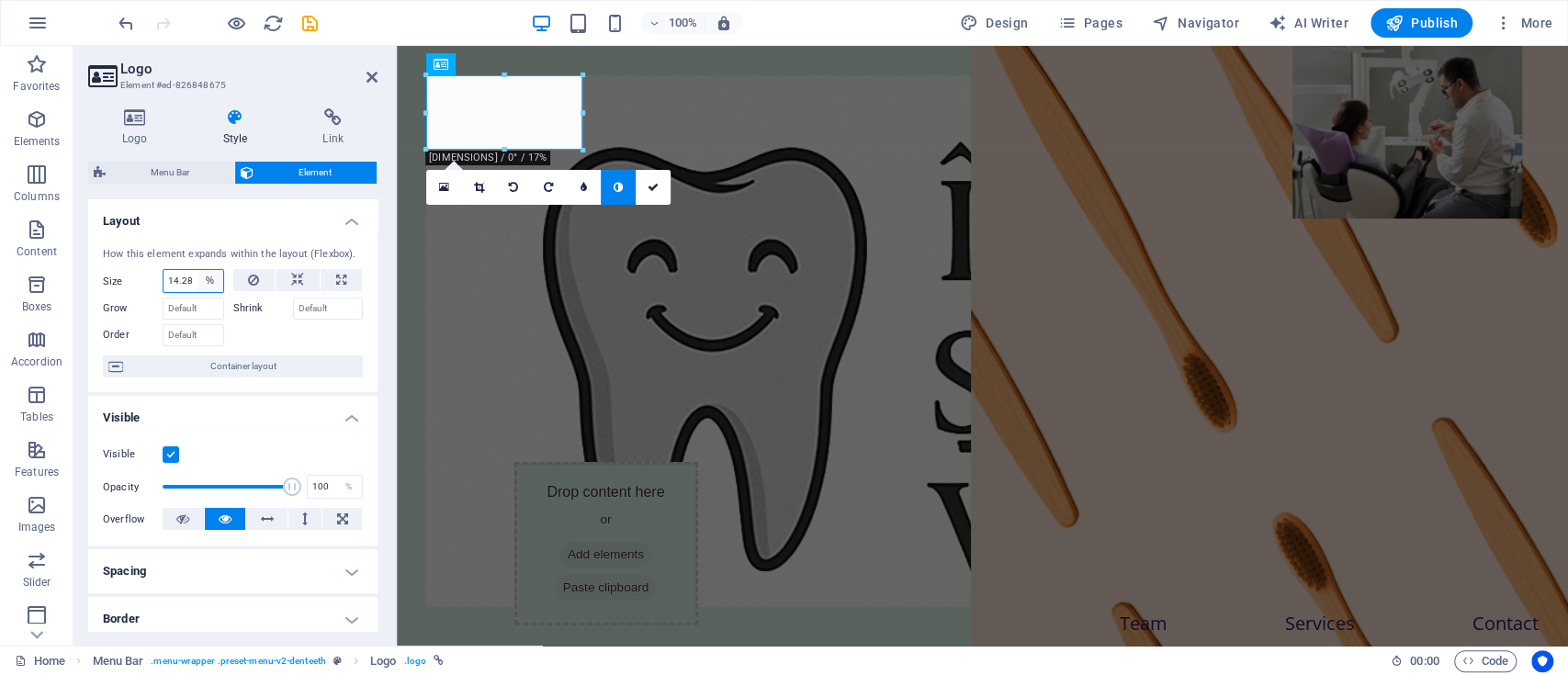 select on "1/8" 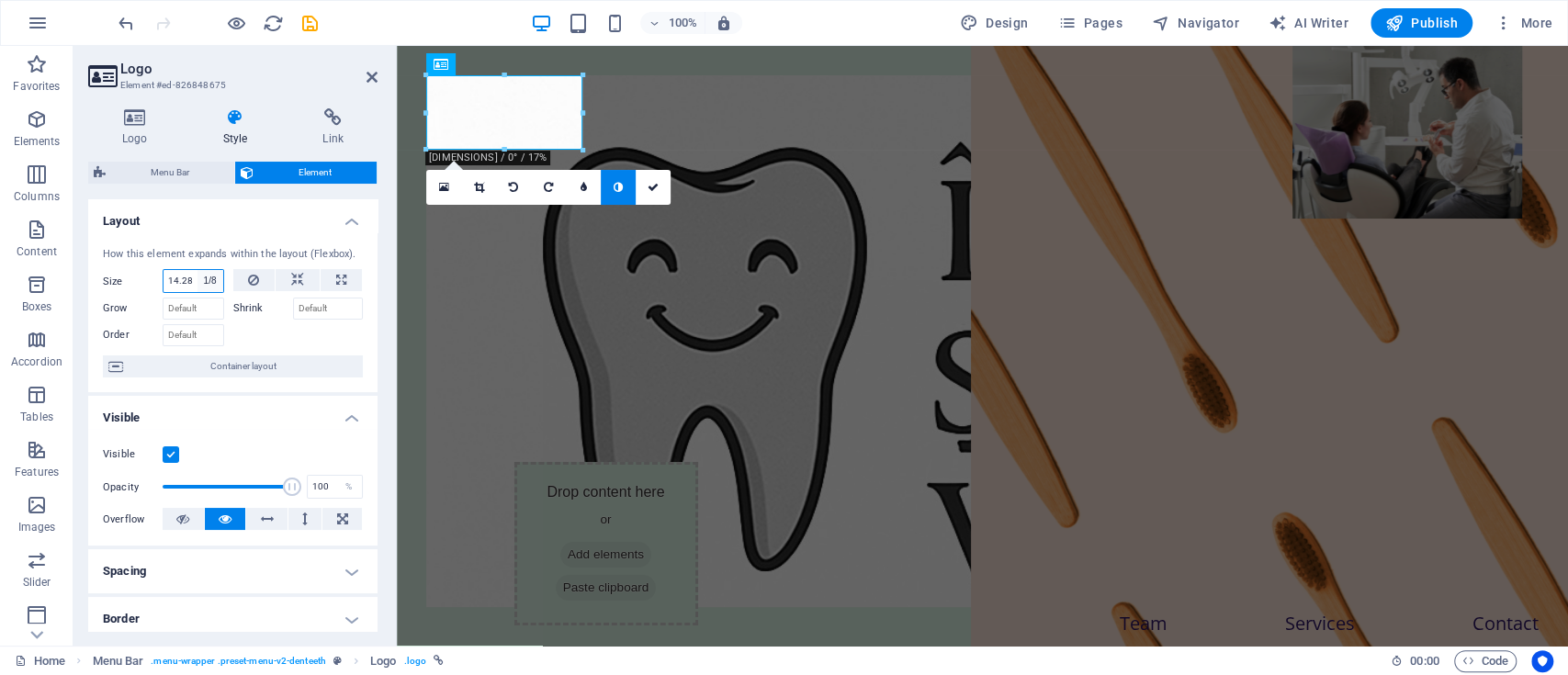 click on "Default auto px % 1/1 1/2 1/3 1/4 1/5 1/6 1/7 1/8 1/9 1/10" at bounding box center [210, 281] 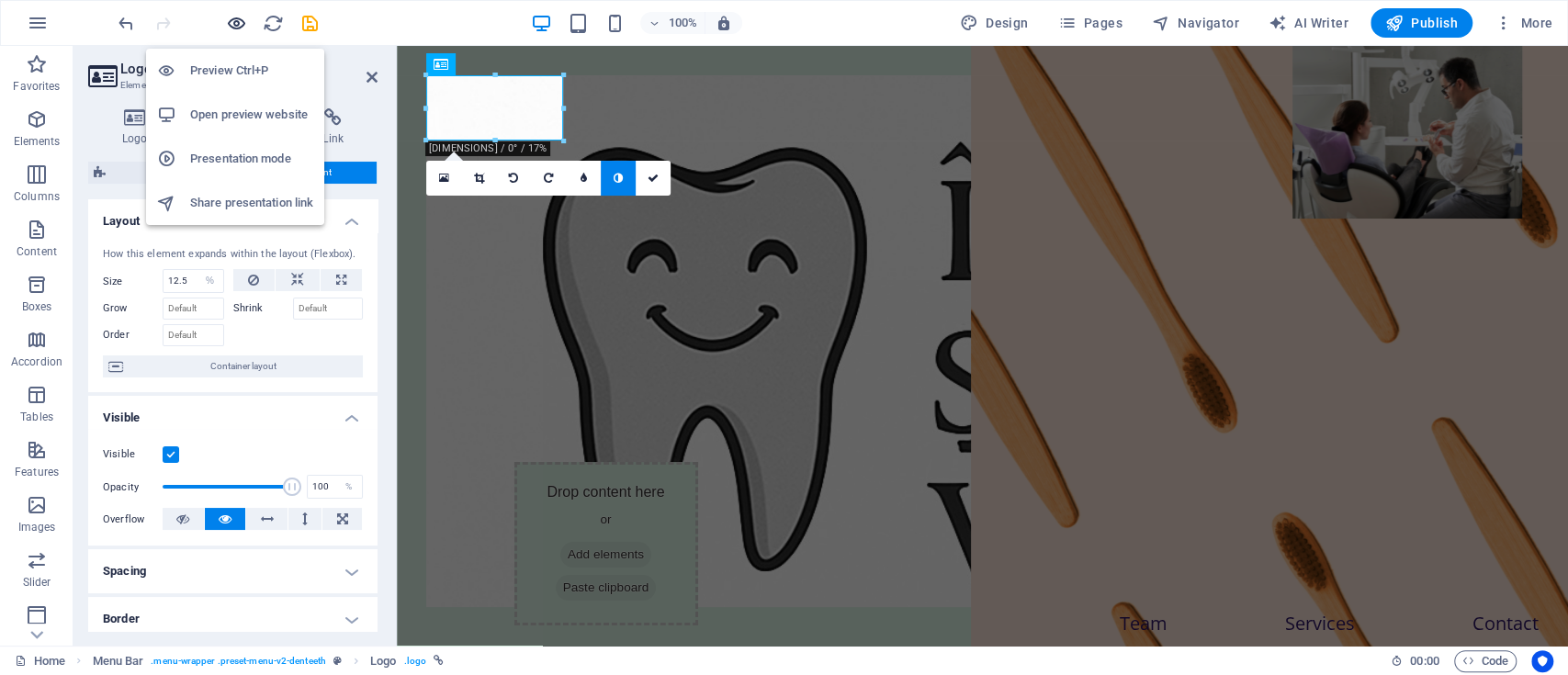click at bounding box center [236, 23] 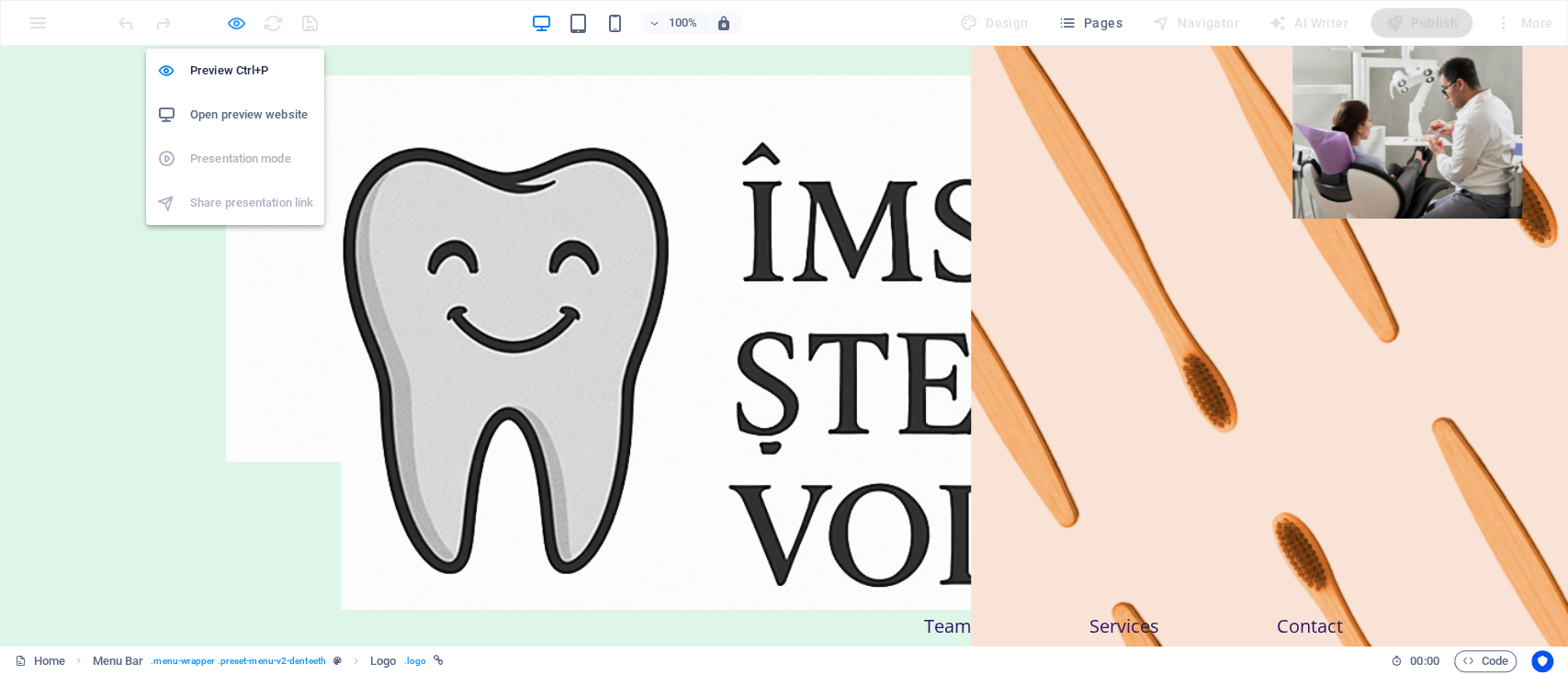click at bounding box center (236, 23) 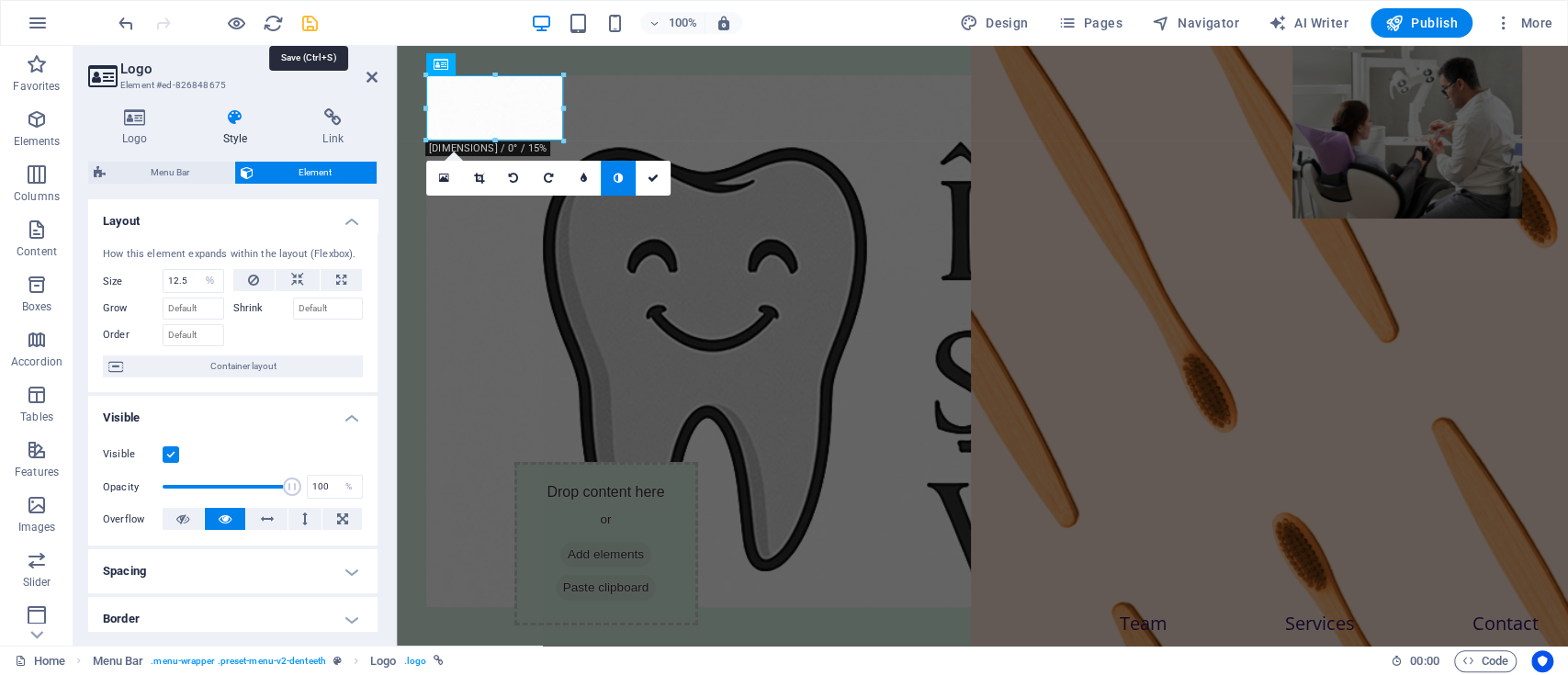 click at bounding box center [310, 23] 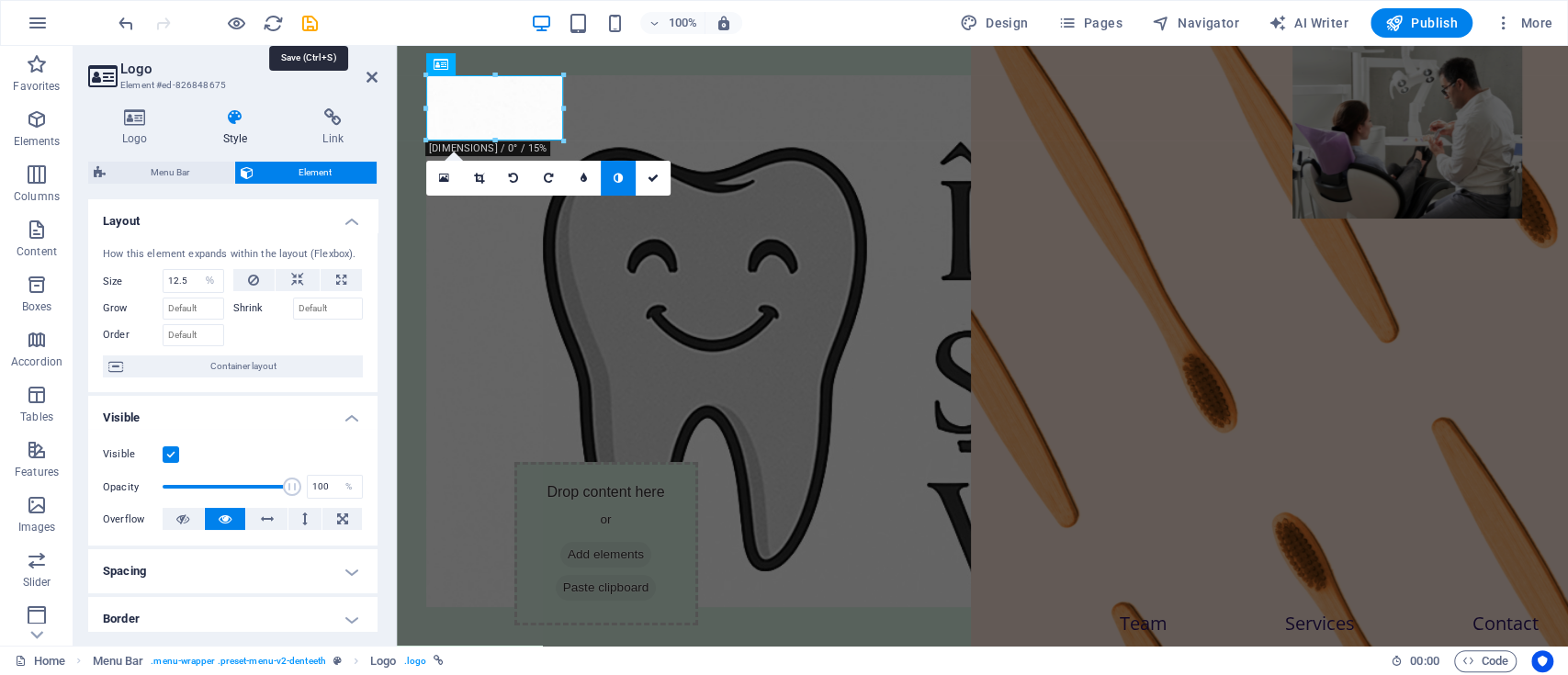 select on "%" 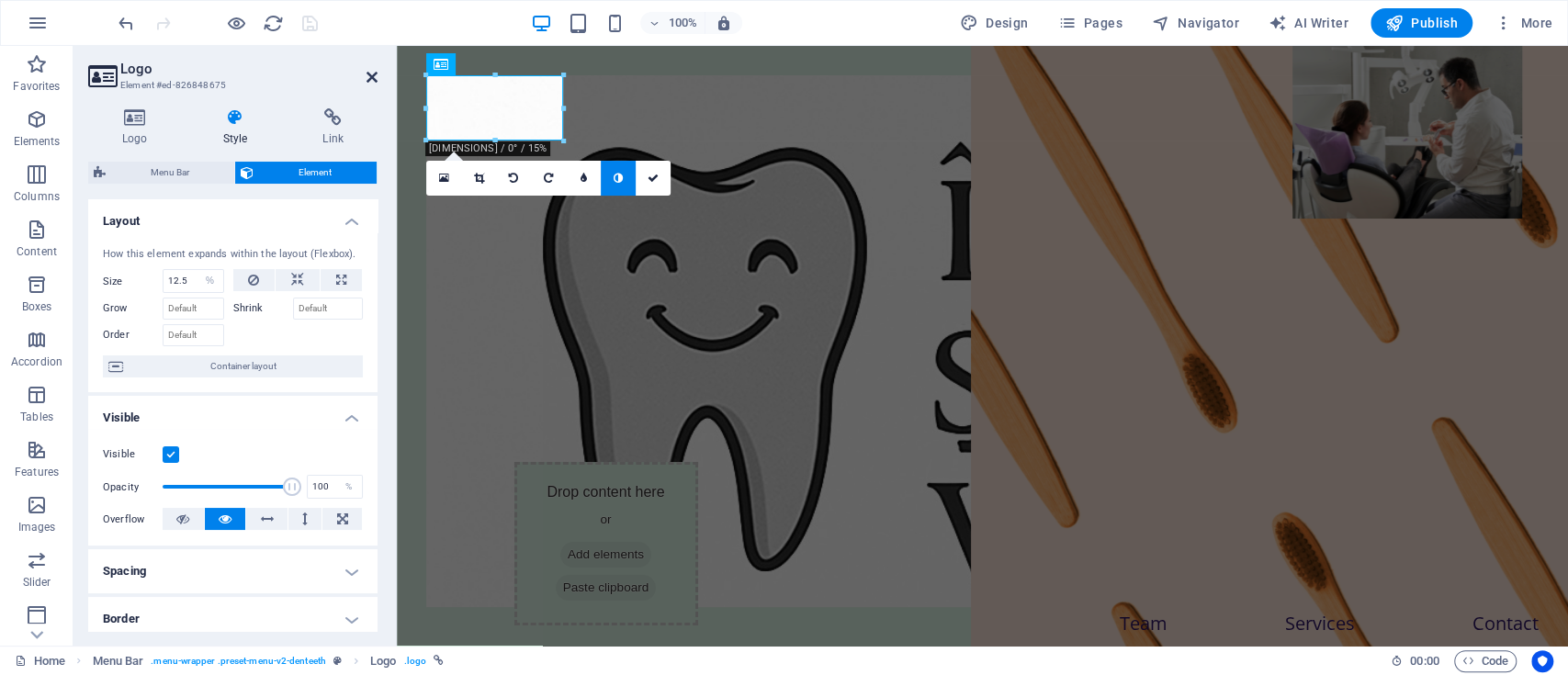 click at bounding box center [372, 77] 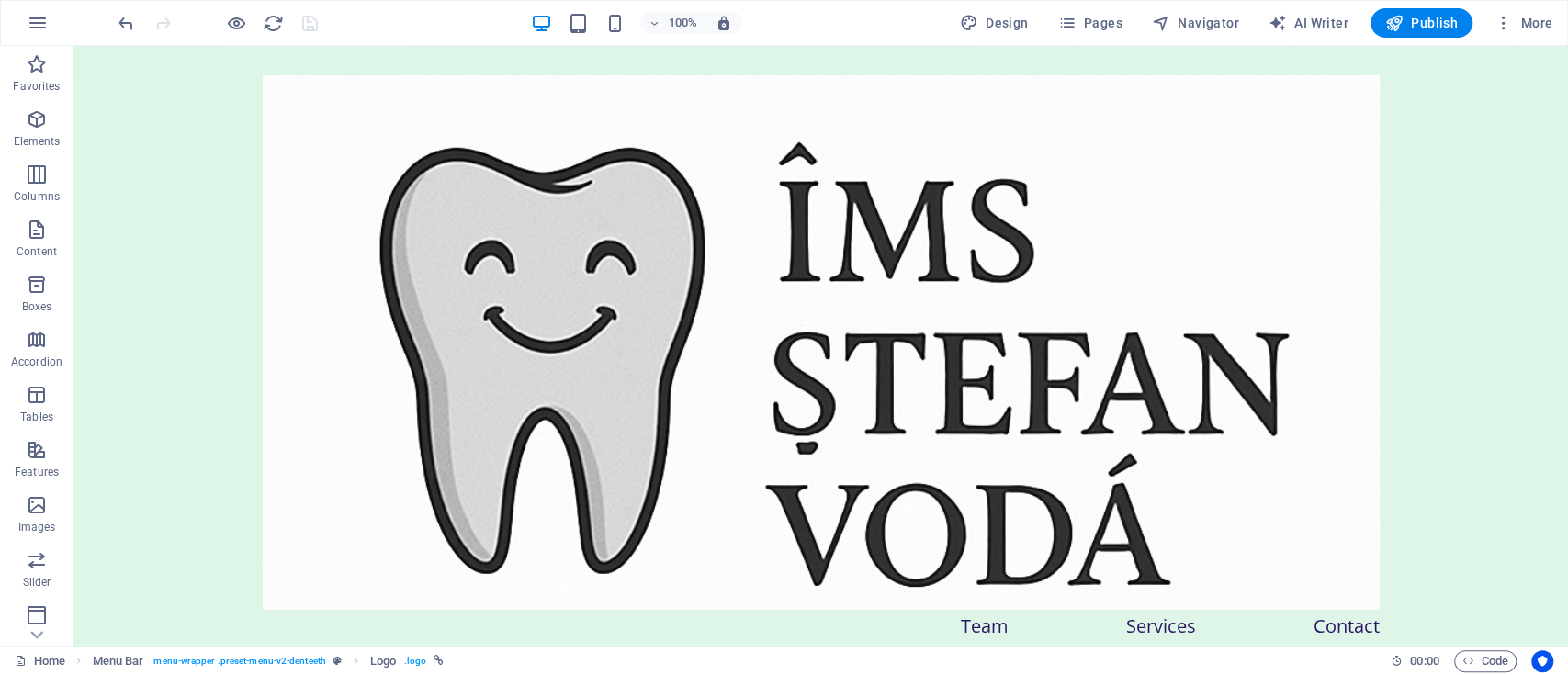 scroll, scrollTop: 489, scrollLeft: 0, axis: vertical 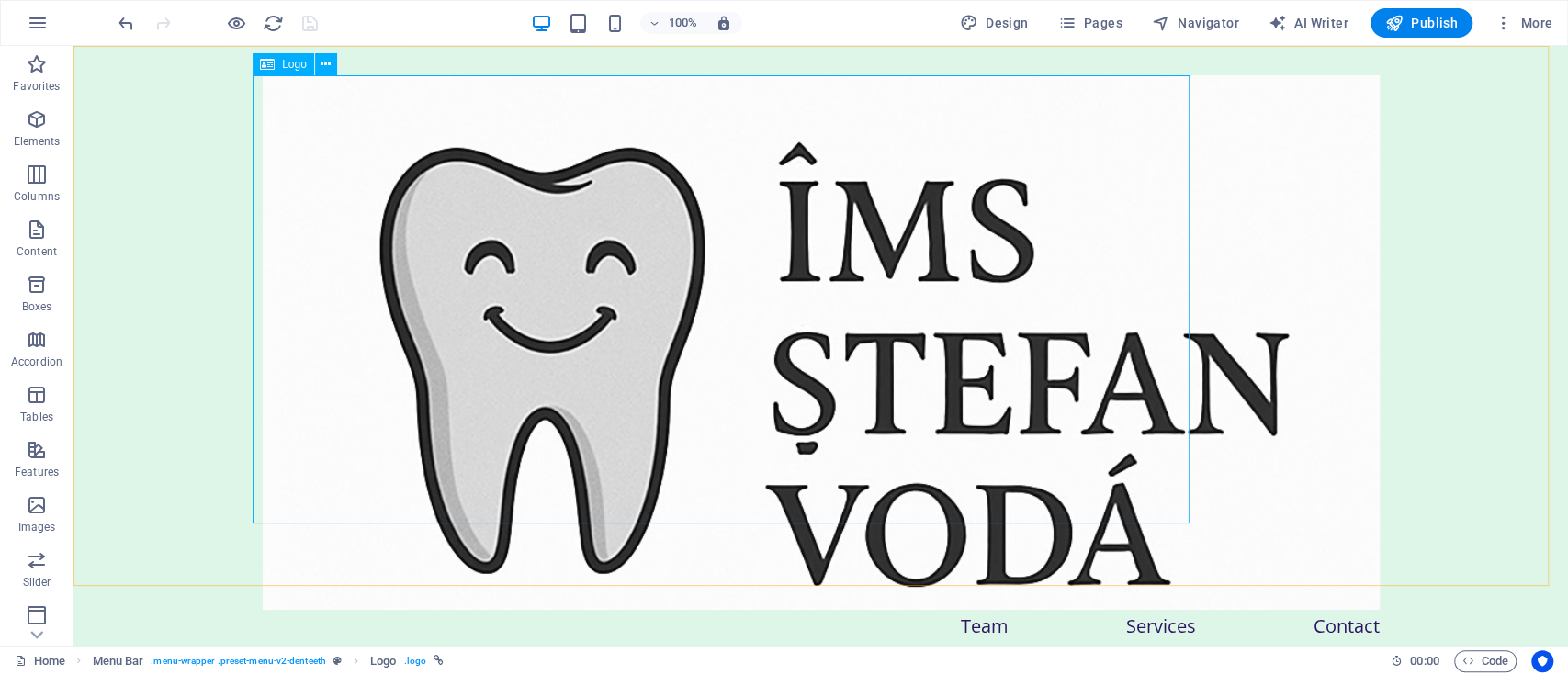 click on "Logo" at bounding box center (294, 64) 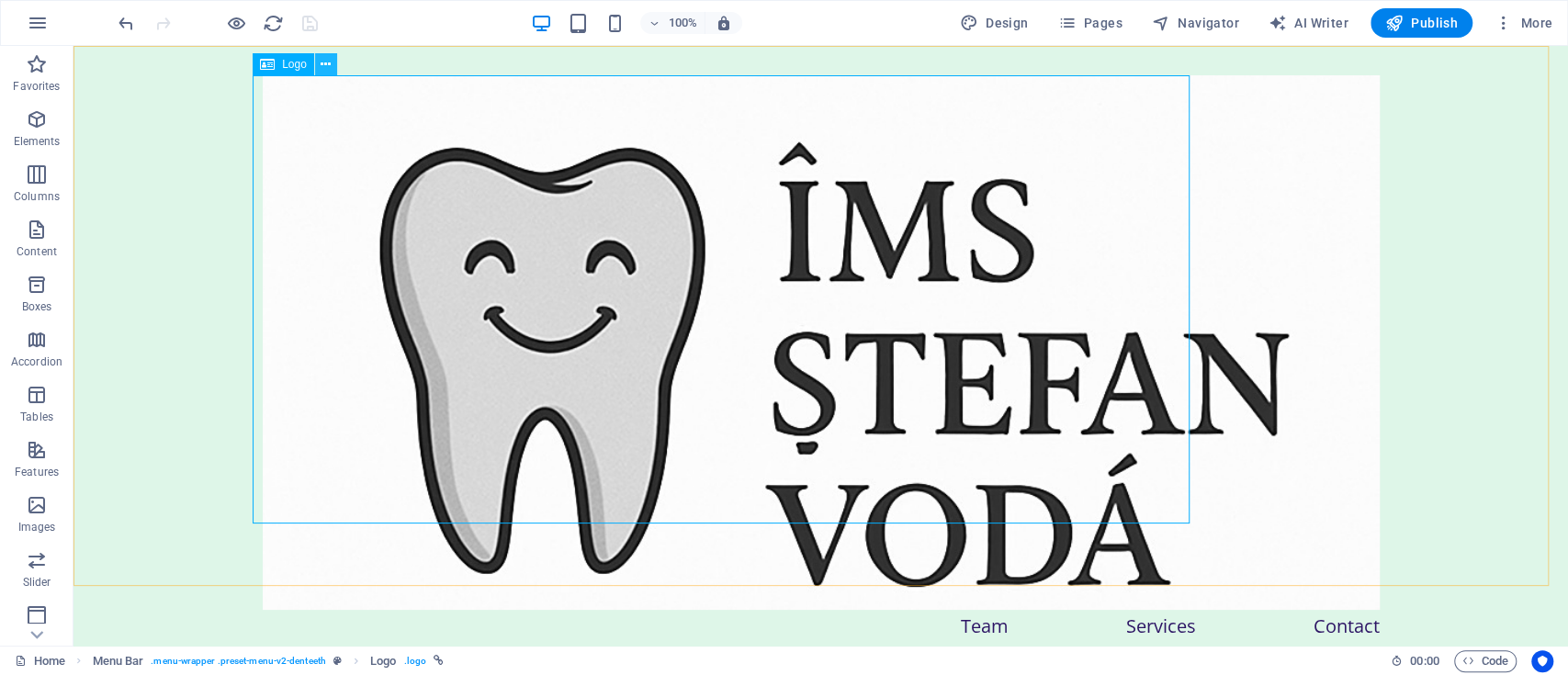 click at bounding box center (325, 64) 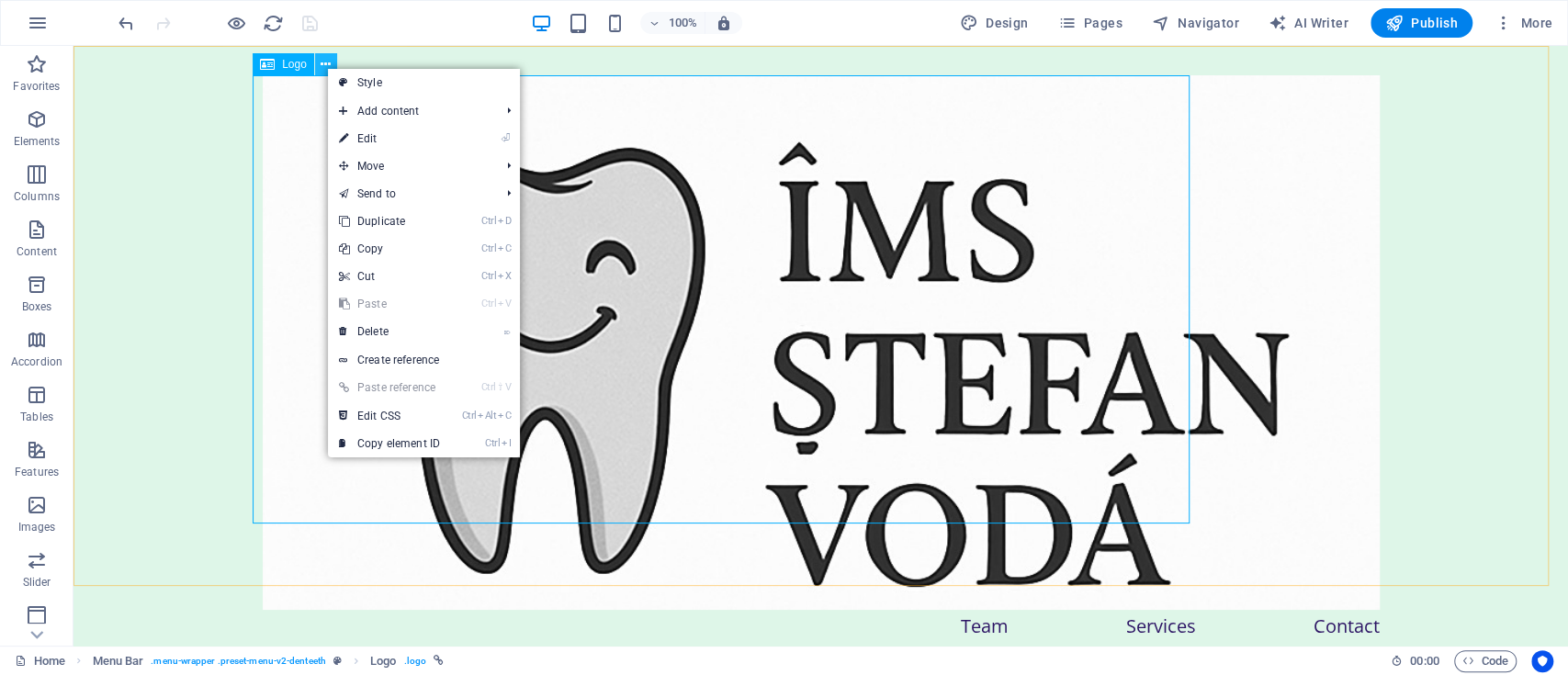 click at bounding box center (325, 64) 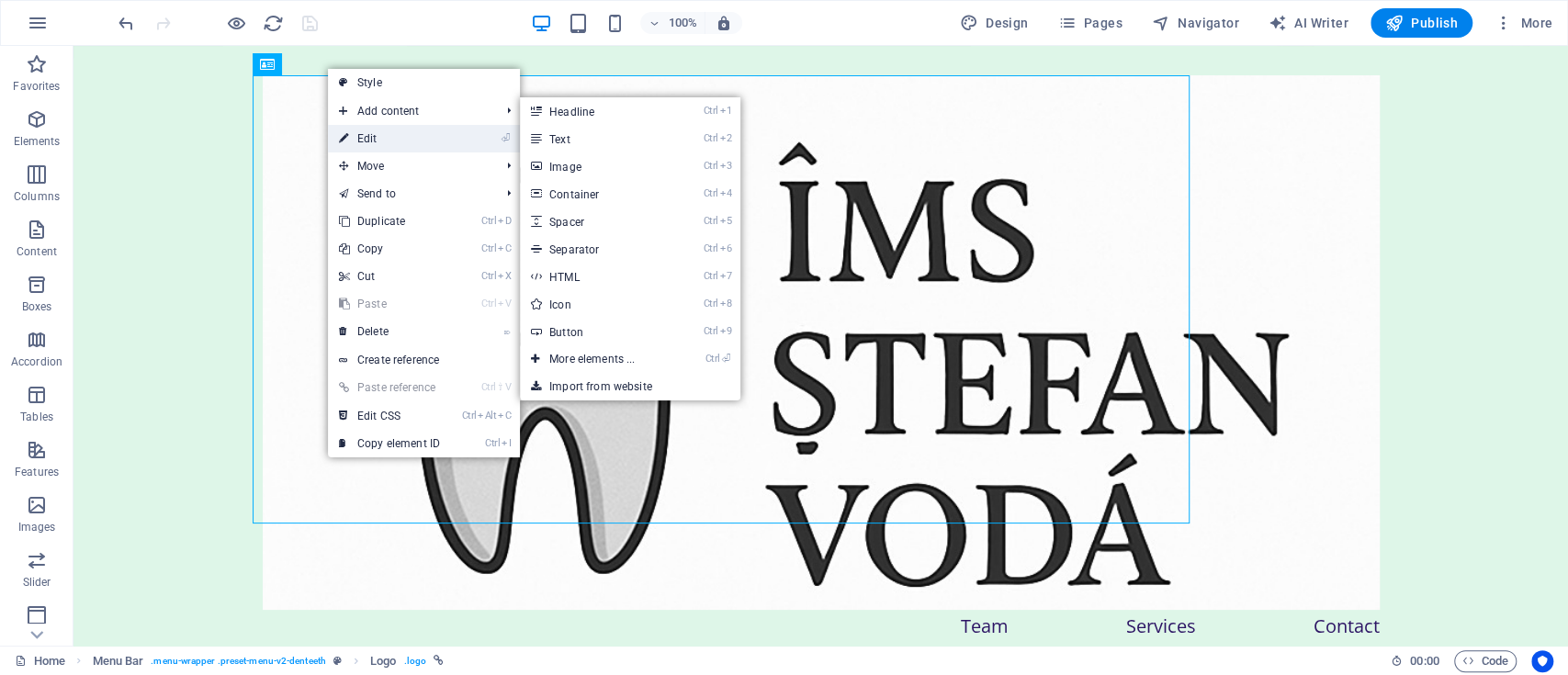 click on "⏎  Edit" at bounding box center (389, 139) 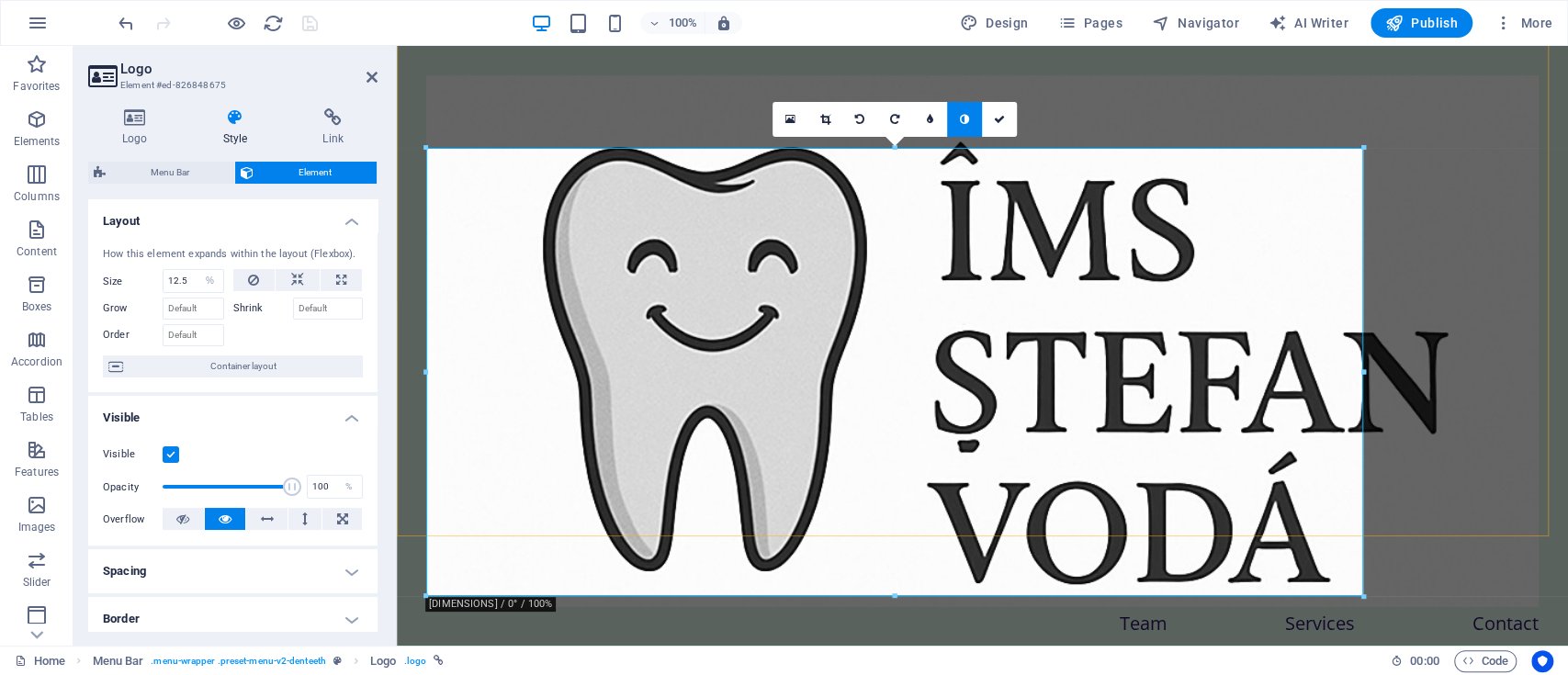 scroll, scrollTop: 489, scrollLeft: 0, axis: vertical 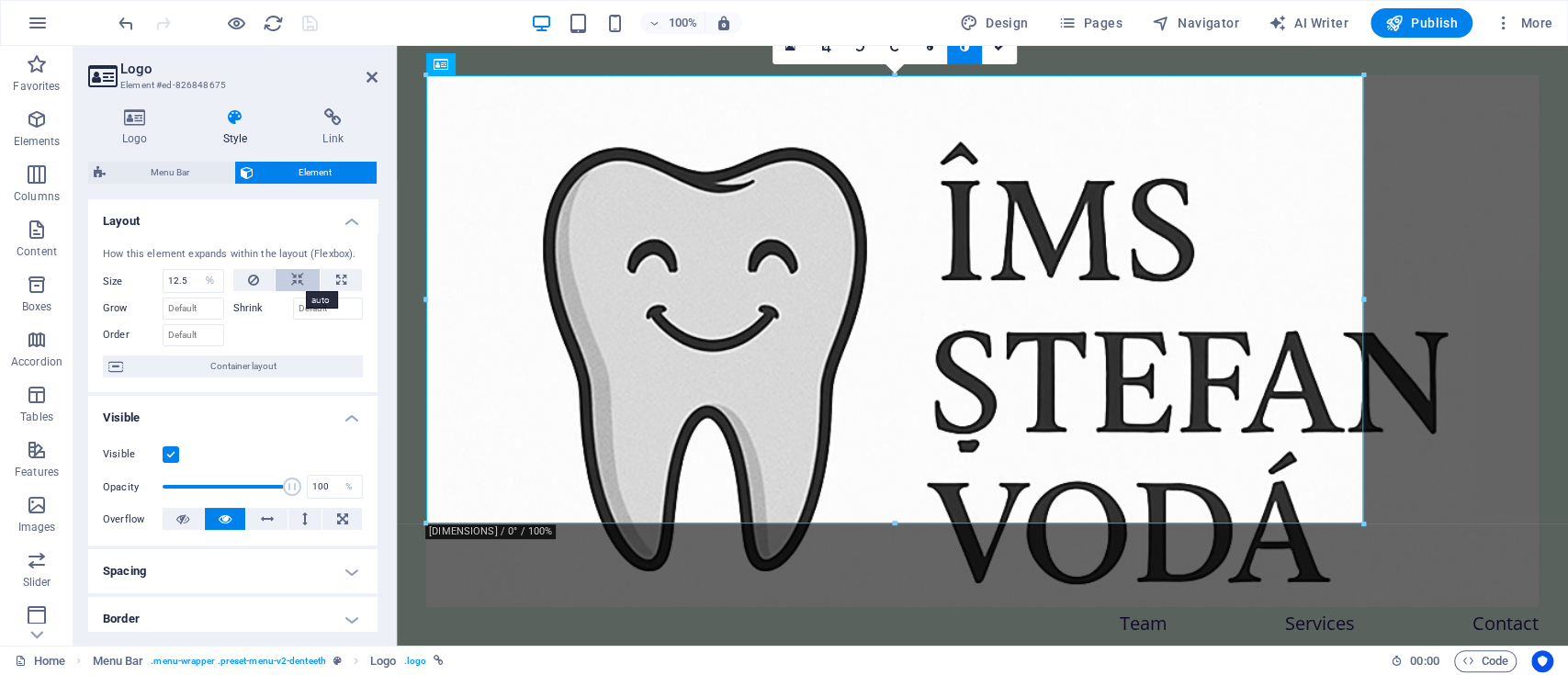 click at bounding box center [298, 280] 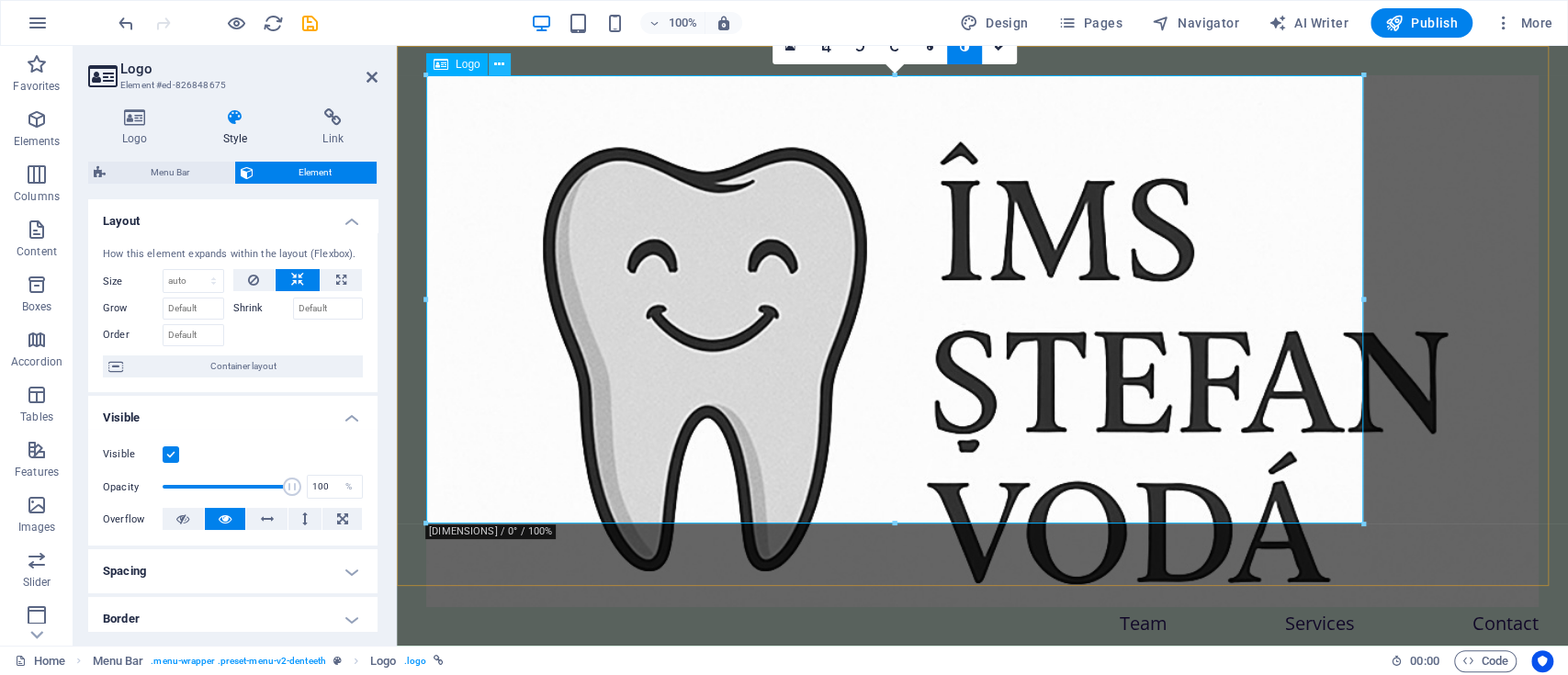 click at bounding box center (499, 64) 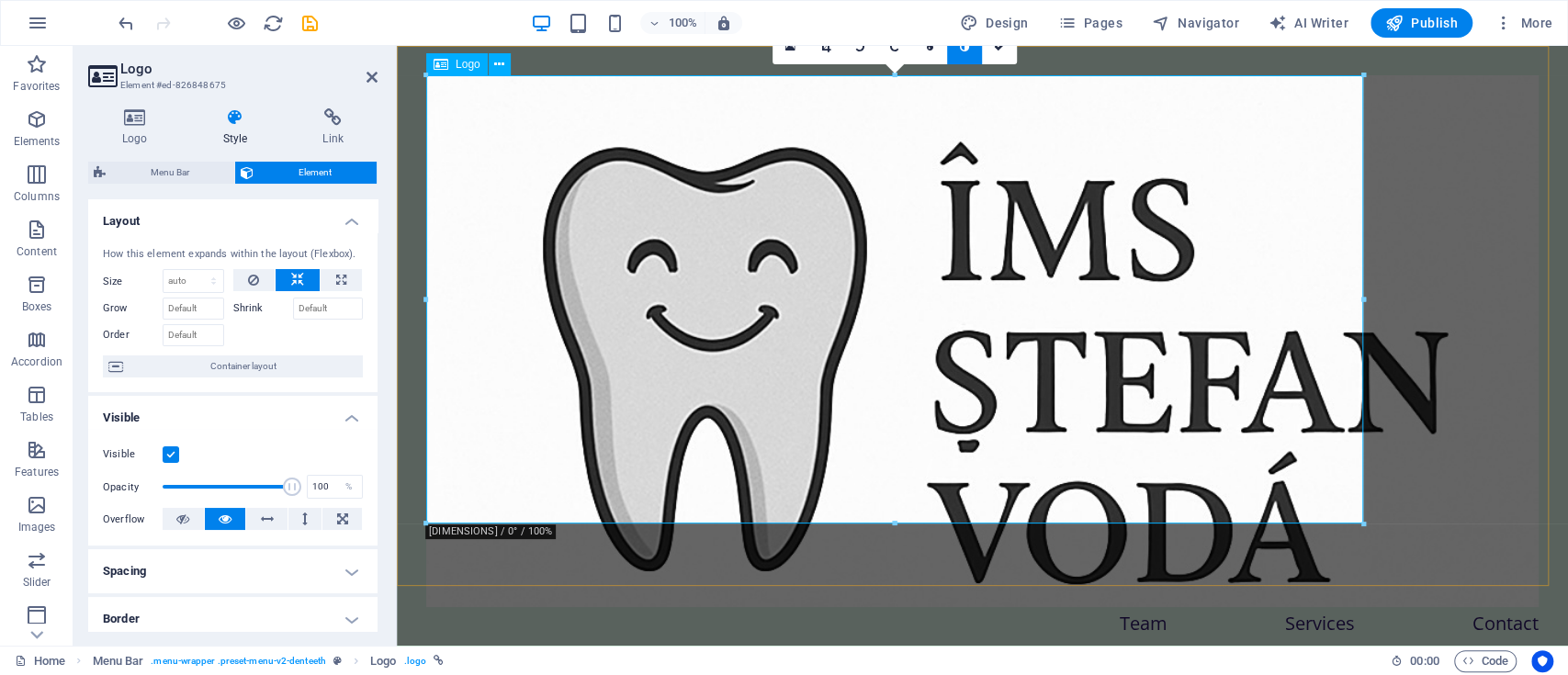 click at bounding box center [982, 341] 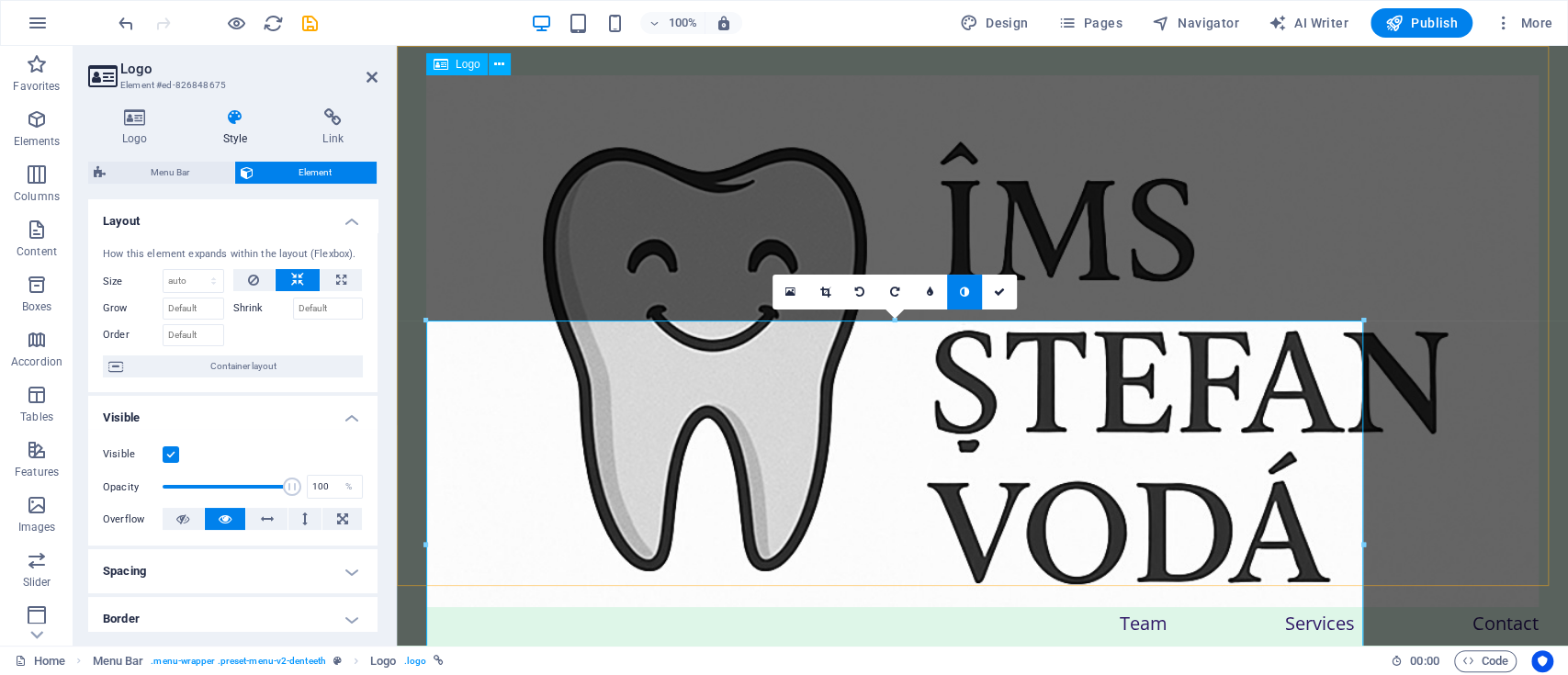 scroll, scrollTop: 367, scrollLeft: 0, axis: vertical 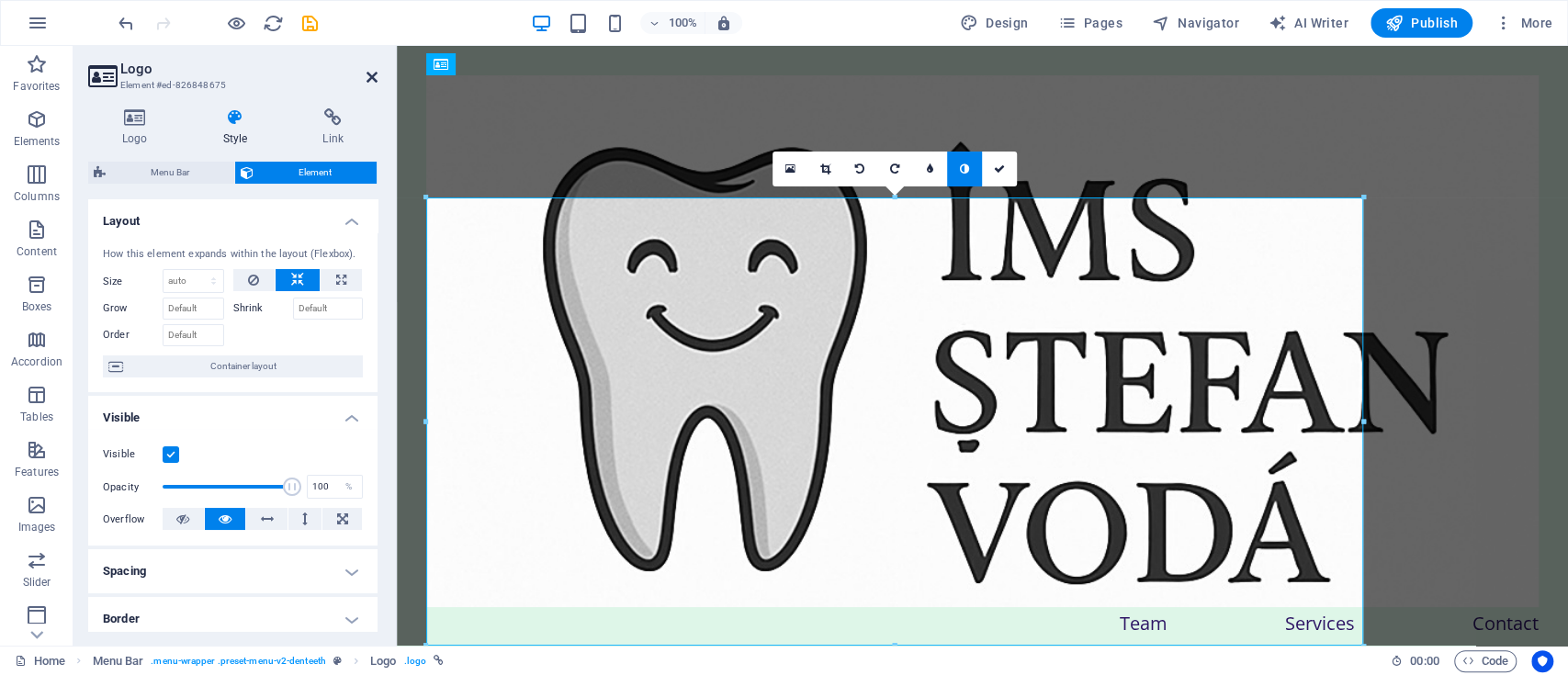 drag, startPoint x: 378, startPoint y: 76, endPoint x: 368, endPoint y: 78, distance: 10.19804 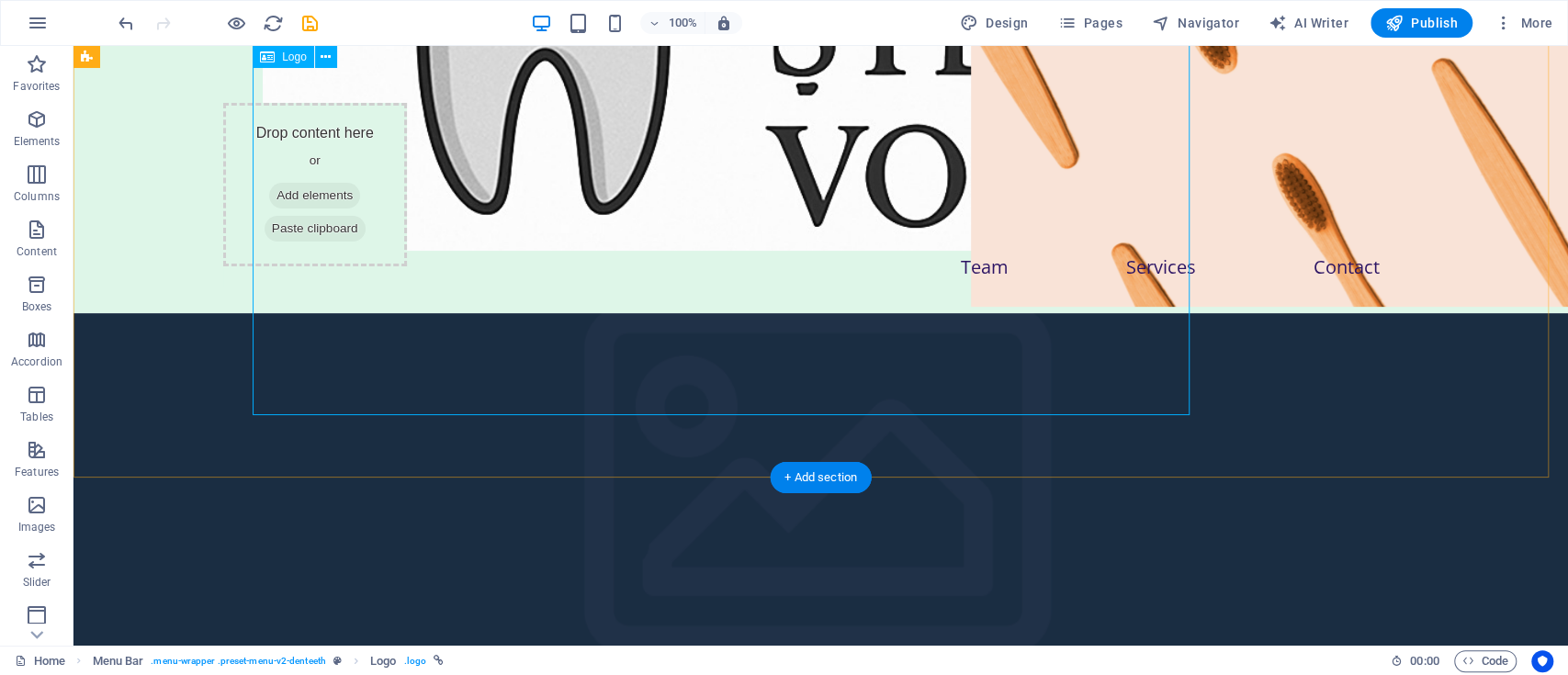 scroll, scrollTop: 0, scrollLeft: 0, axis: both 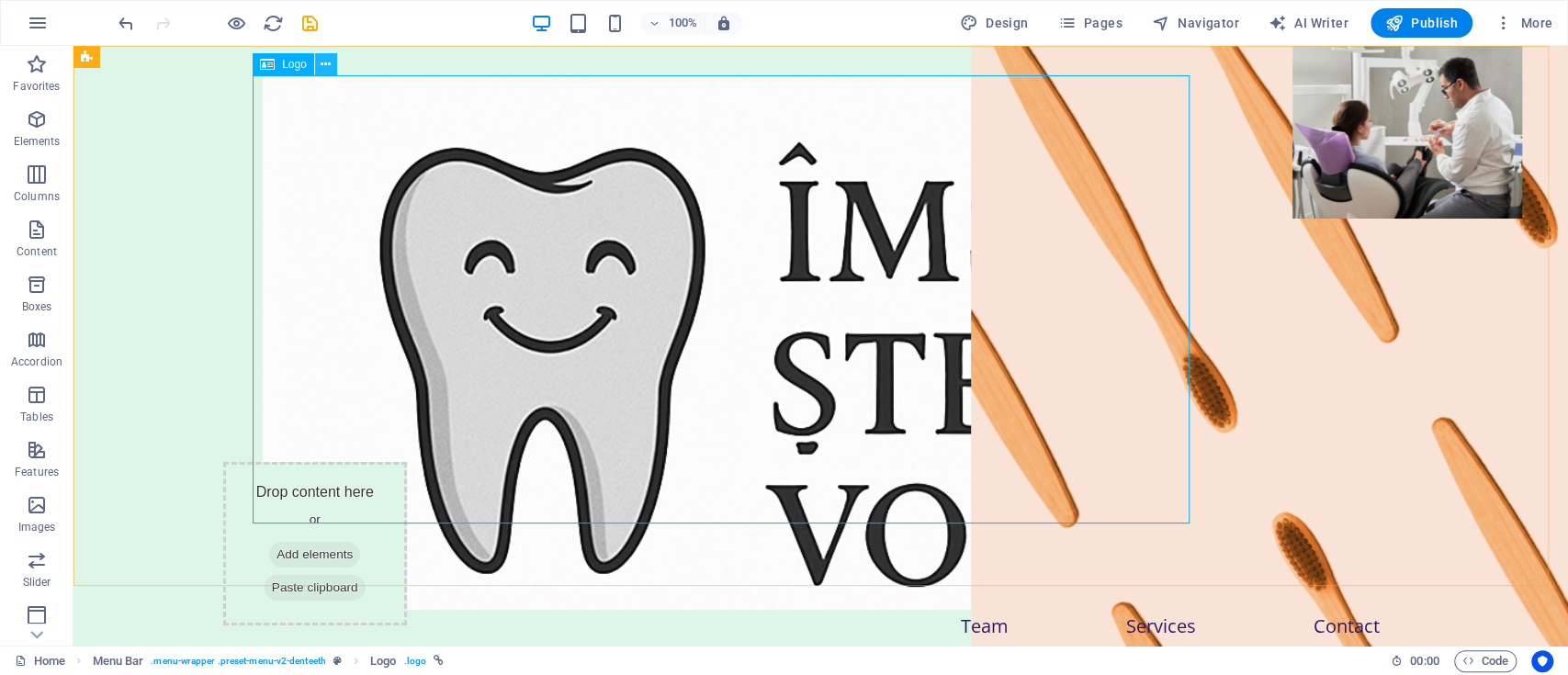 click at bounding box center (326, 64) 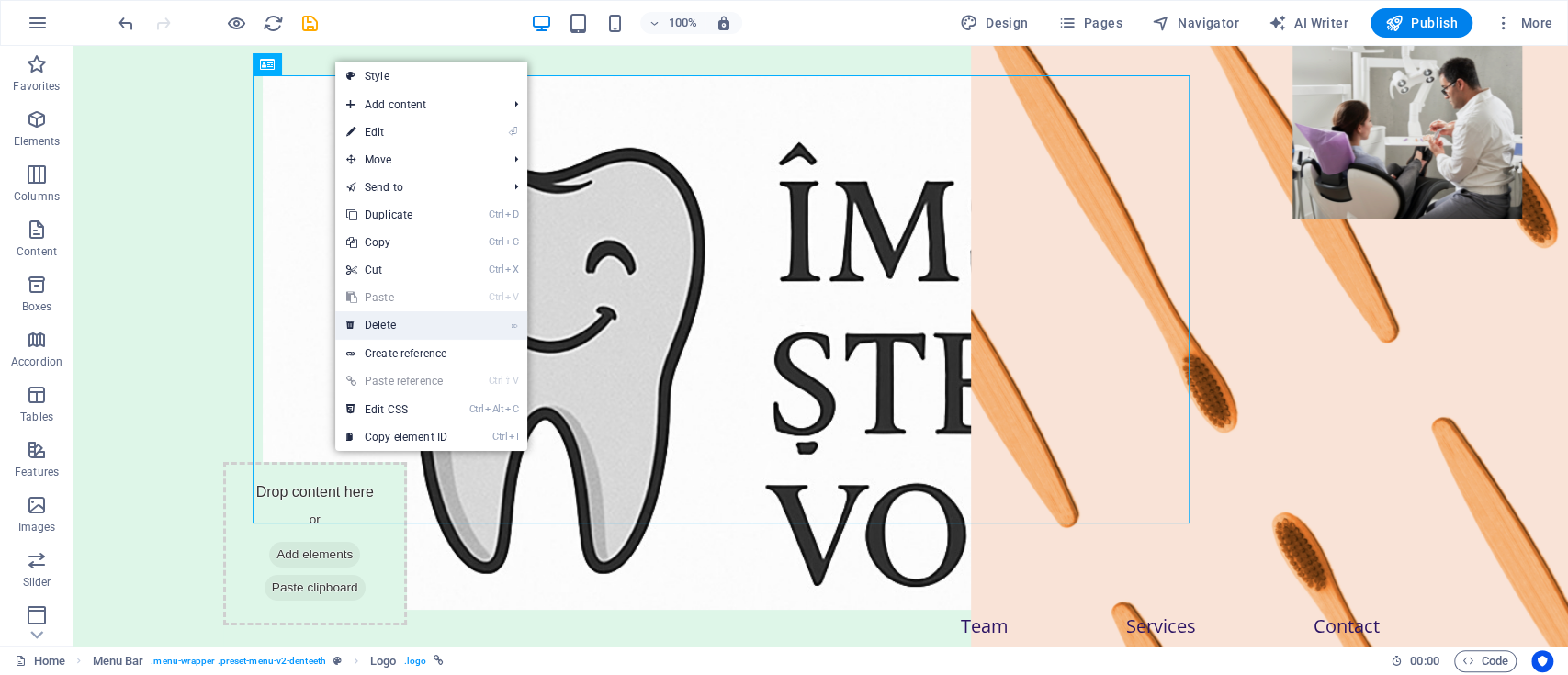 click on "⌦  Delete" at bounding box center (397, 325) 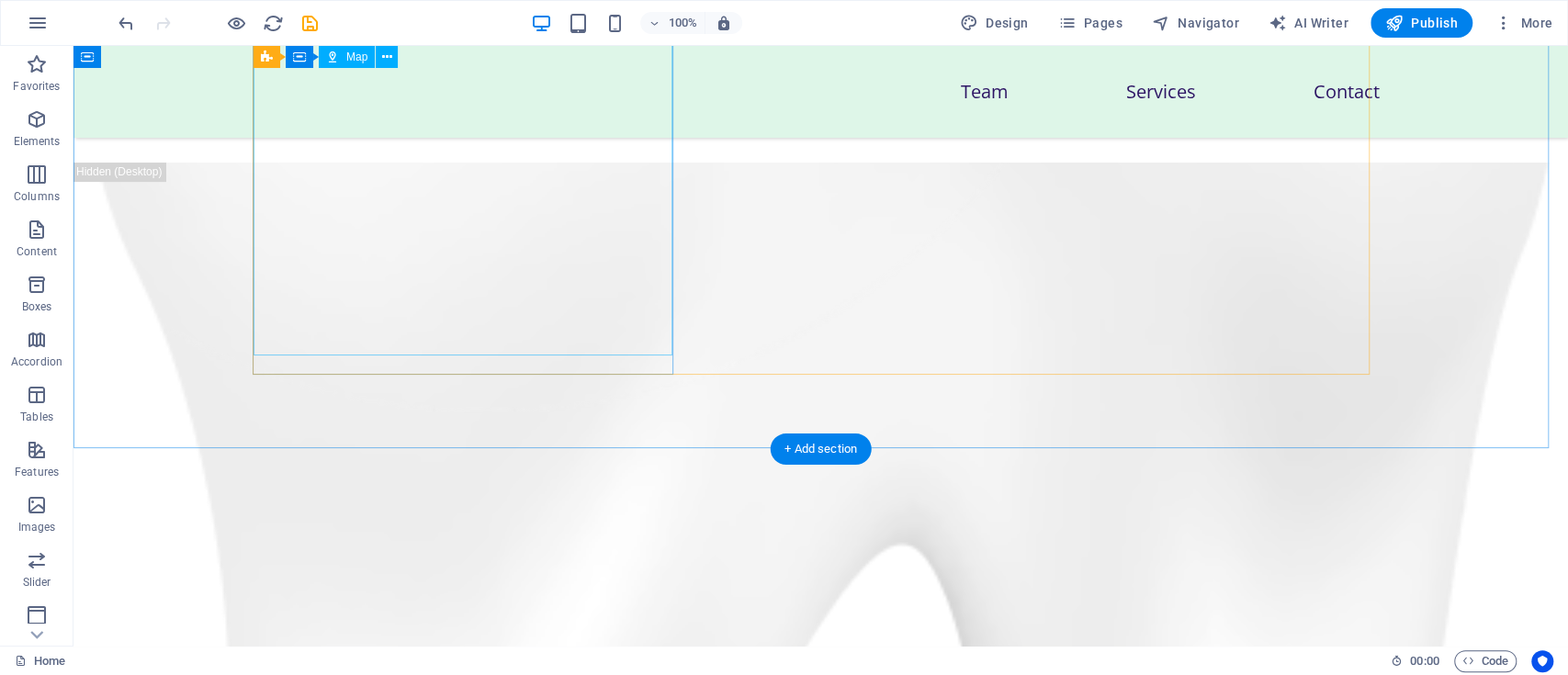 scroll, scrollTop: 4285, scrollLeft: 0, axis: vertical 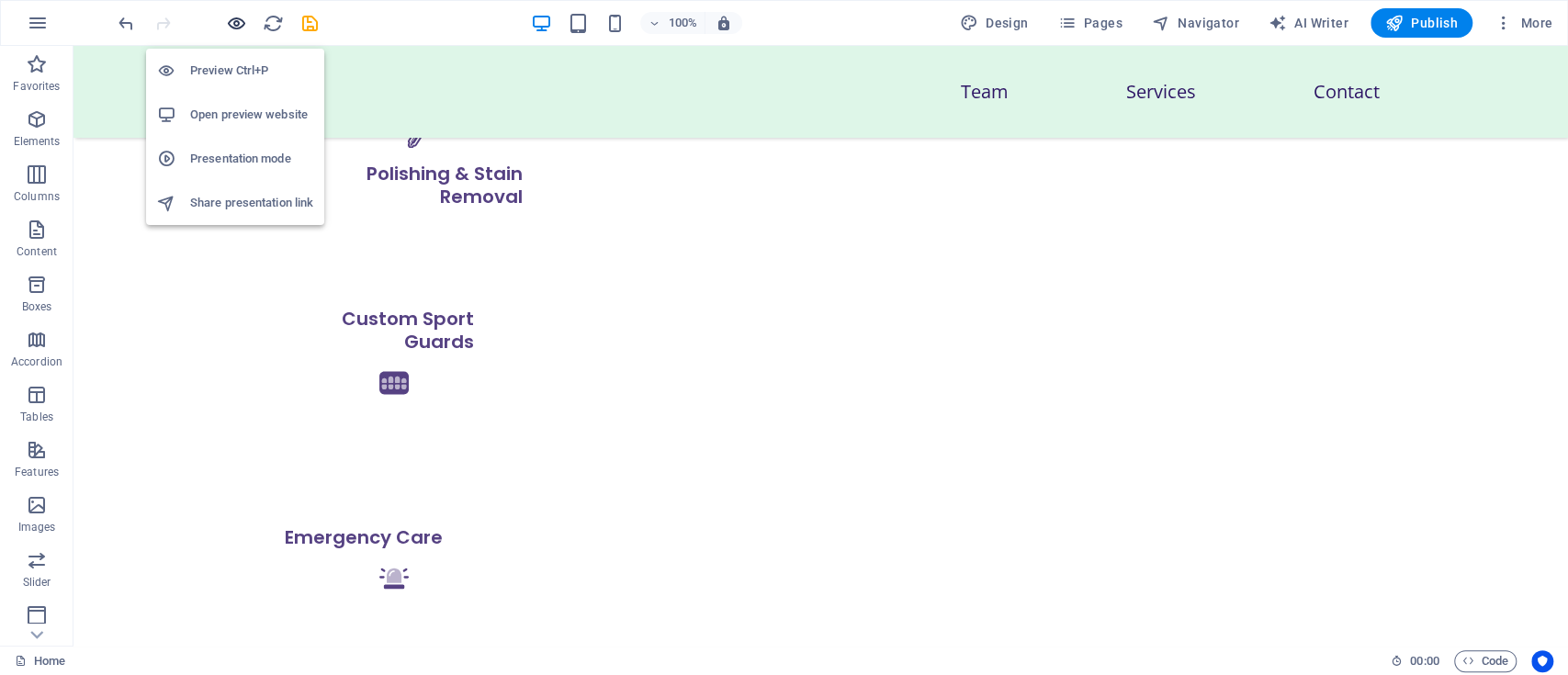 click at bounding box center [236, 23] 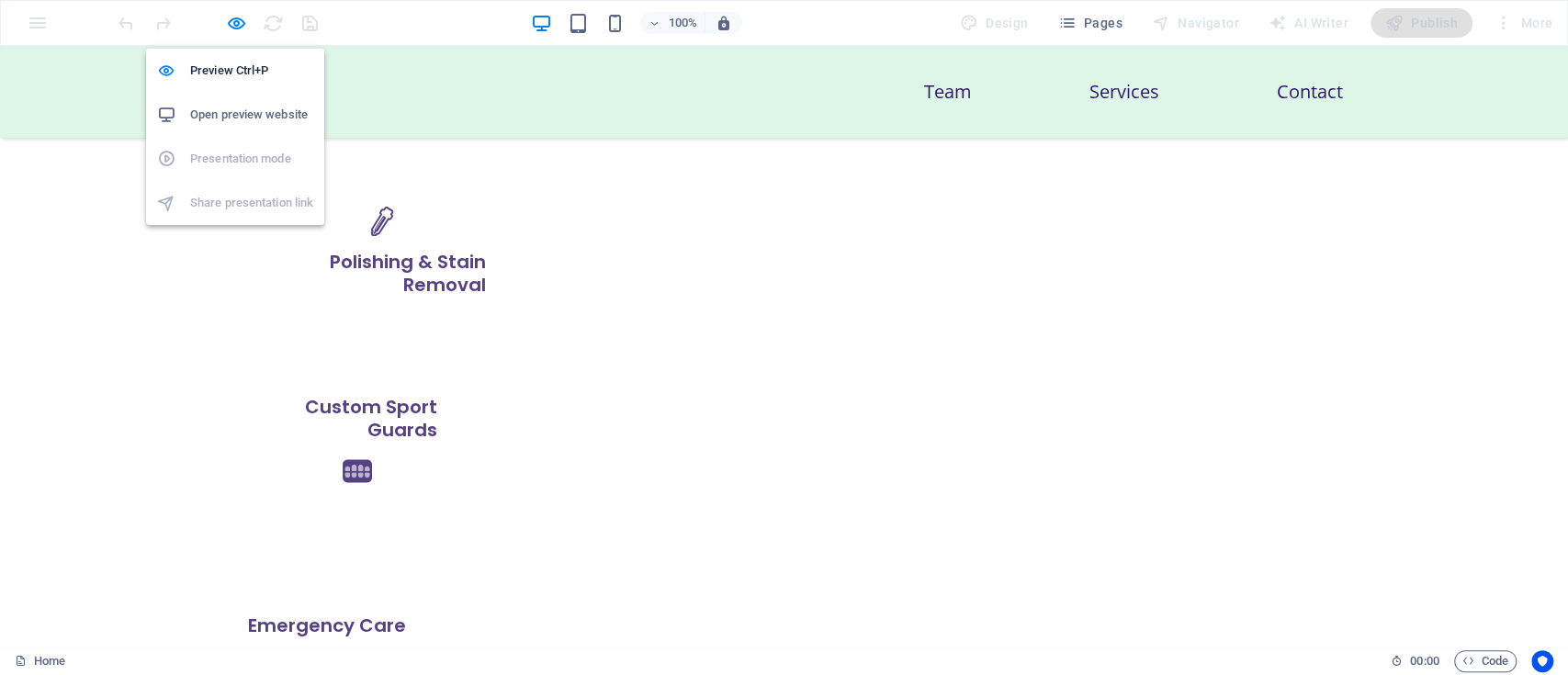 scroll, scrollTop: 3688, scrollLeft: 0, axis: vertical 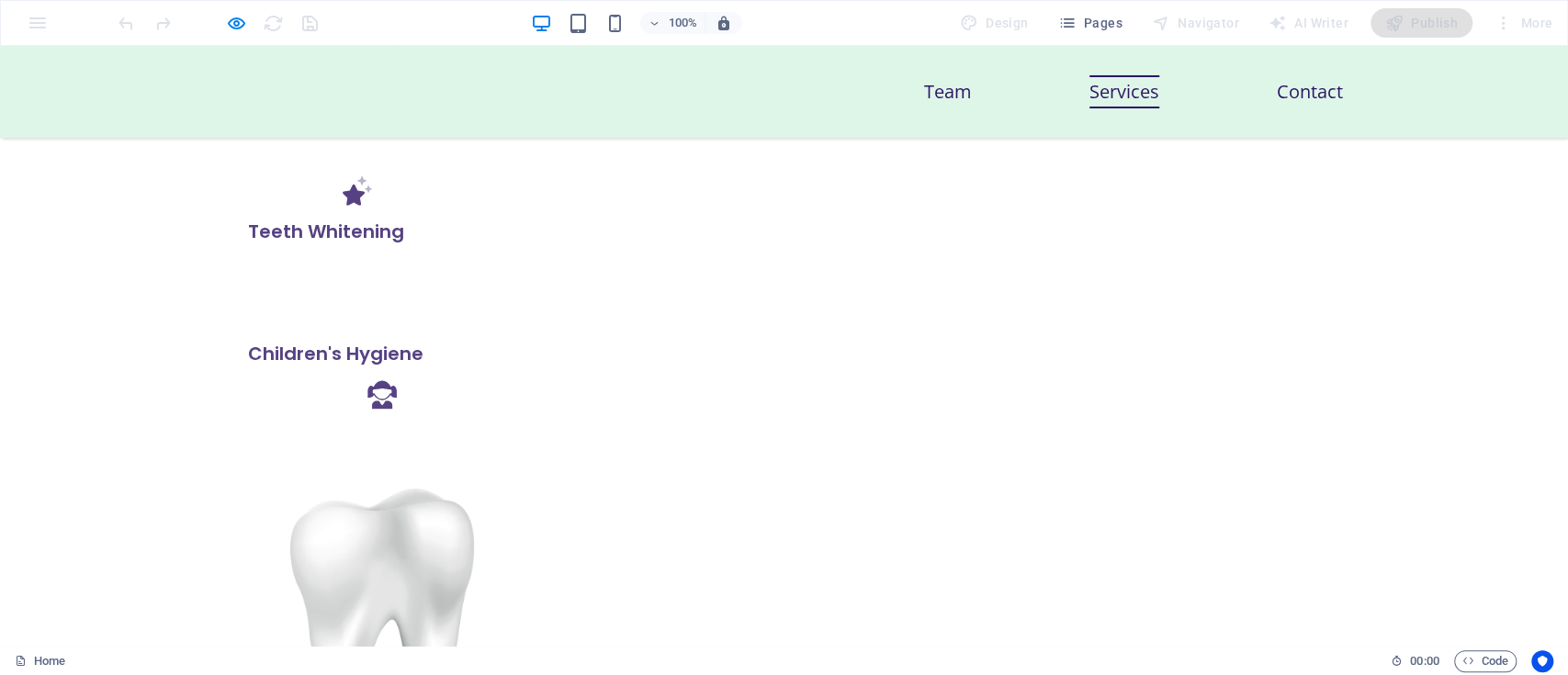 click on "Services" at bounding box center [1124, 92] 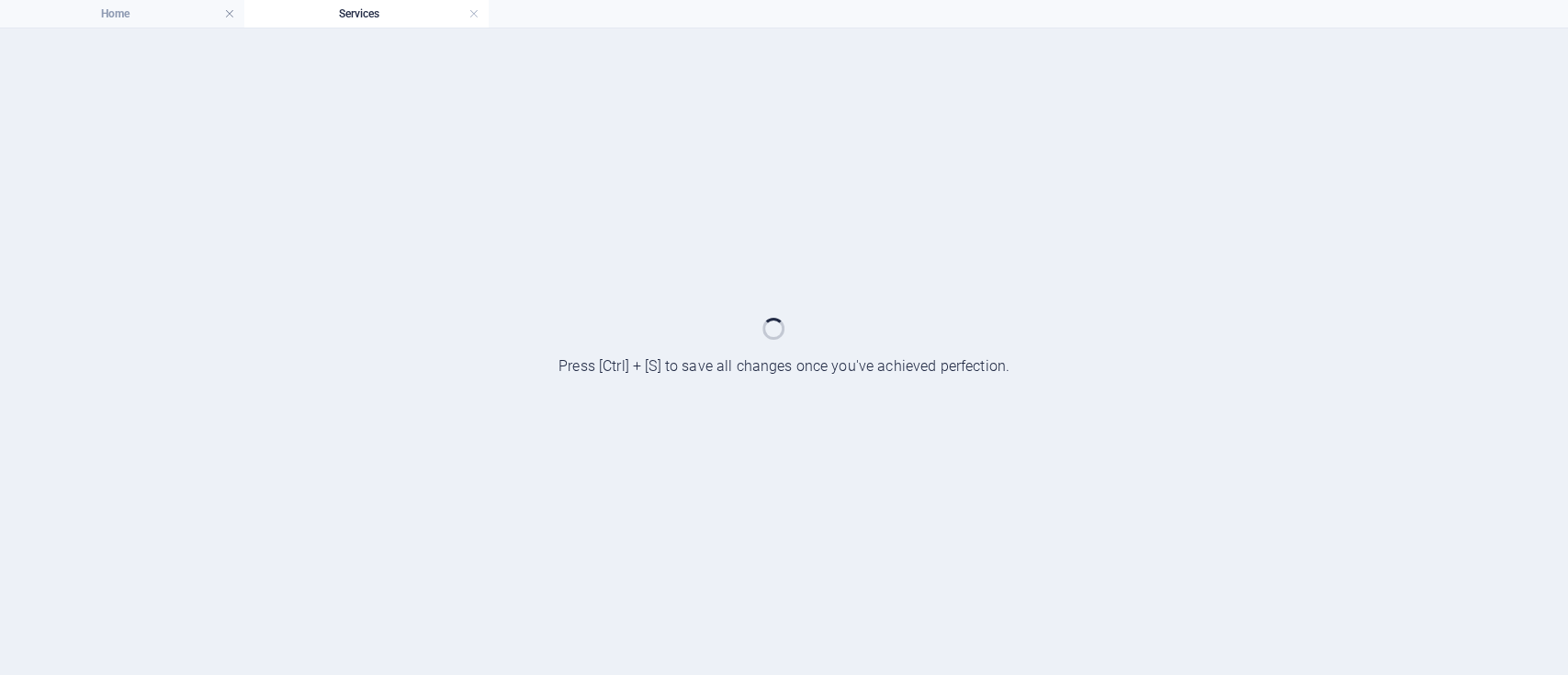 scroll, scrollTop: 0, scrollLeft: 0, axis: both 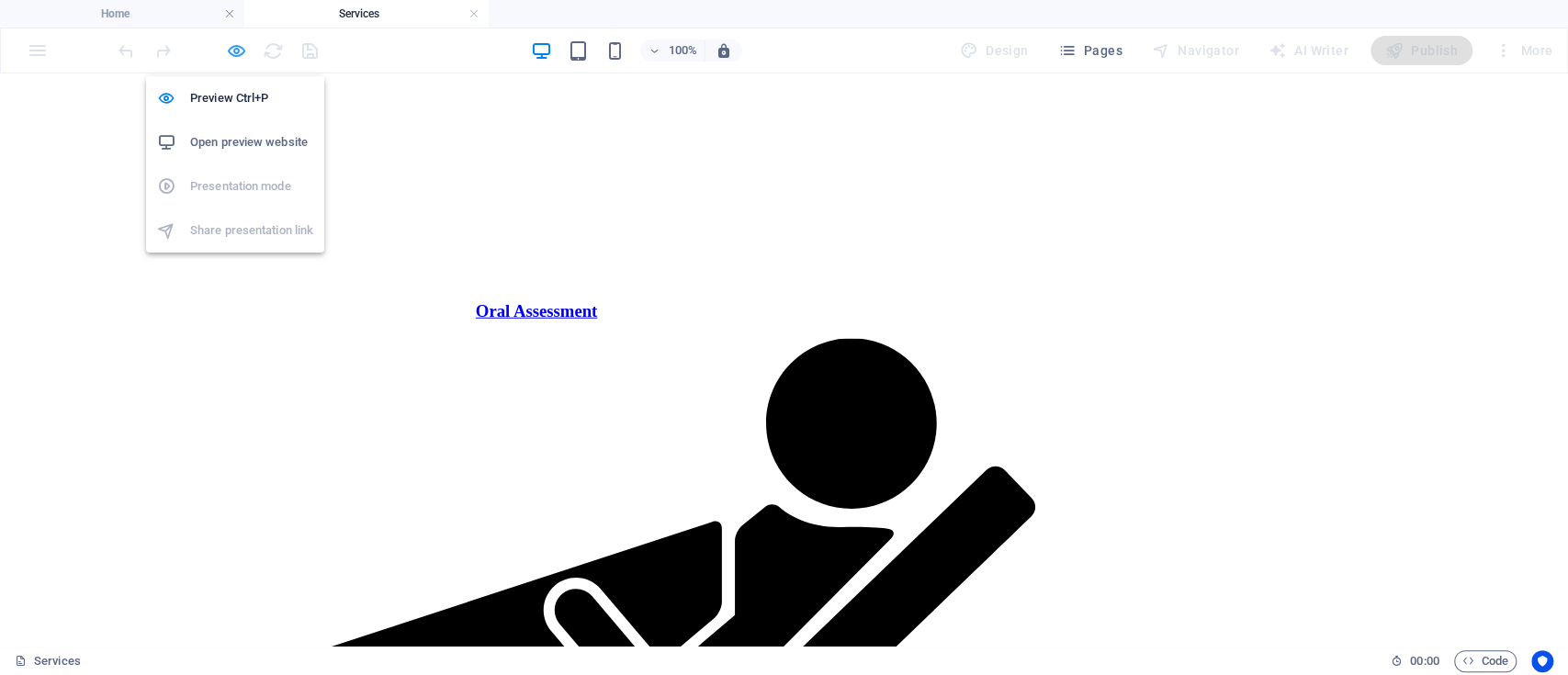 click at bounding box center [236, 51] 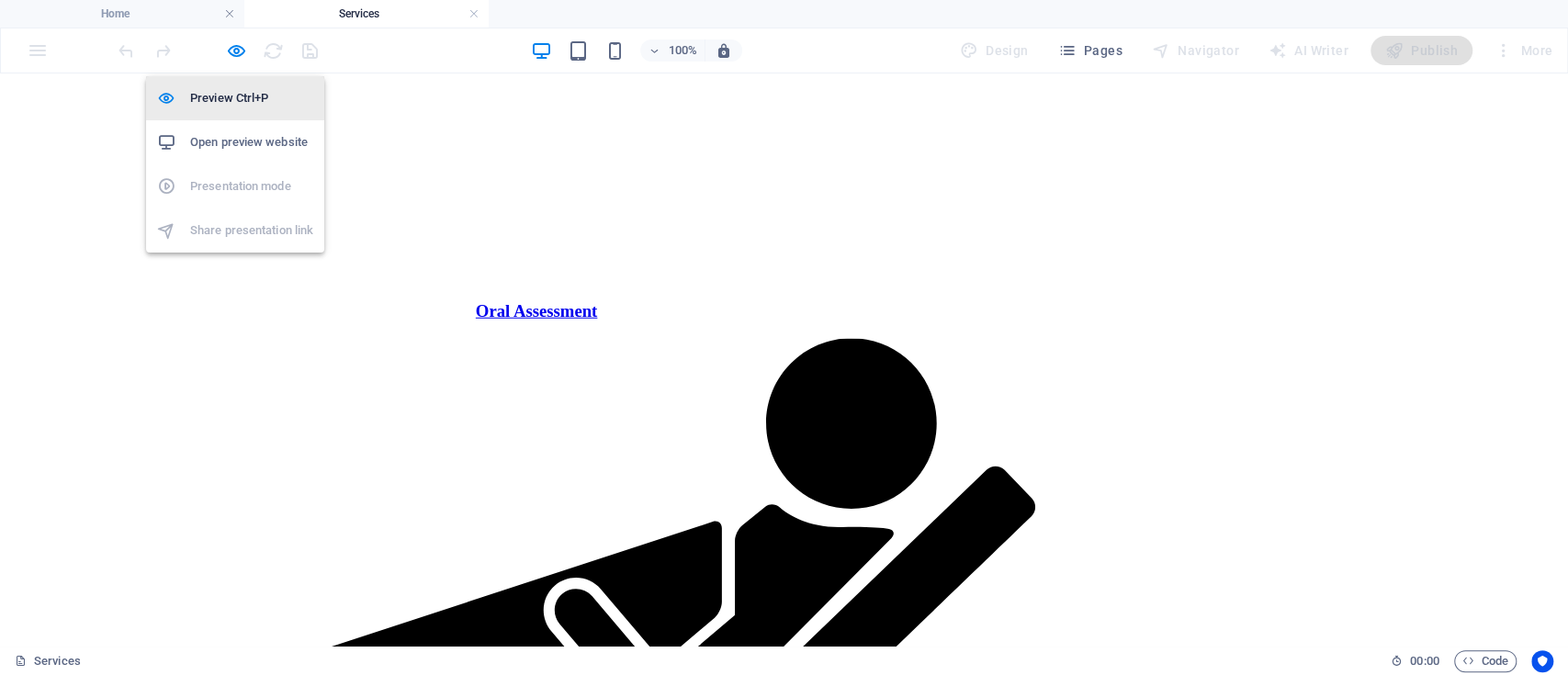 scroll, scrollTop: 3975, scrollLeft: 0, axis: vertical 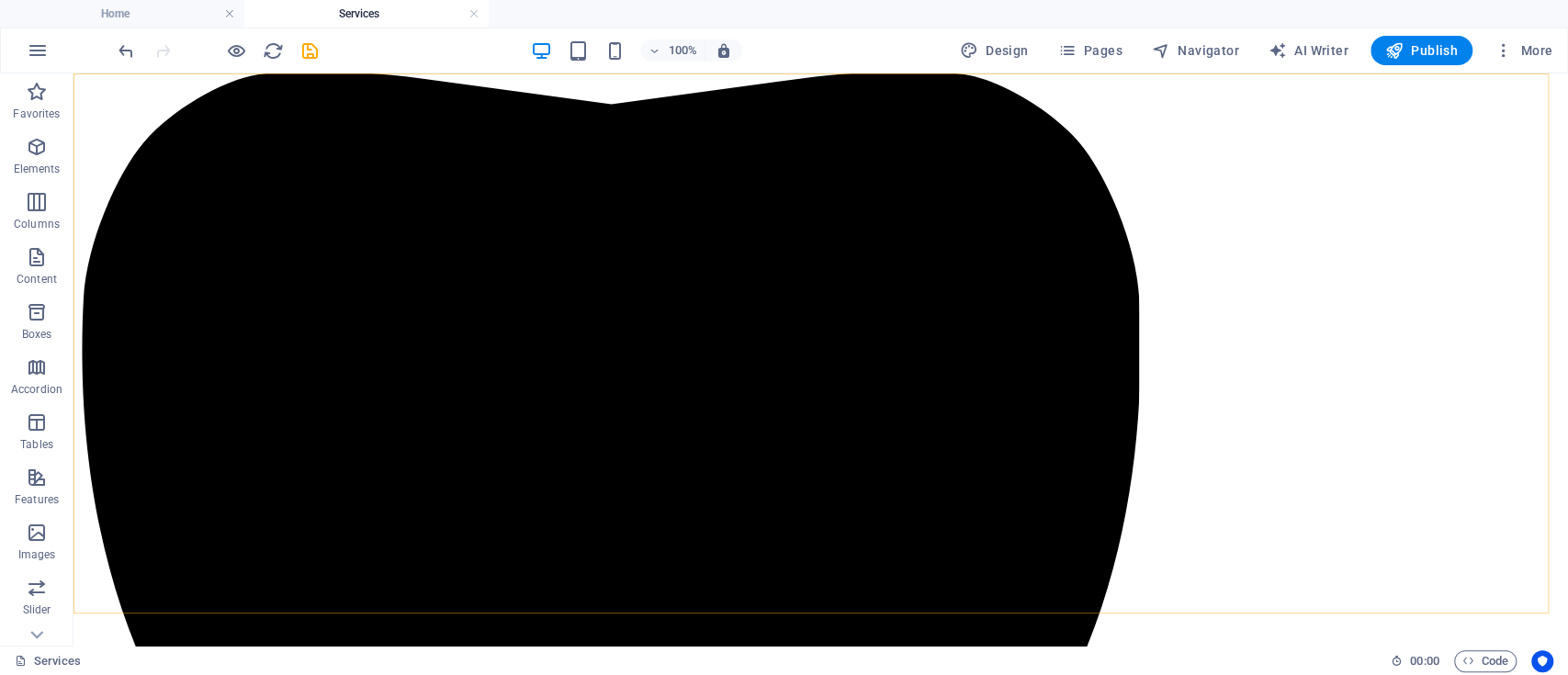 click at bounding box center (820, -3522) 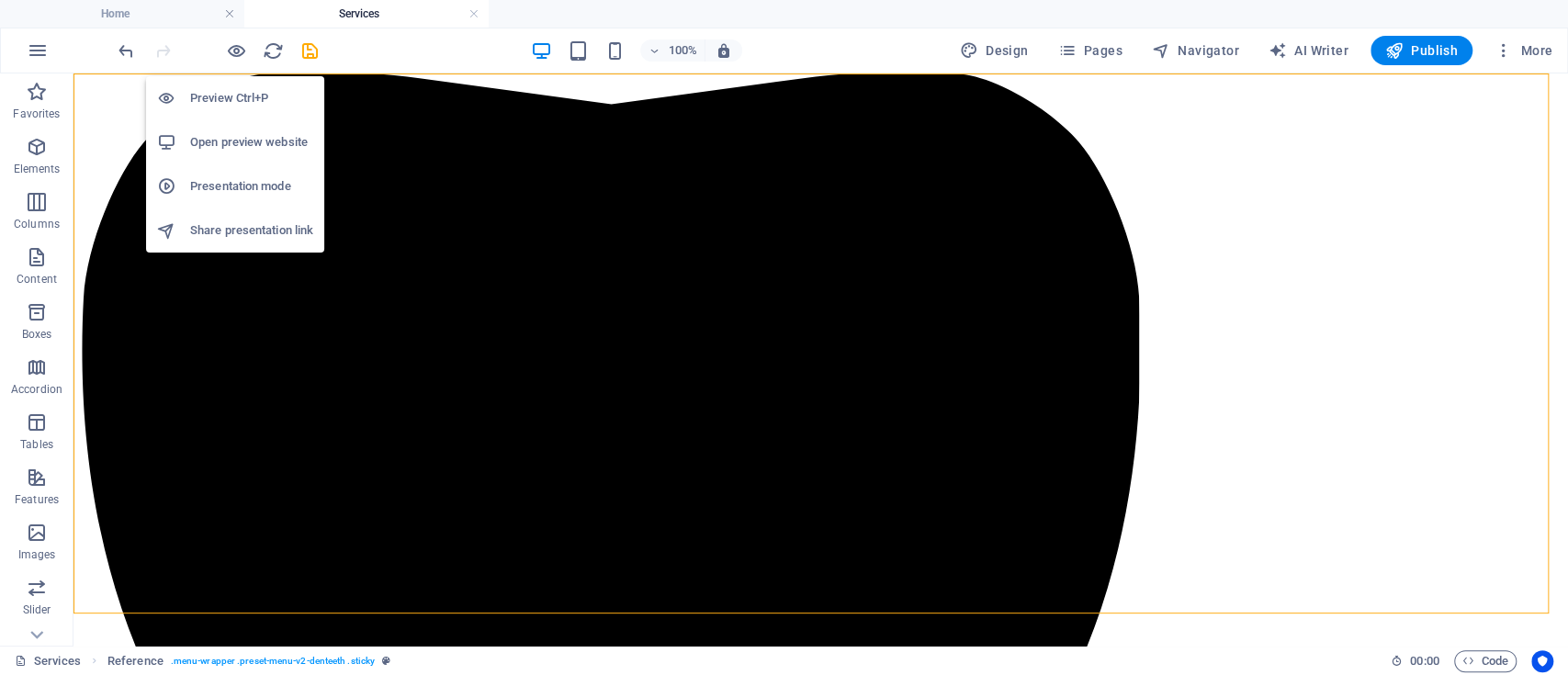 click at bounding box center (820, -3522) 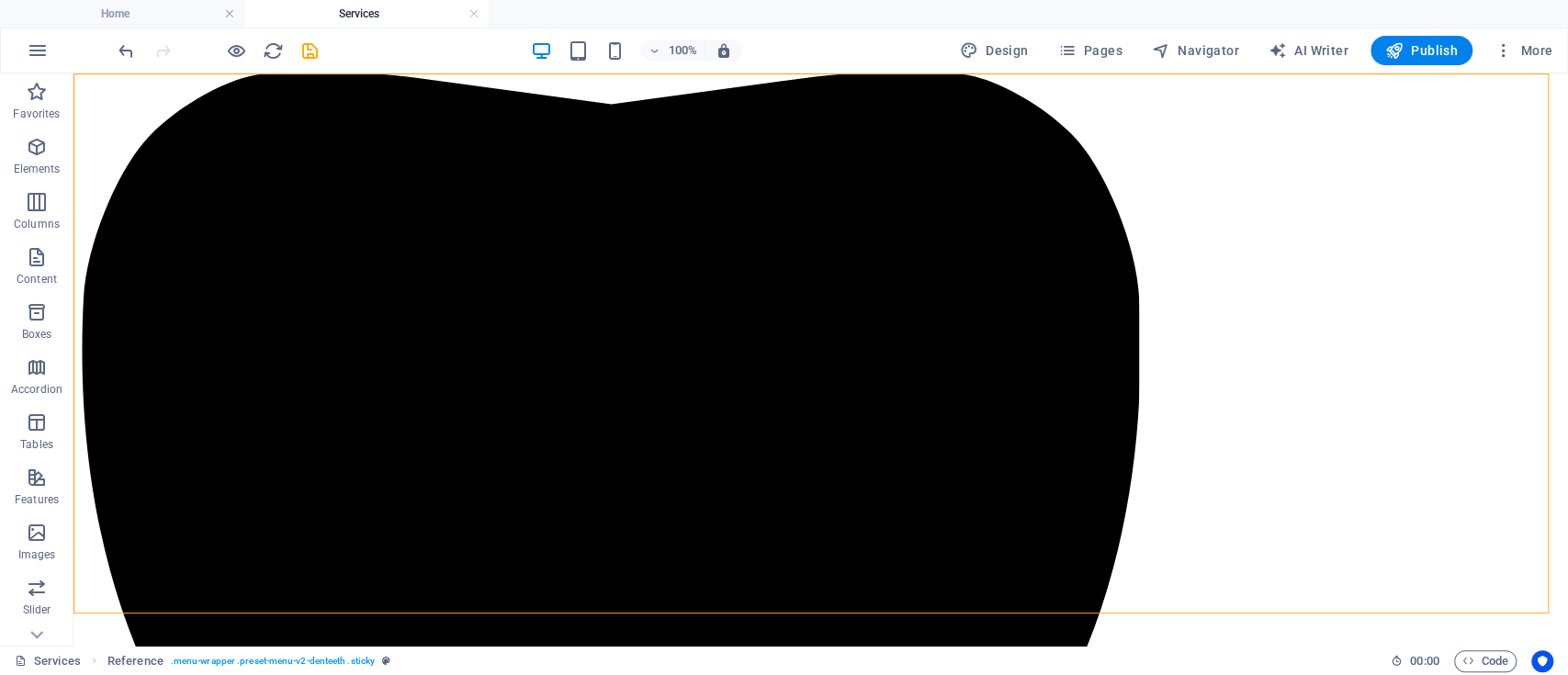 click at bounding box center [820, -3522] 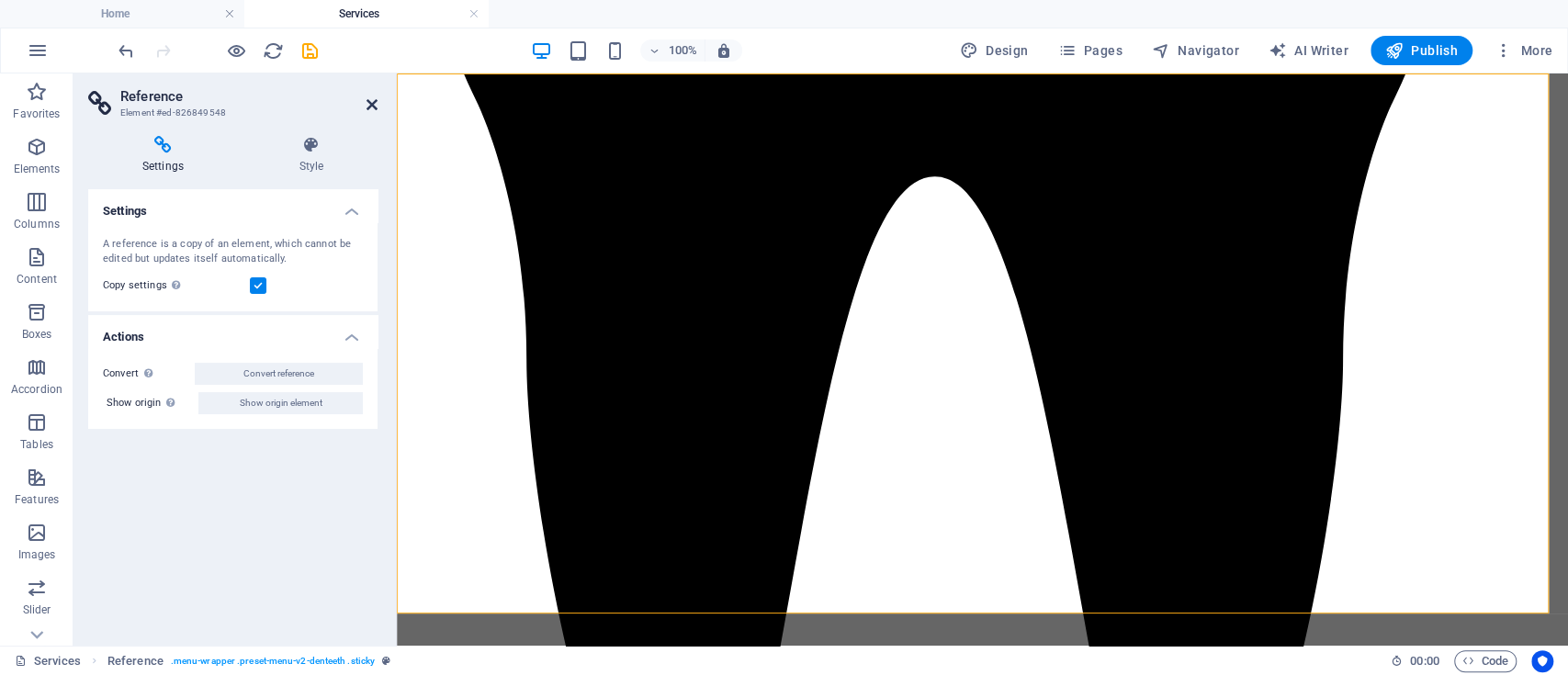 drag, startPoint x: 367, startPoint y: 101, endPoint x: 294, endPoint y: 30, distance: 101.8332 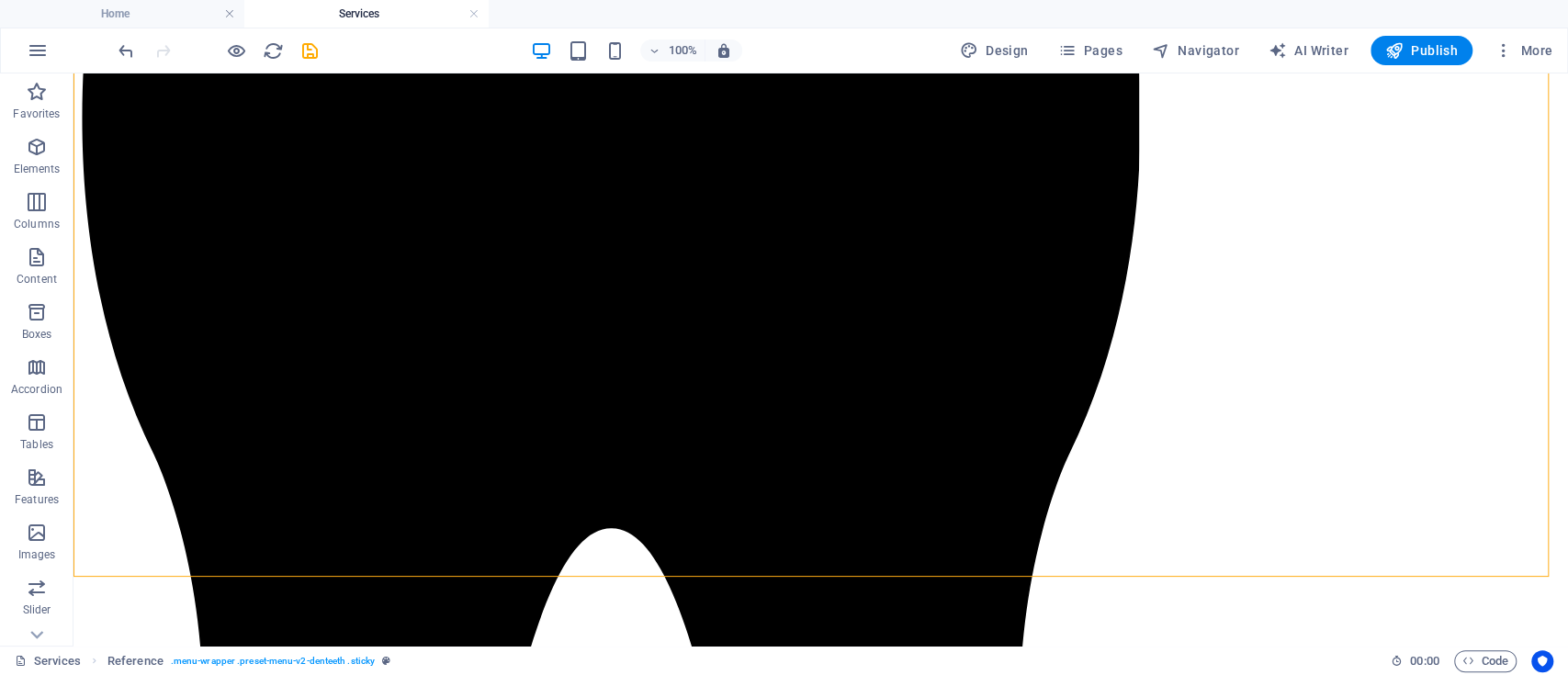 scroll, scrollTop: 4342, scrollLeft: 0, axis: vertical 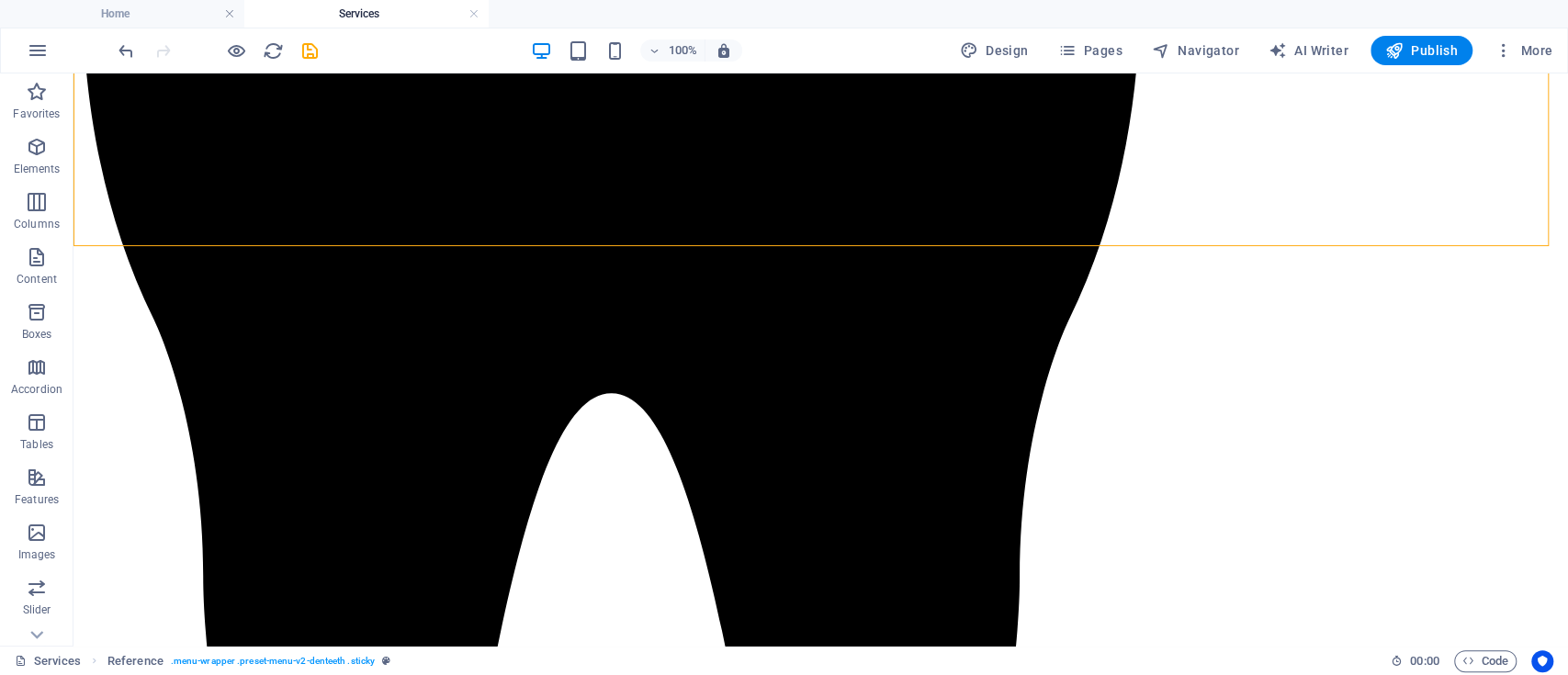 click at bounding box center (820, -3889) 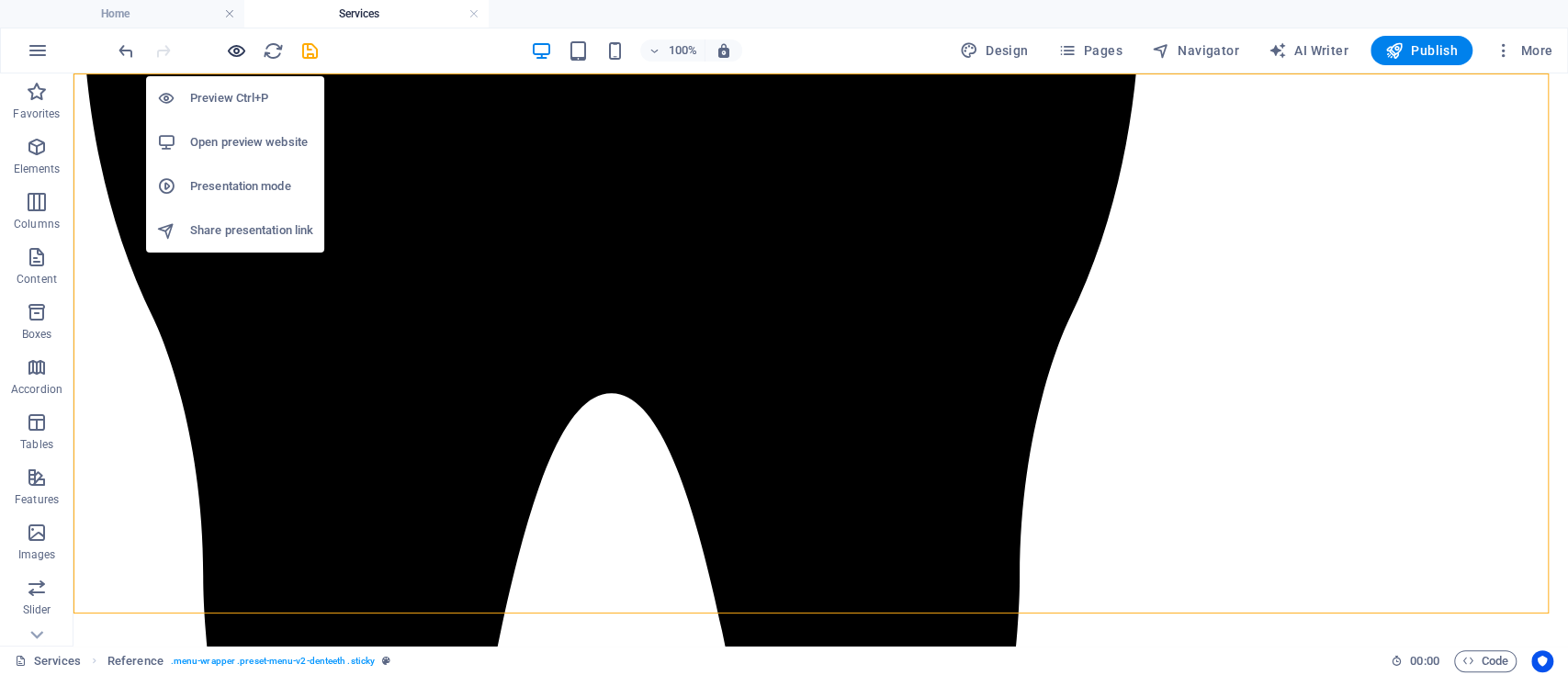 click at bounding box center [236, 51] 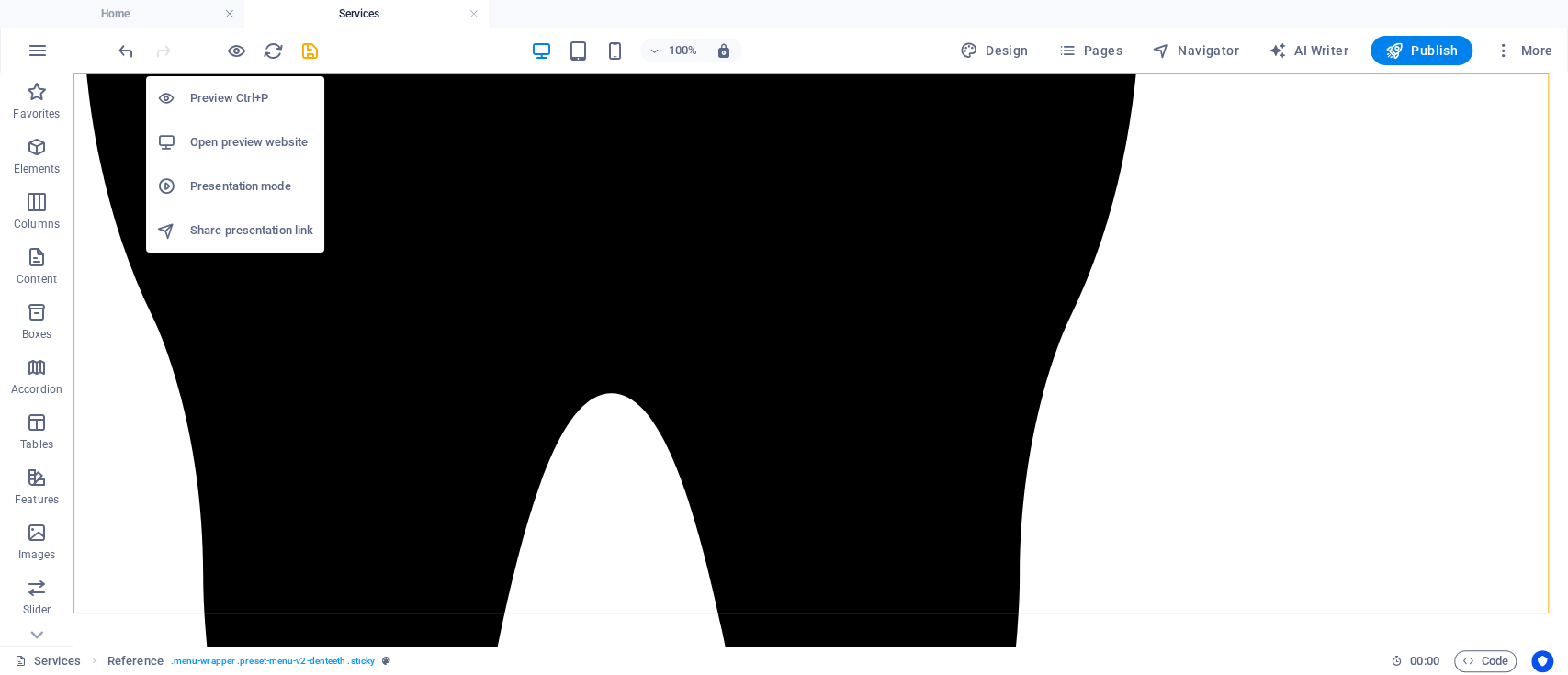scroll, scrollTop: 3497, scrollLeft: 0, axis: vertical 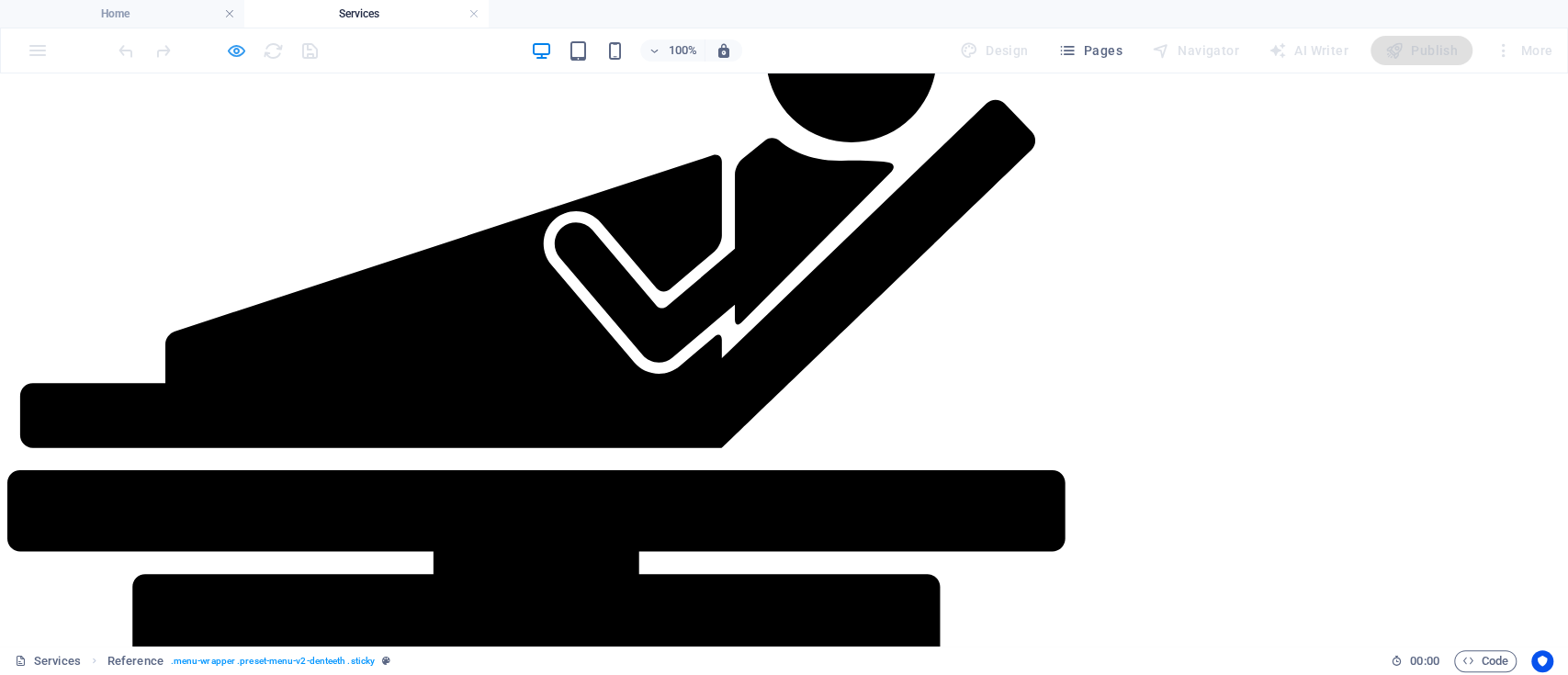 click at bounding box center [236, 51] 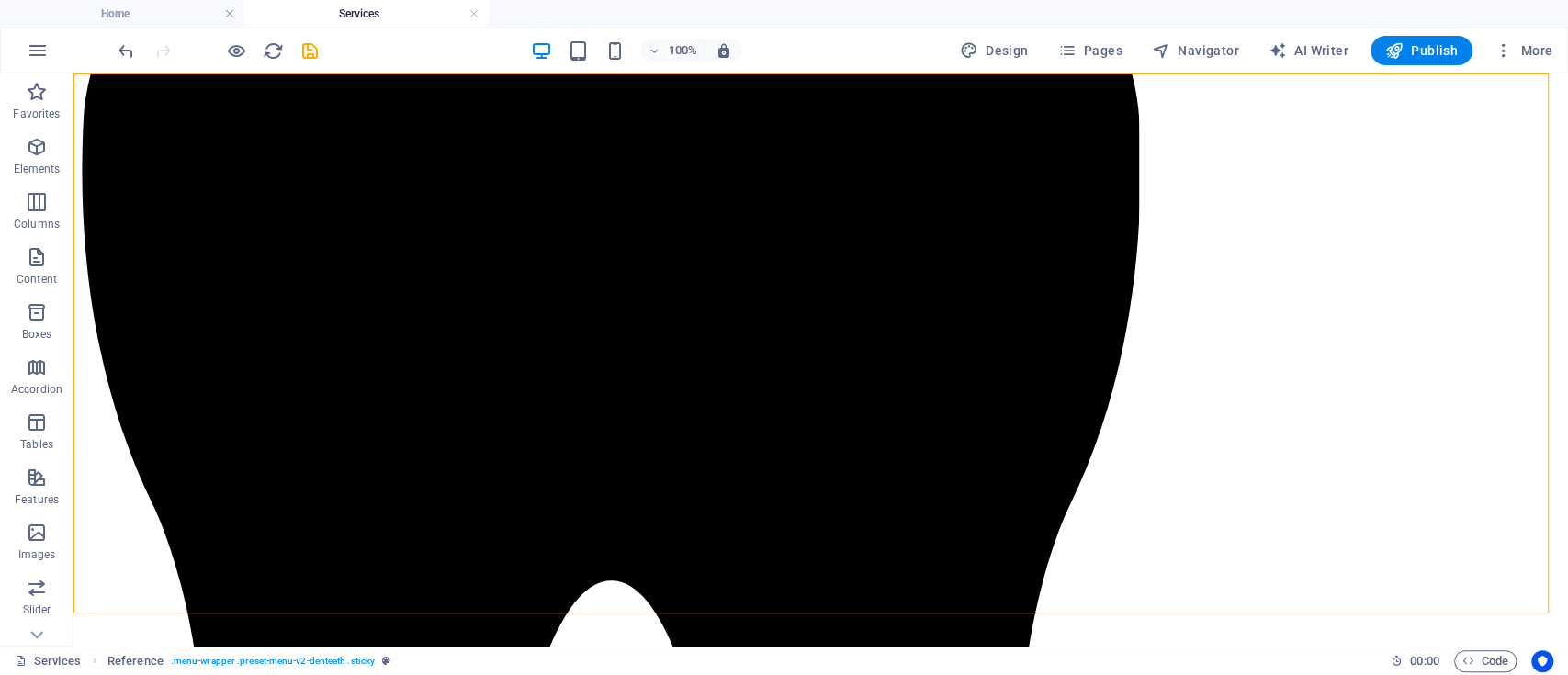 scroll, scrollTop: 3975, scrollLeft: 0, axis: vertical 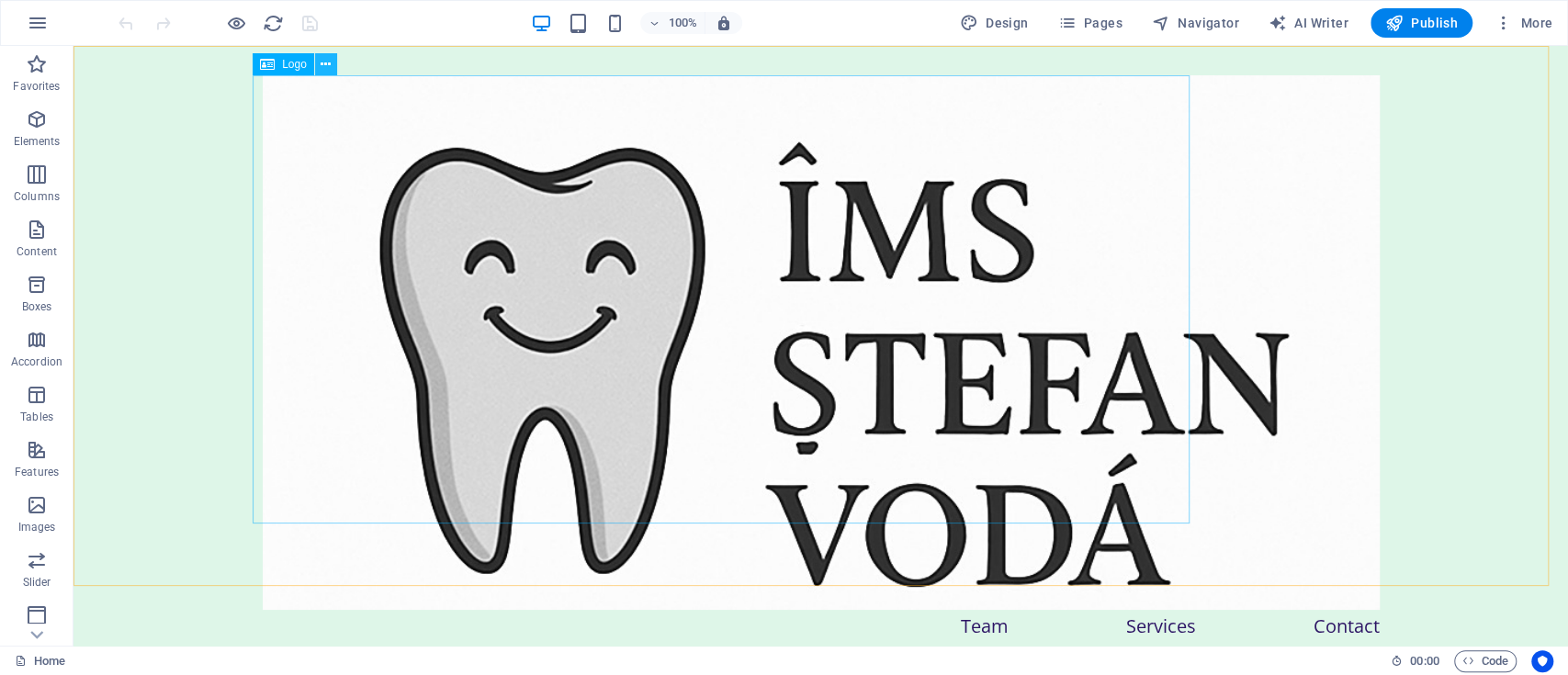 click at bounding box center [325, 64] 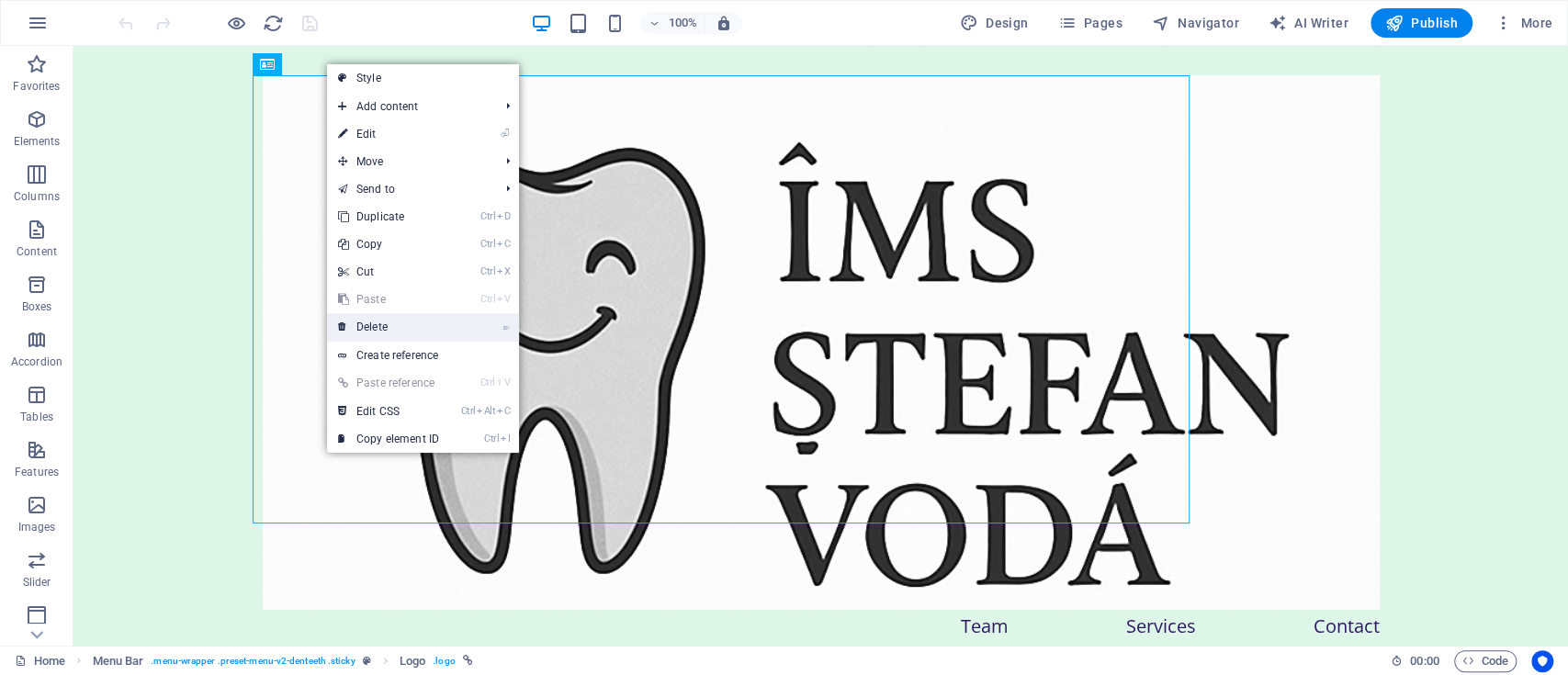 click on "⌦  Delete" at bounding box center [389, 327] 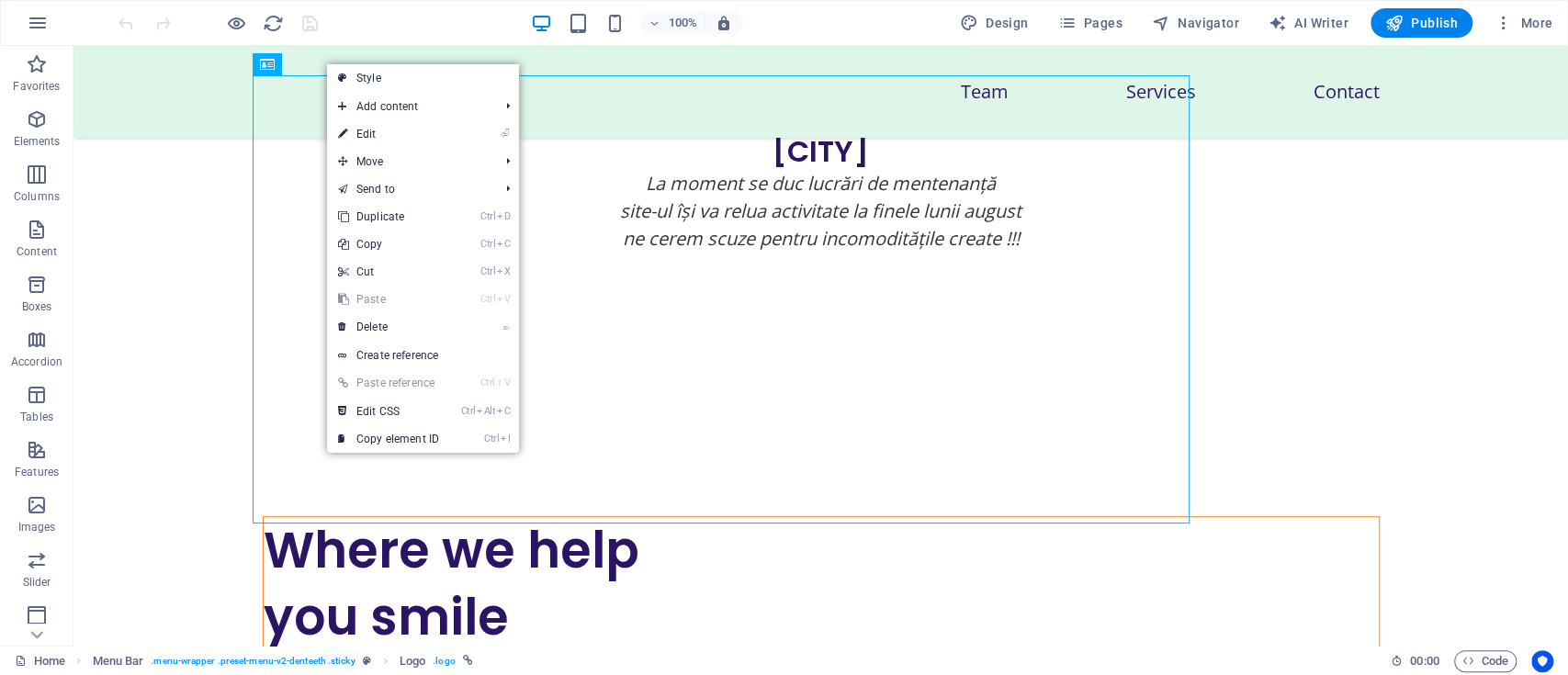 scroll, scrollTop: 579, scrollLeft: 0, axis: vertical 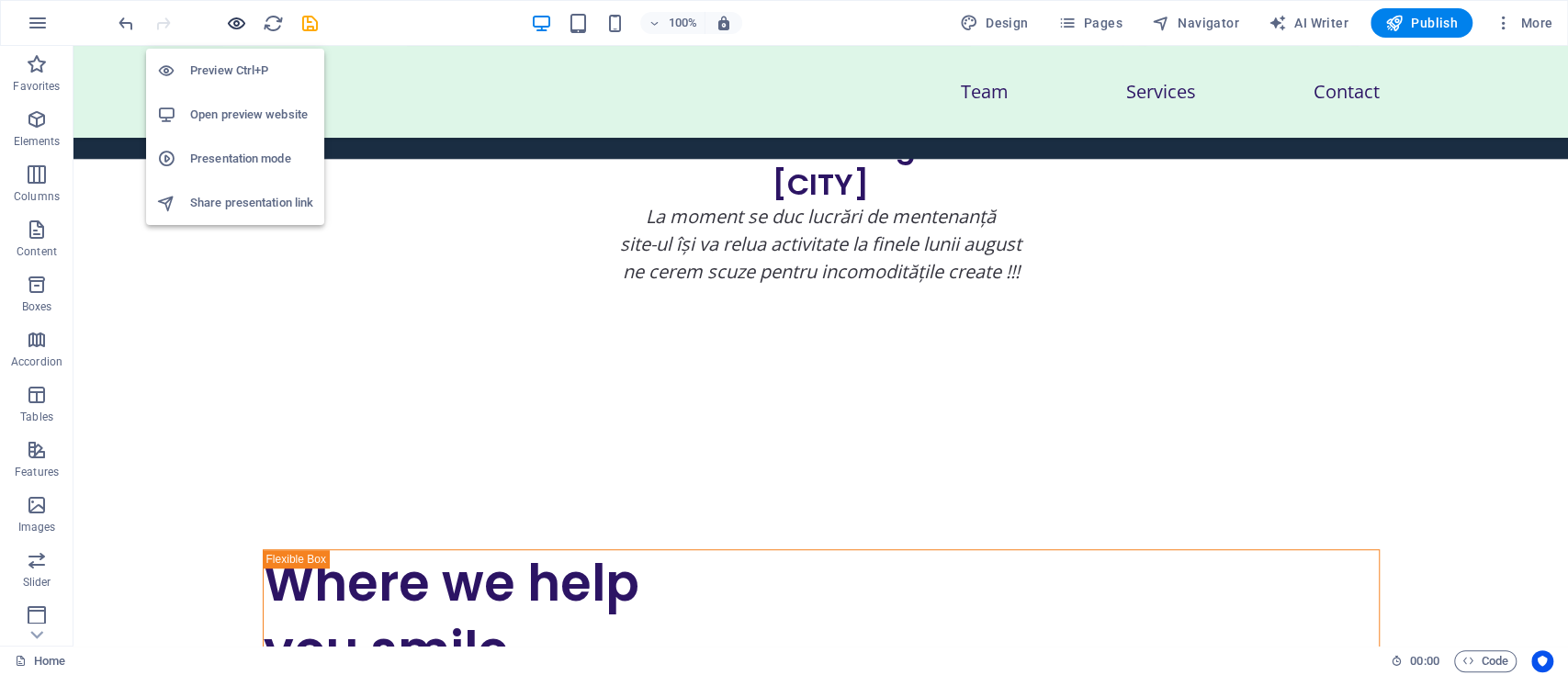 drag, startPoint x: 234, startPoint y: 18, endPoint x: 261, endPoint y: 33, distance: 30.88689 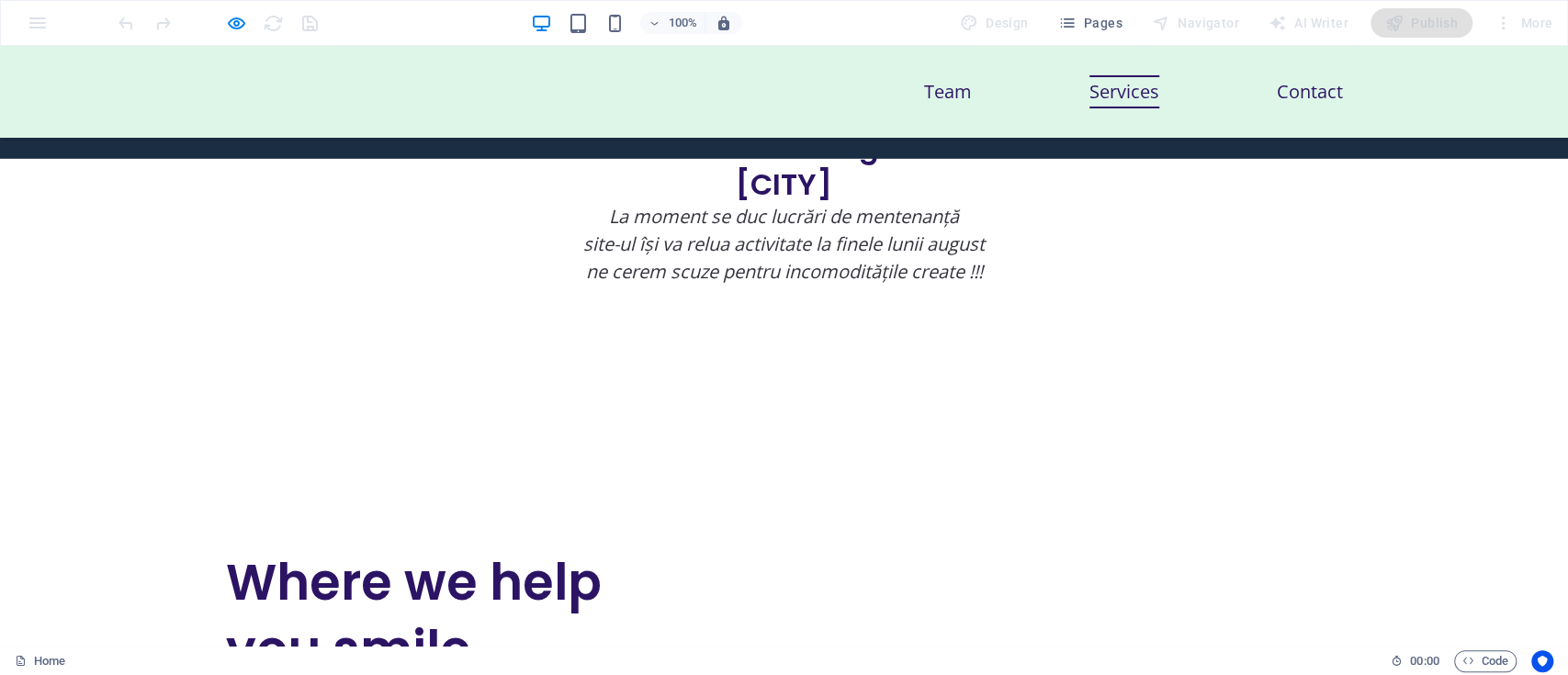 click on "Services" at bounding box center [1124, 92] 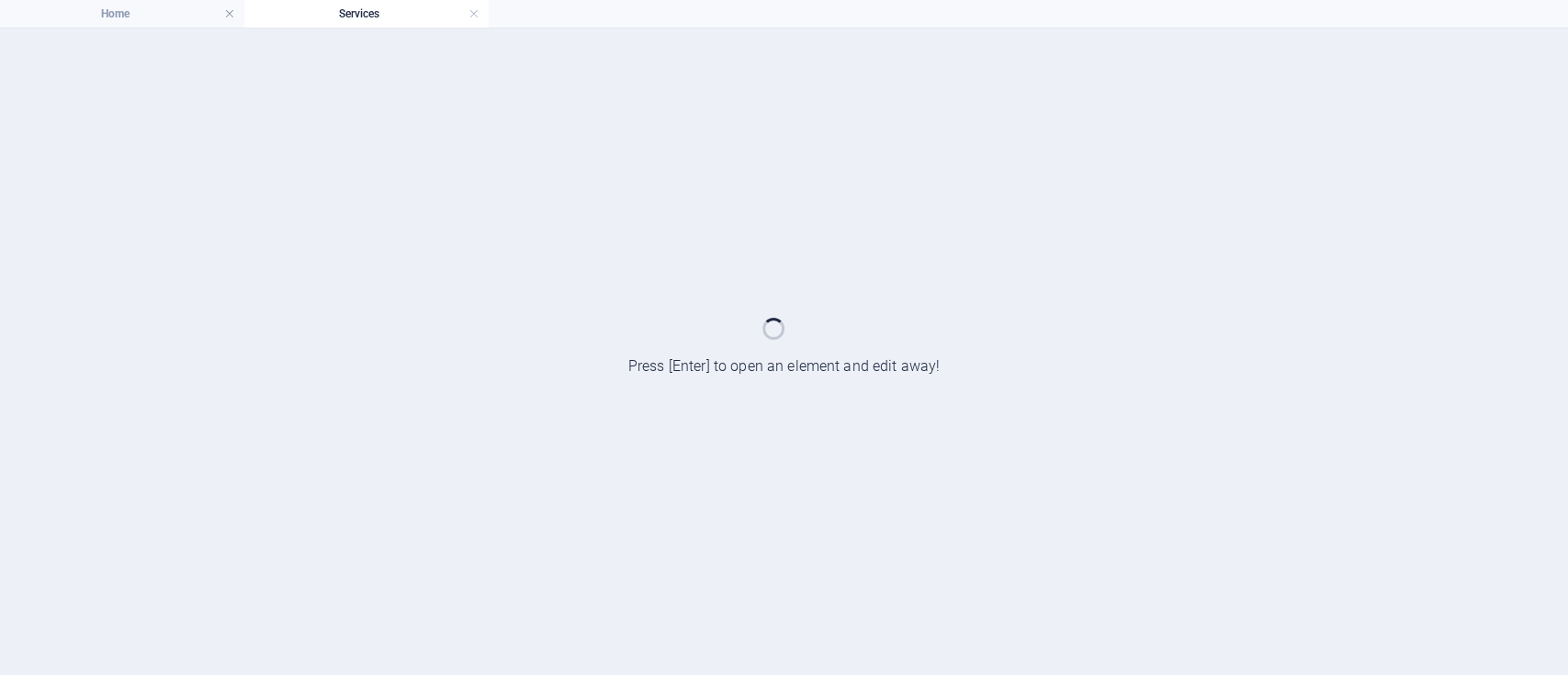 scroll, scrollTop: 0, scrollLeft: 0, axis: both 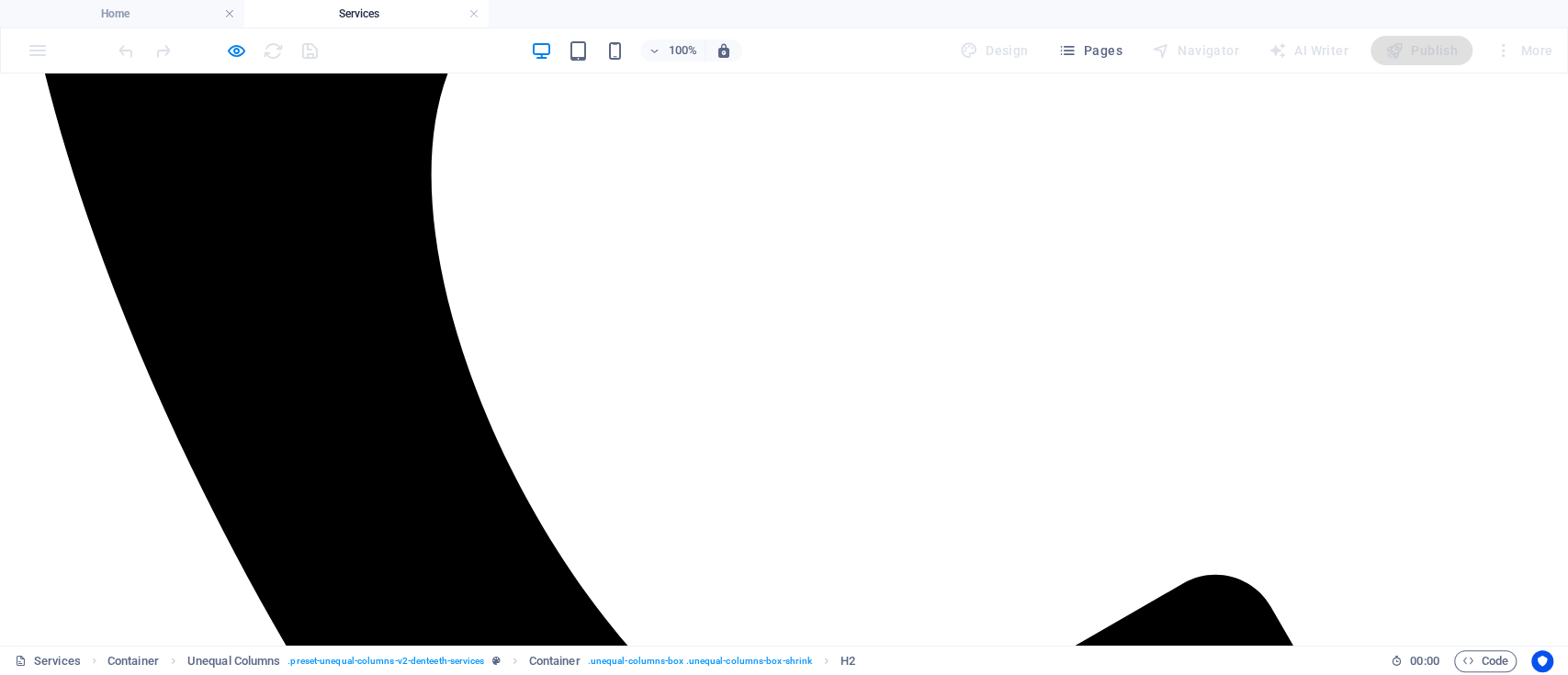 click at bounding box center [784, -1069] 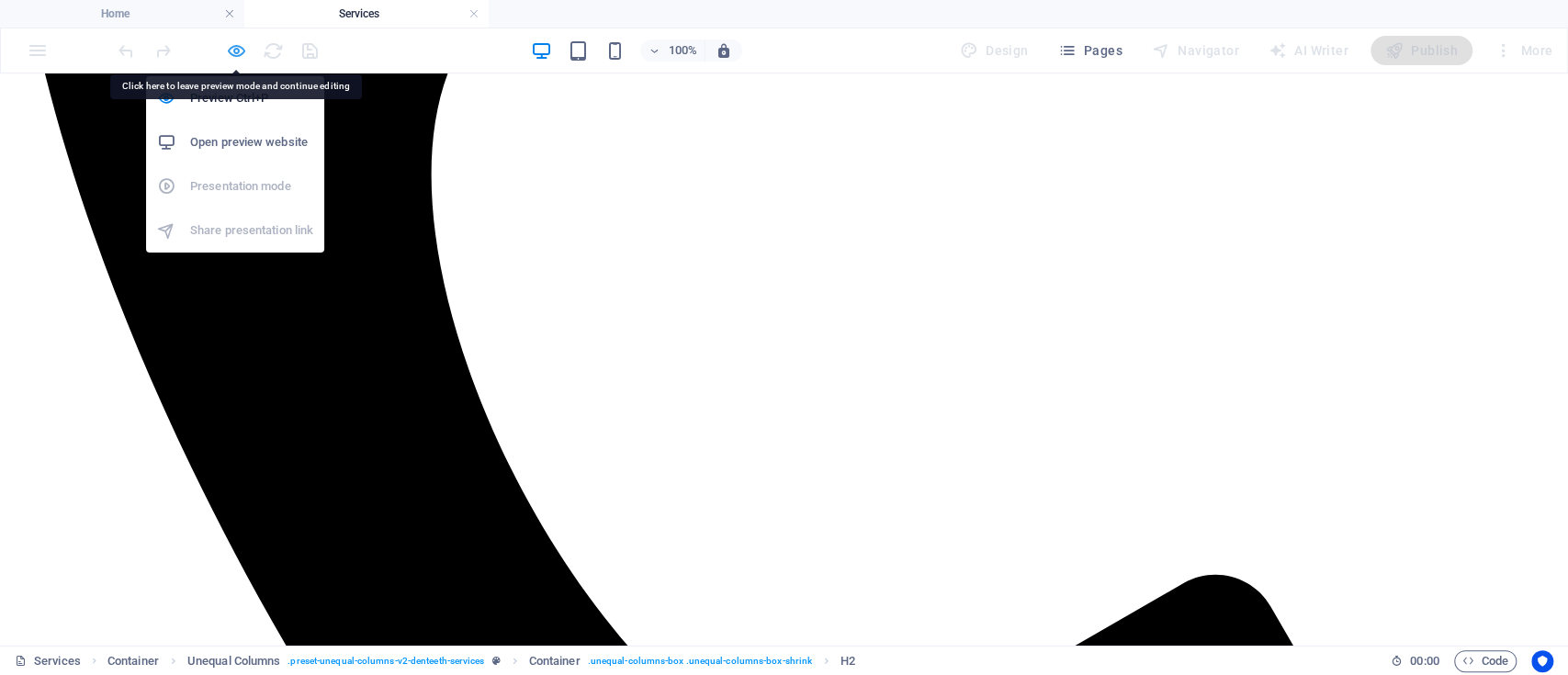 click at bounding box center [236, 51] 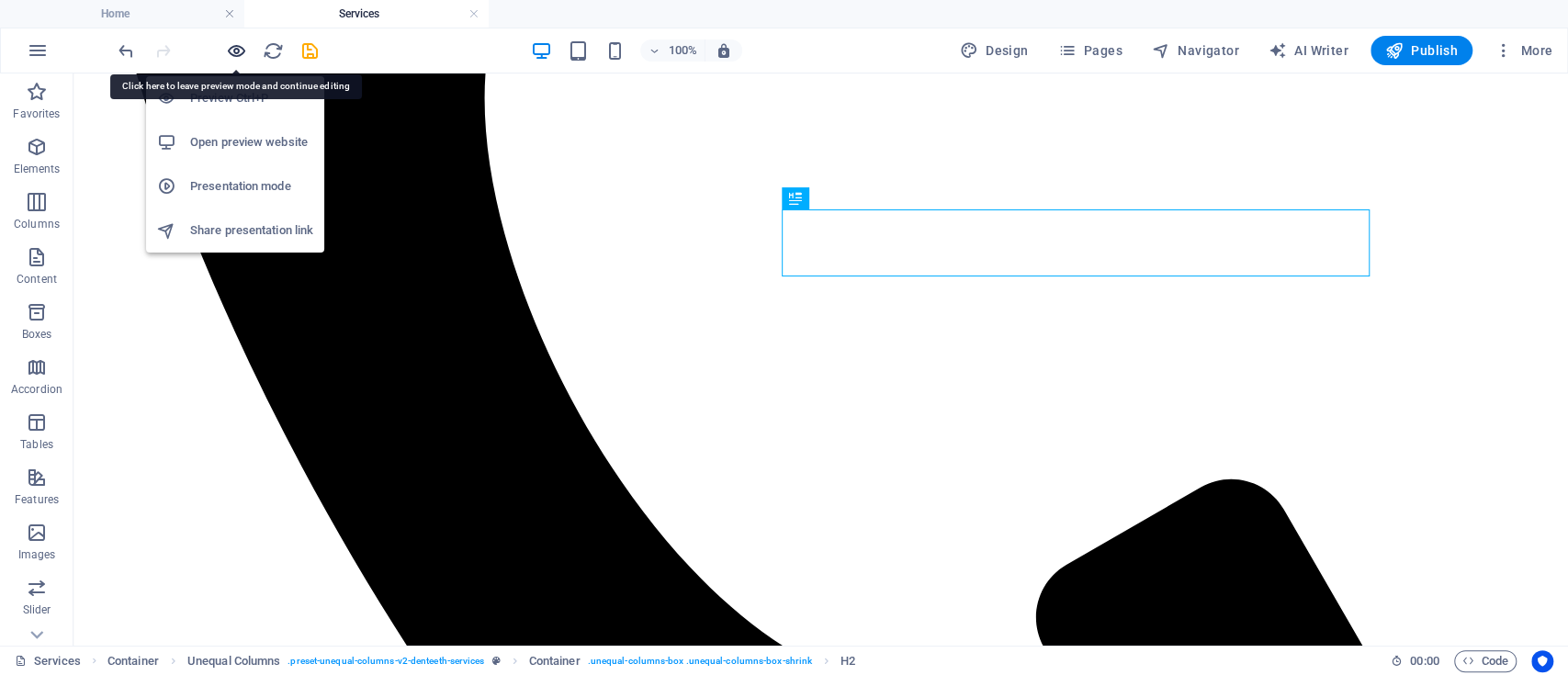 scroll, scrollTop: 2384, scrollLeft: 0, axis: vertical 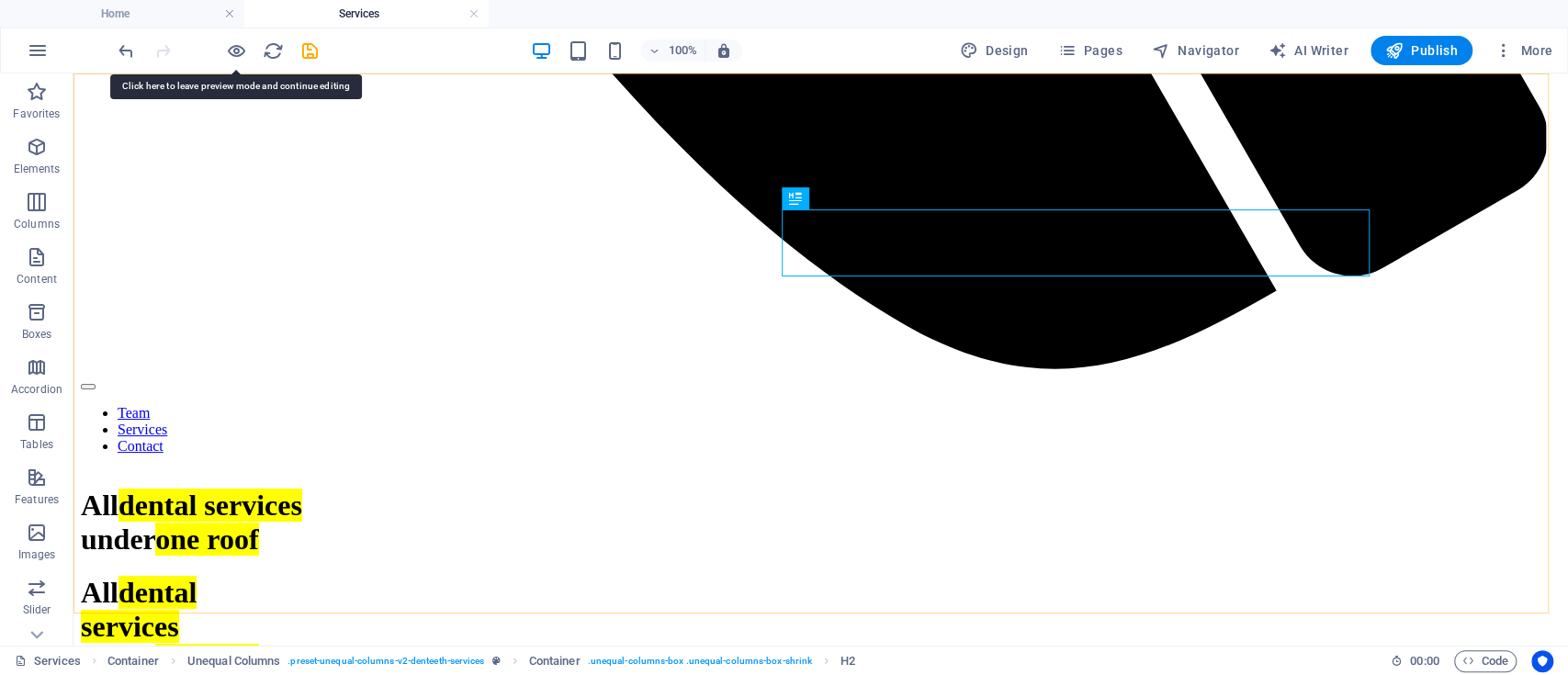 click at bounding box center [820, -1931] 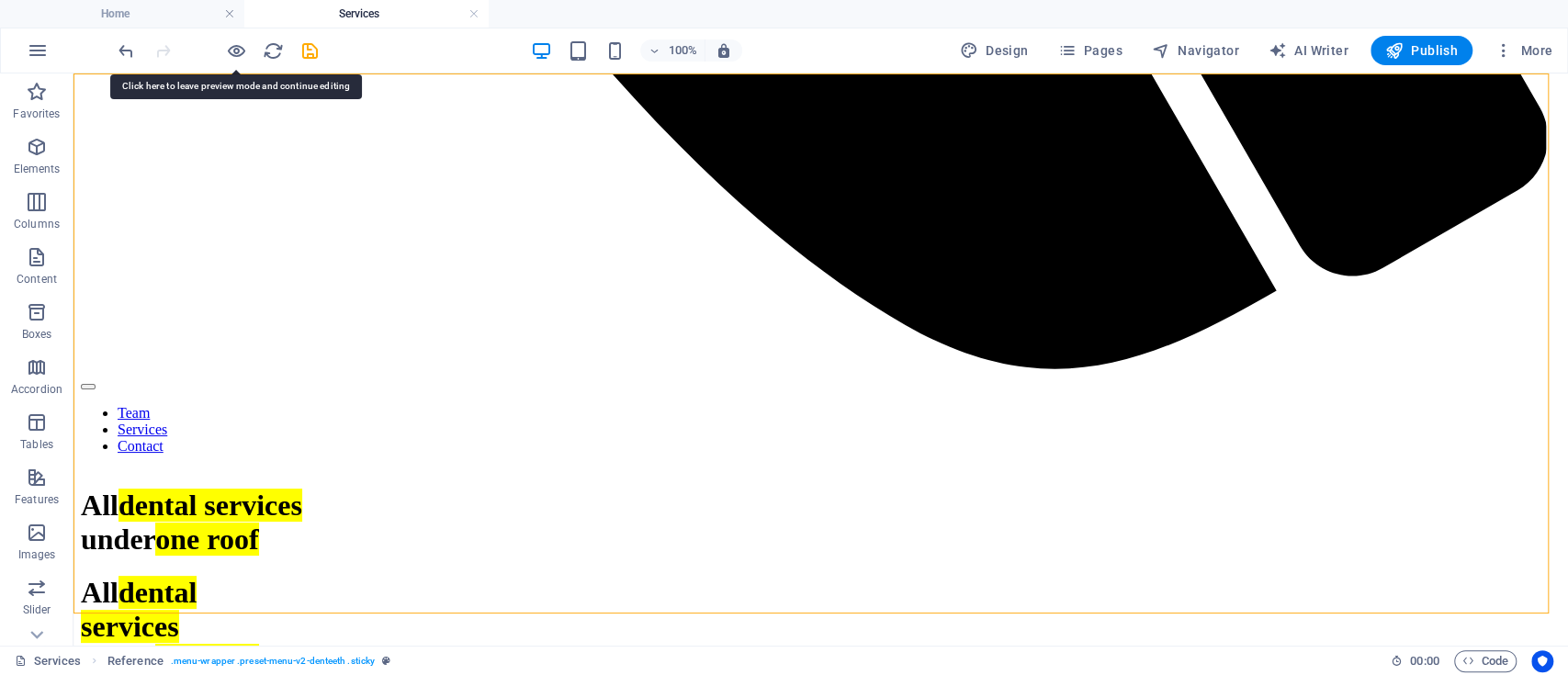 click at bounding box center (820, -1931) 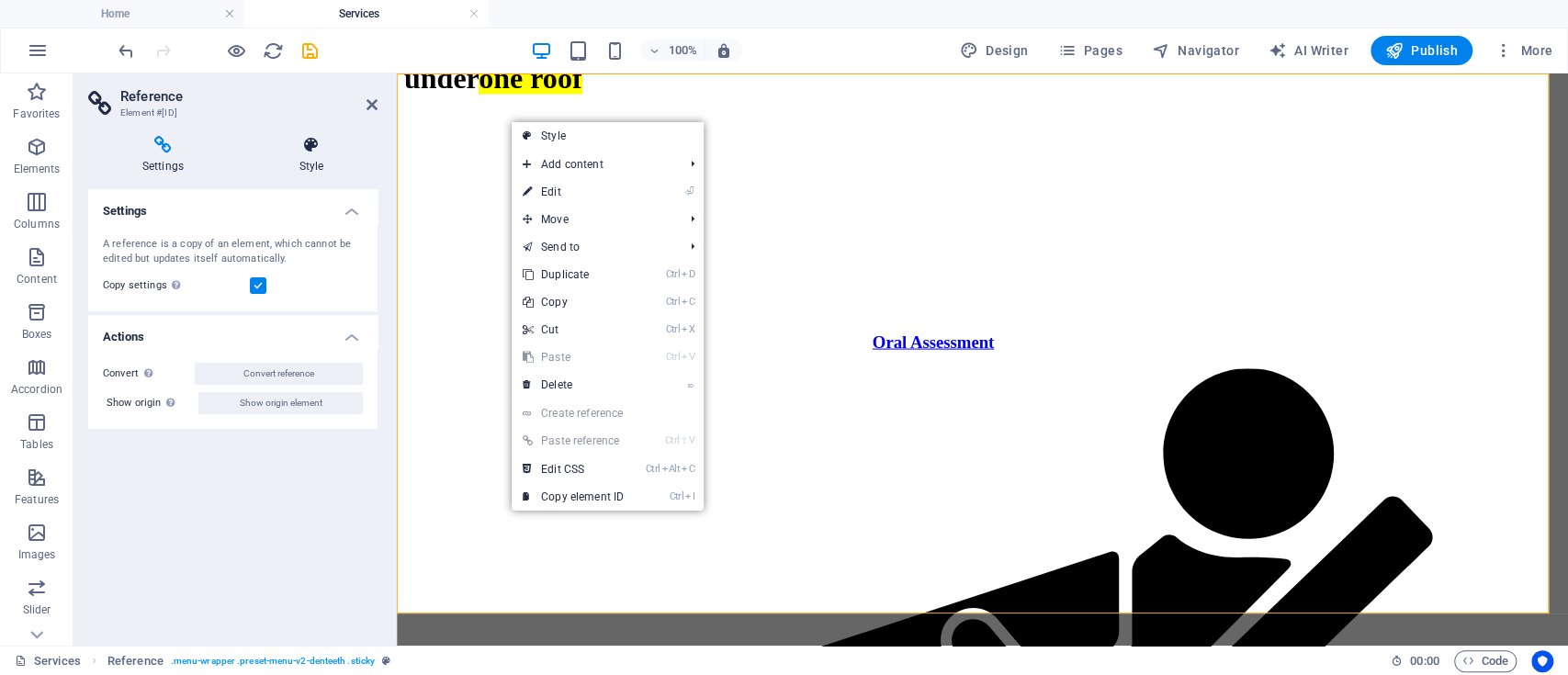 click at bounding box center (311, 145) 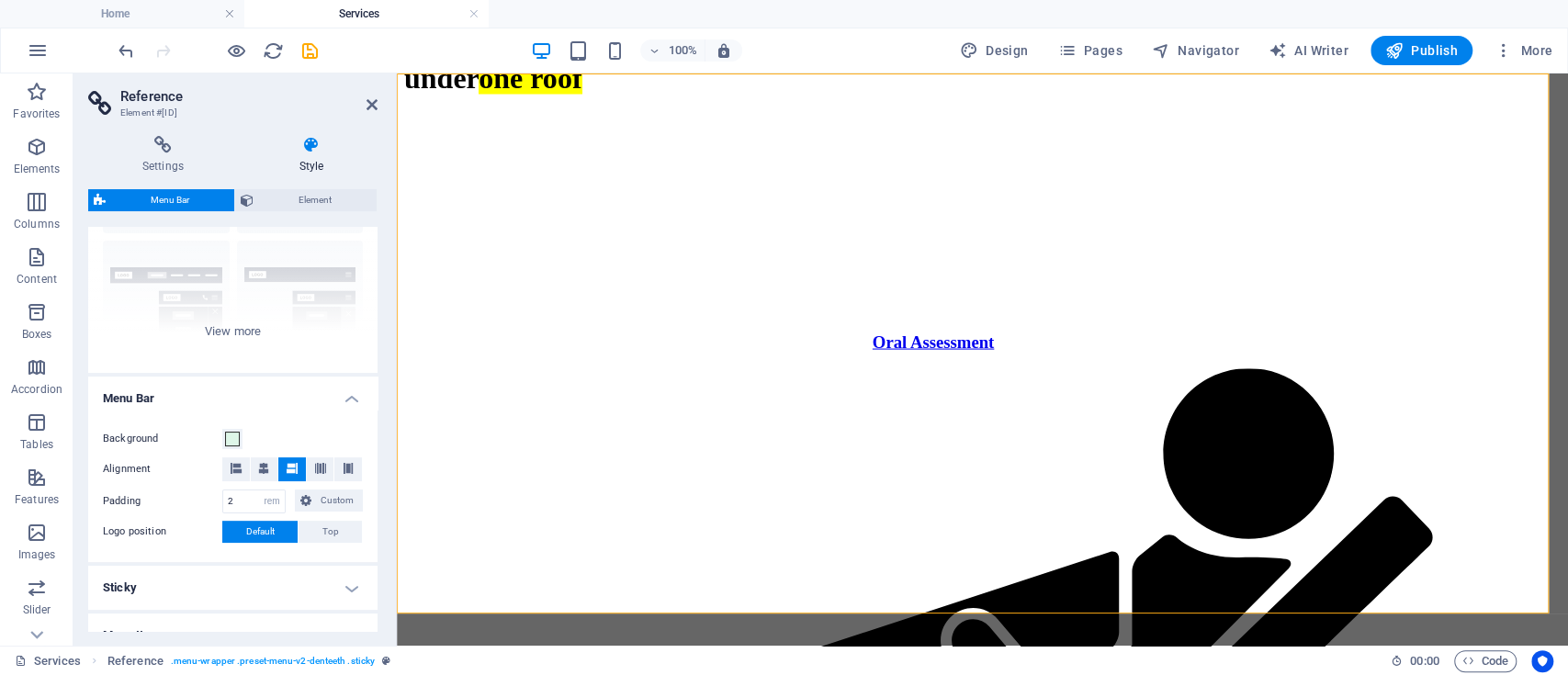 scroll, scrollTop: 0, scrollLeft: 0, axis: both 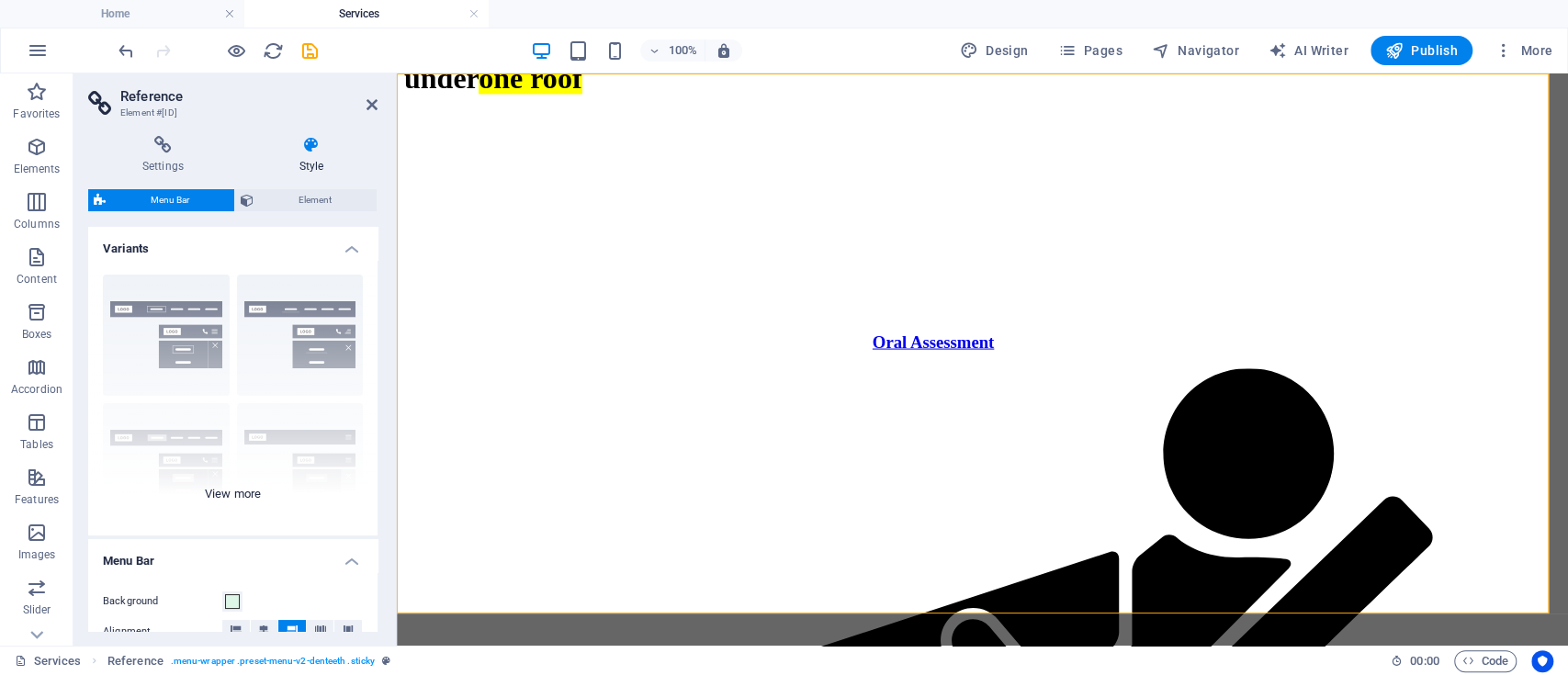 click on "Border Centered Default Fixed Loki Trigger Wide XXL" at bounding box center [232, 398] 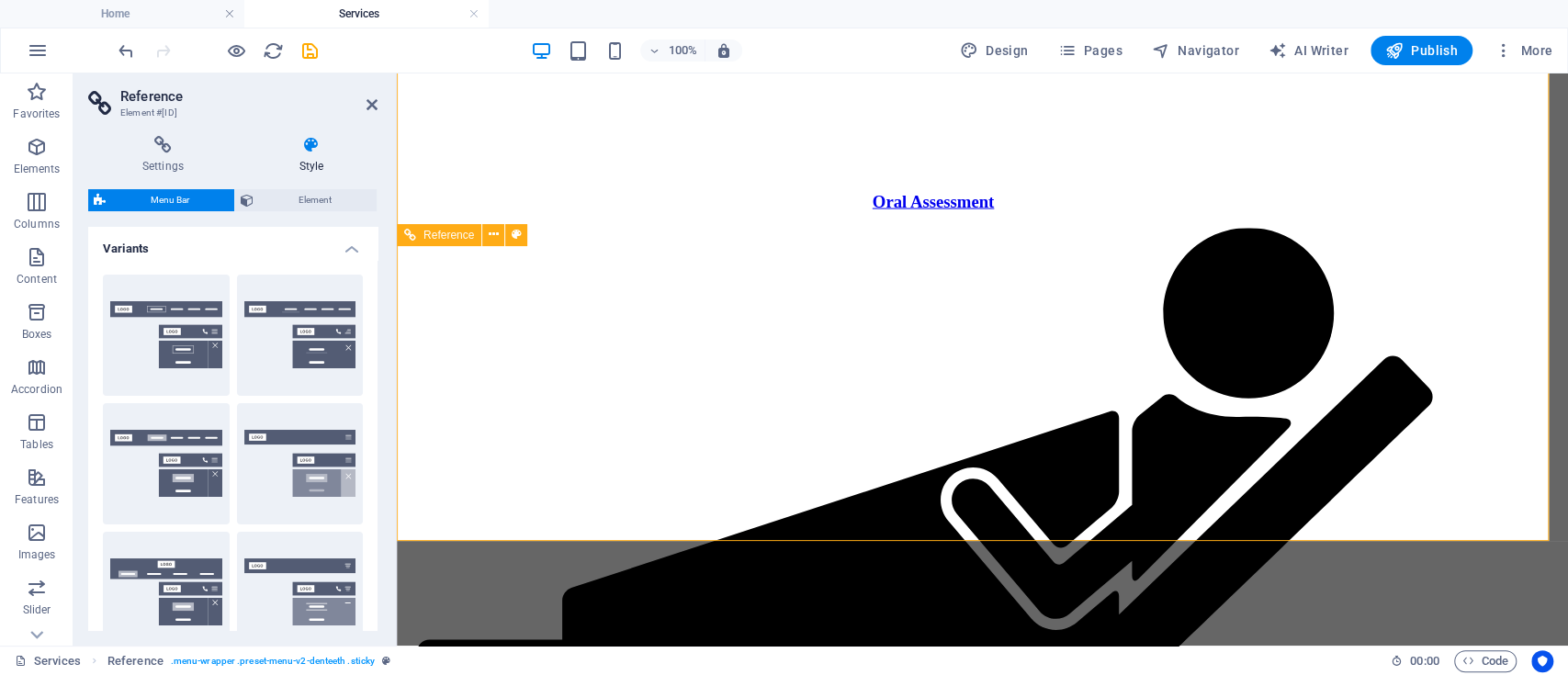 scroll, scrollTop: 2384, scrollLeft: 0, axis: vertical 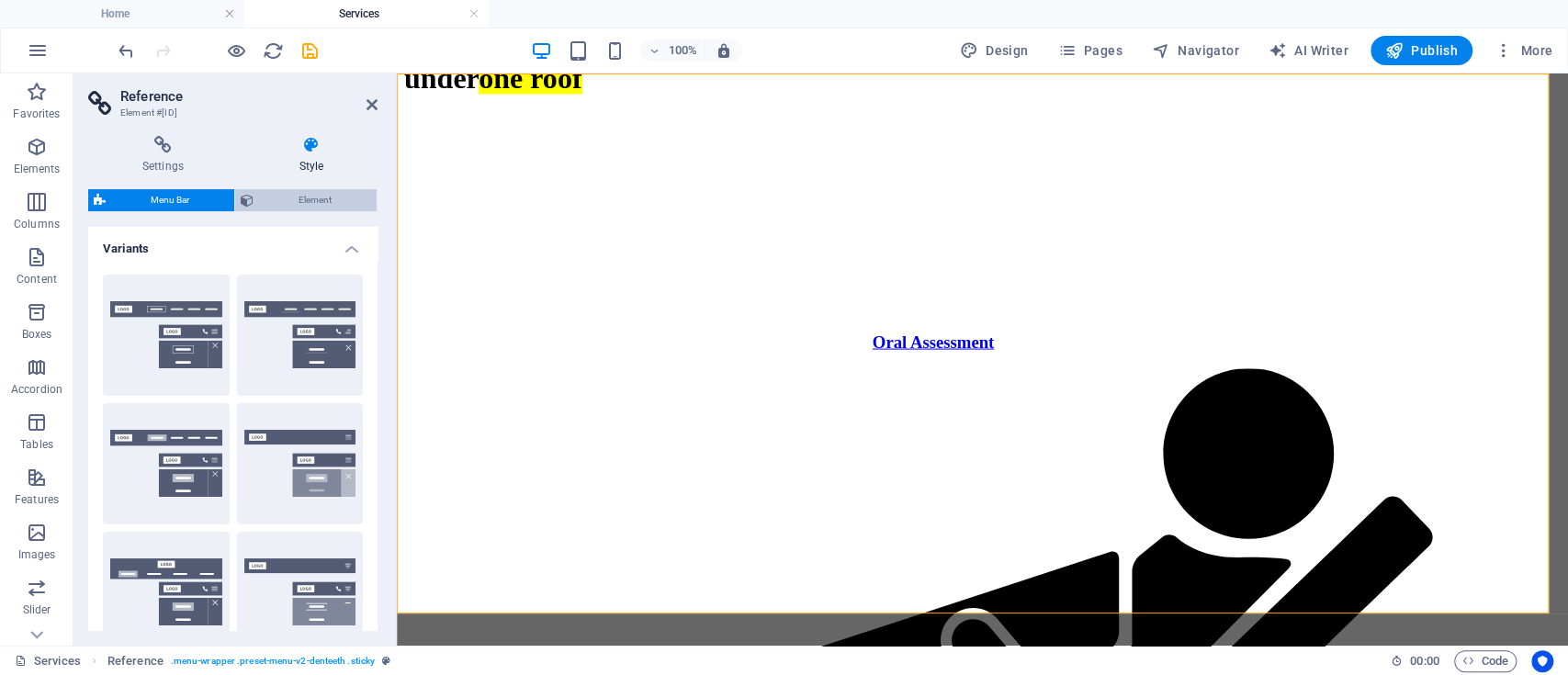 click on "Element" at bounding box center (315, 200) 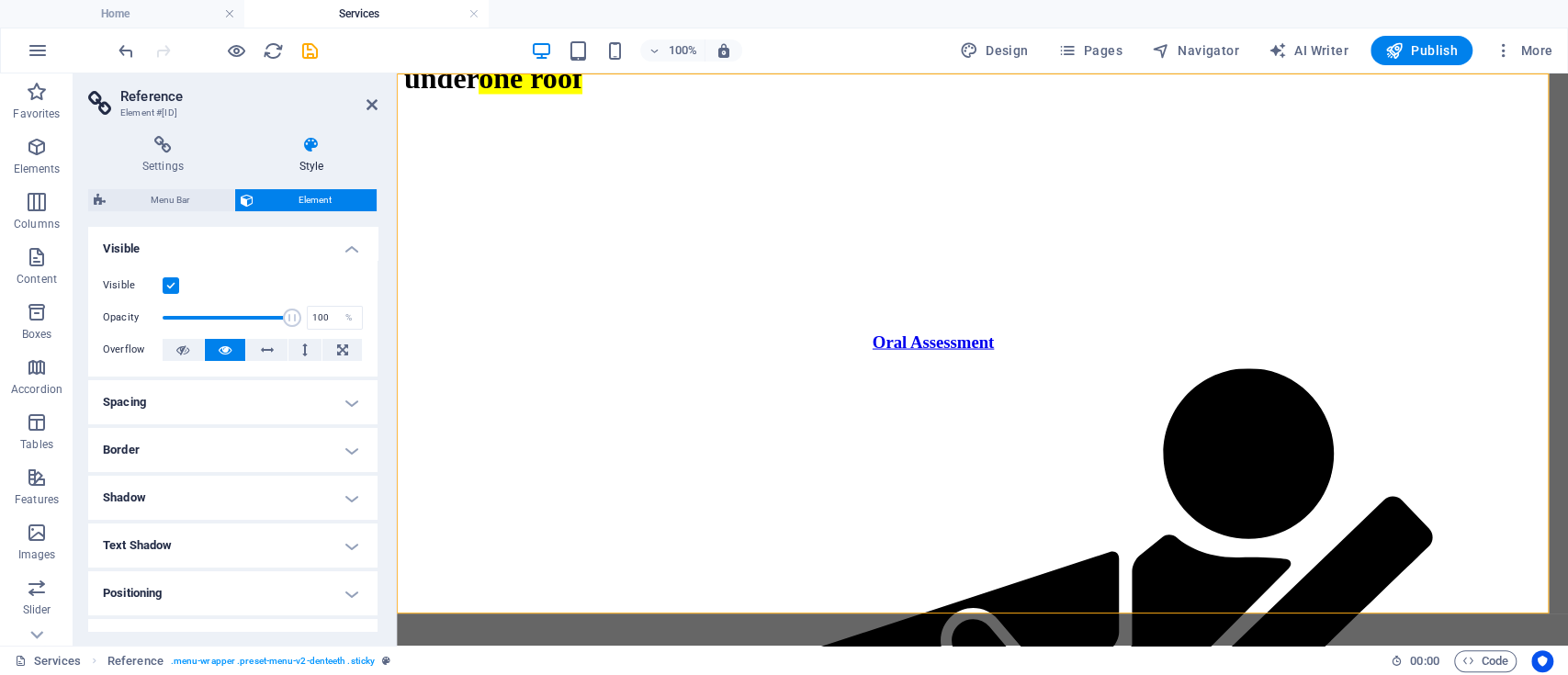 click at bounding box center [171, 286] 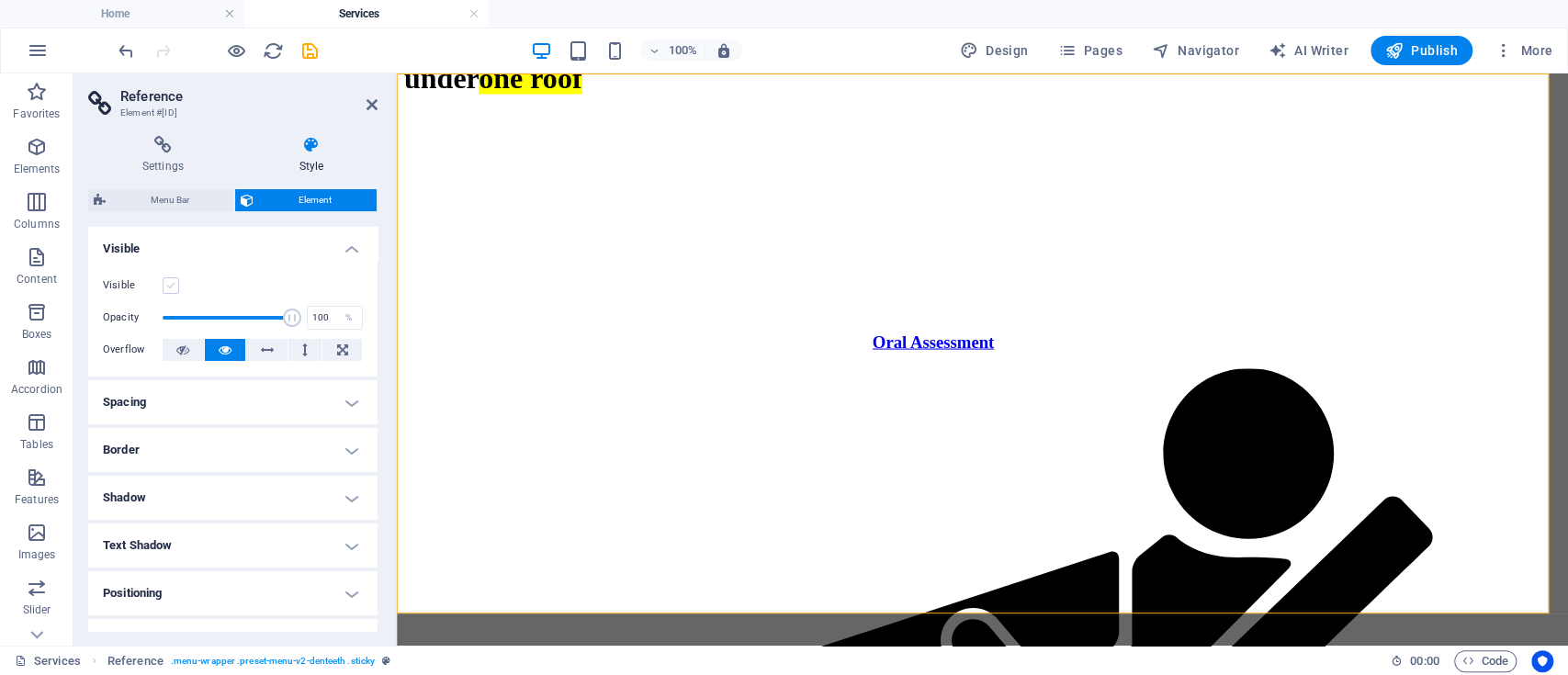 click at bounding box center (171, 286) 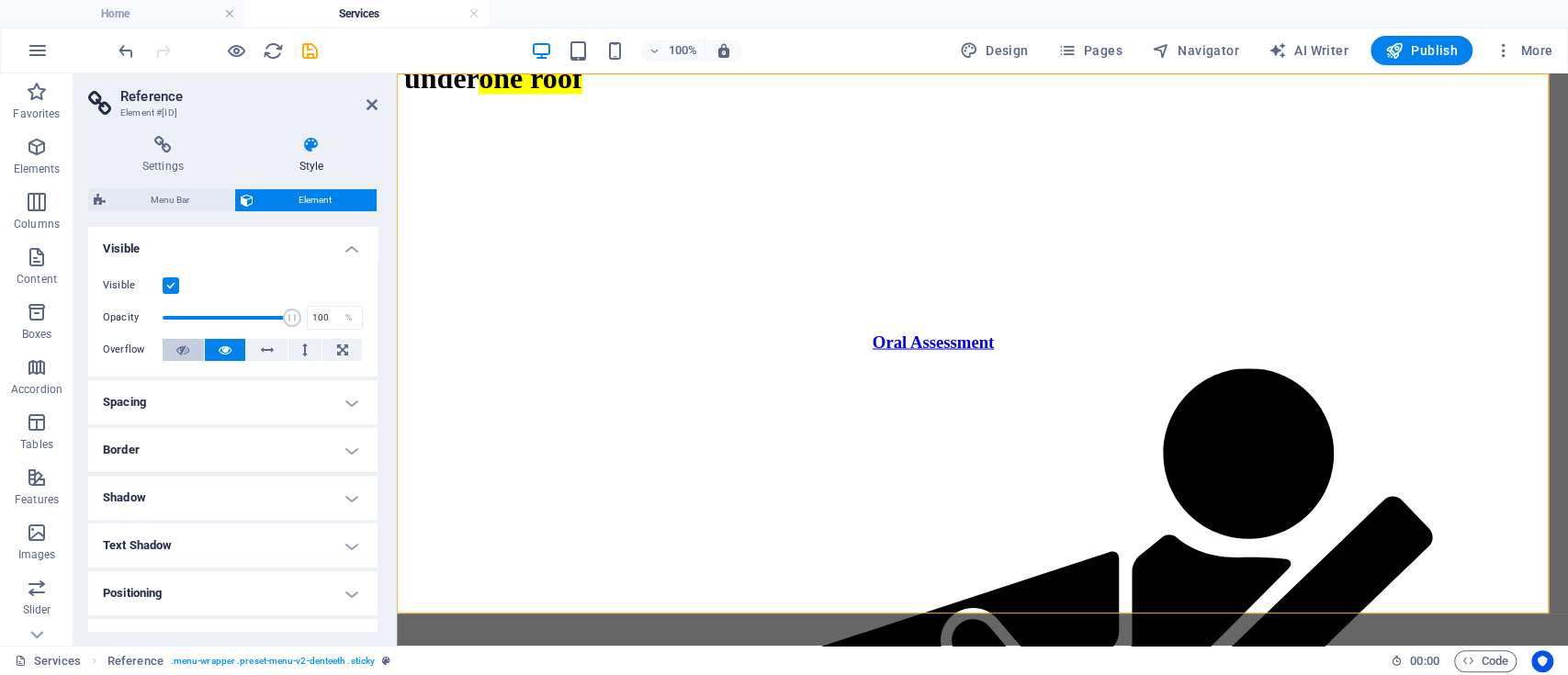 click at bounding box center [183, 350] 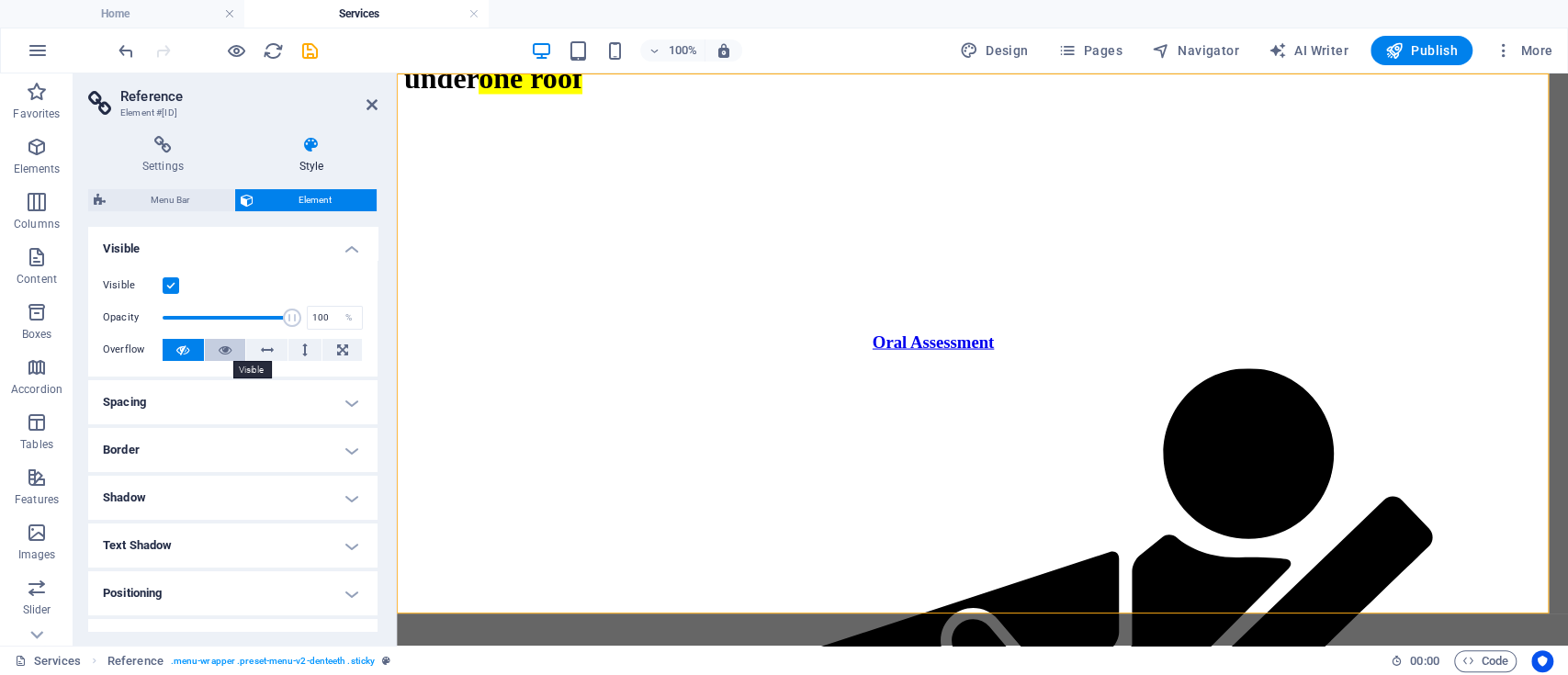 click at bounding box center (225, 350) 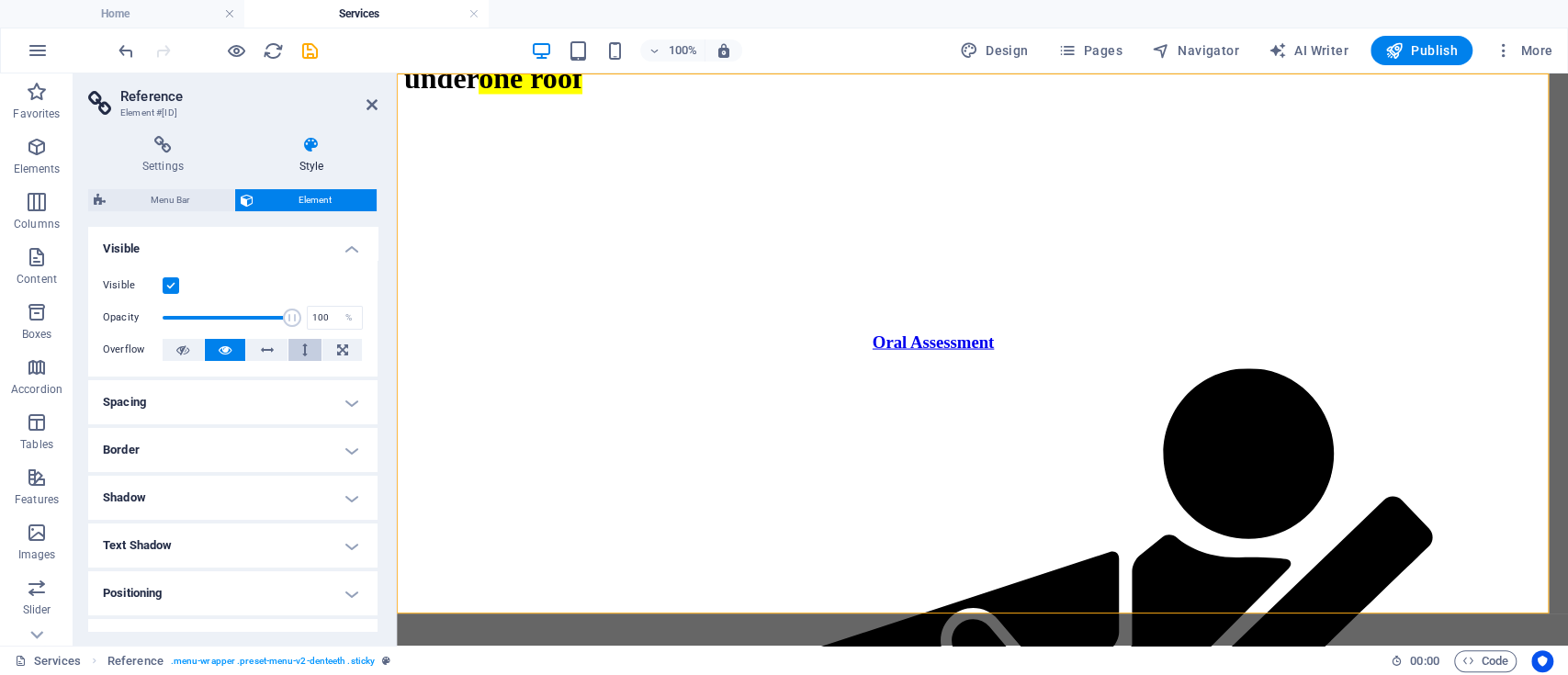 click at bounding box center (305, 350) 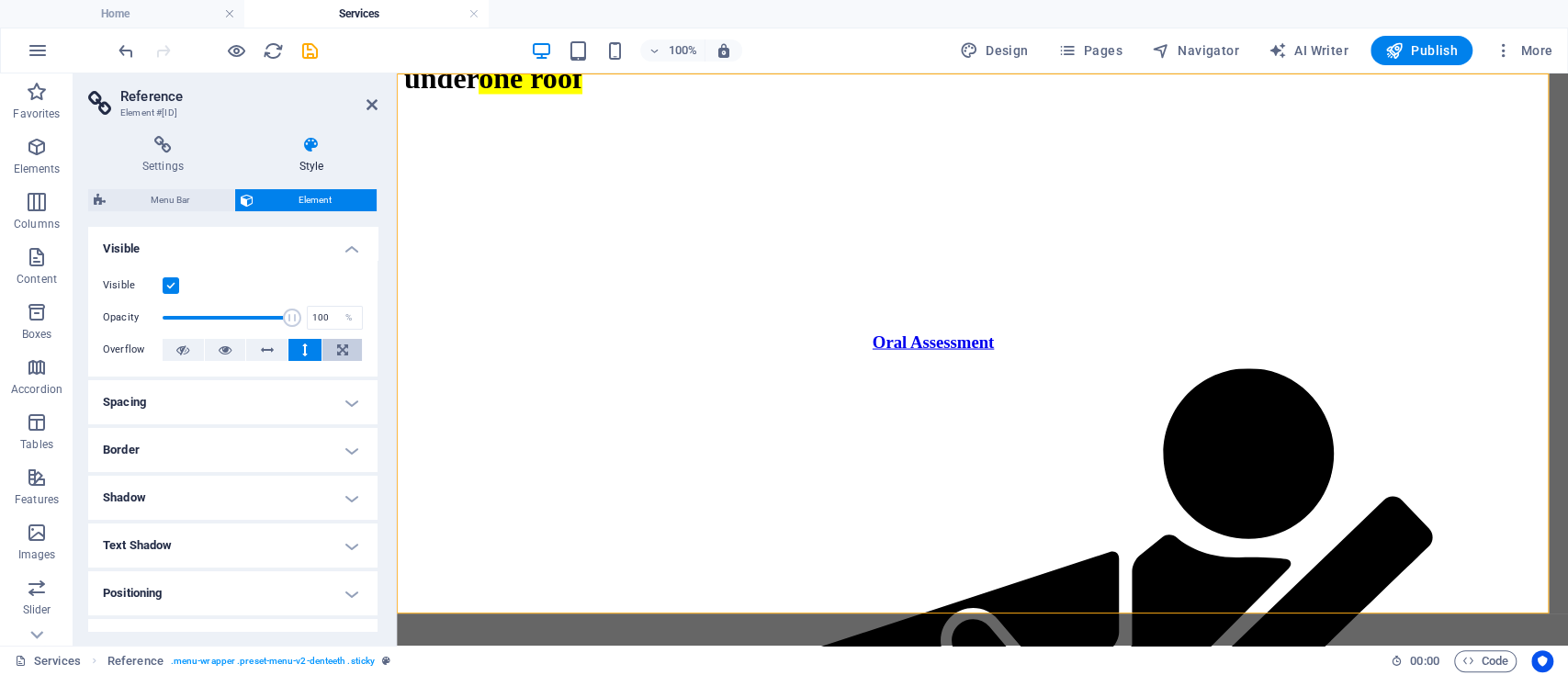 click at bounding box center [343, 350] 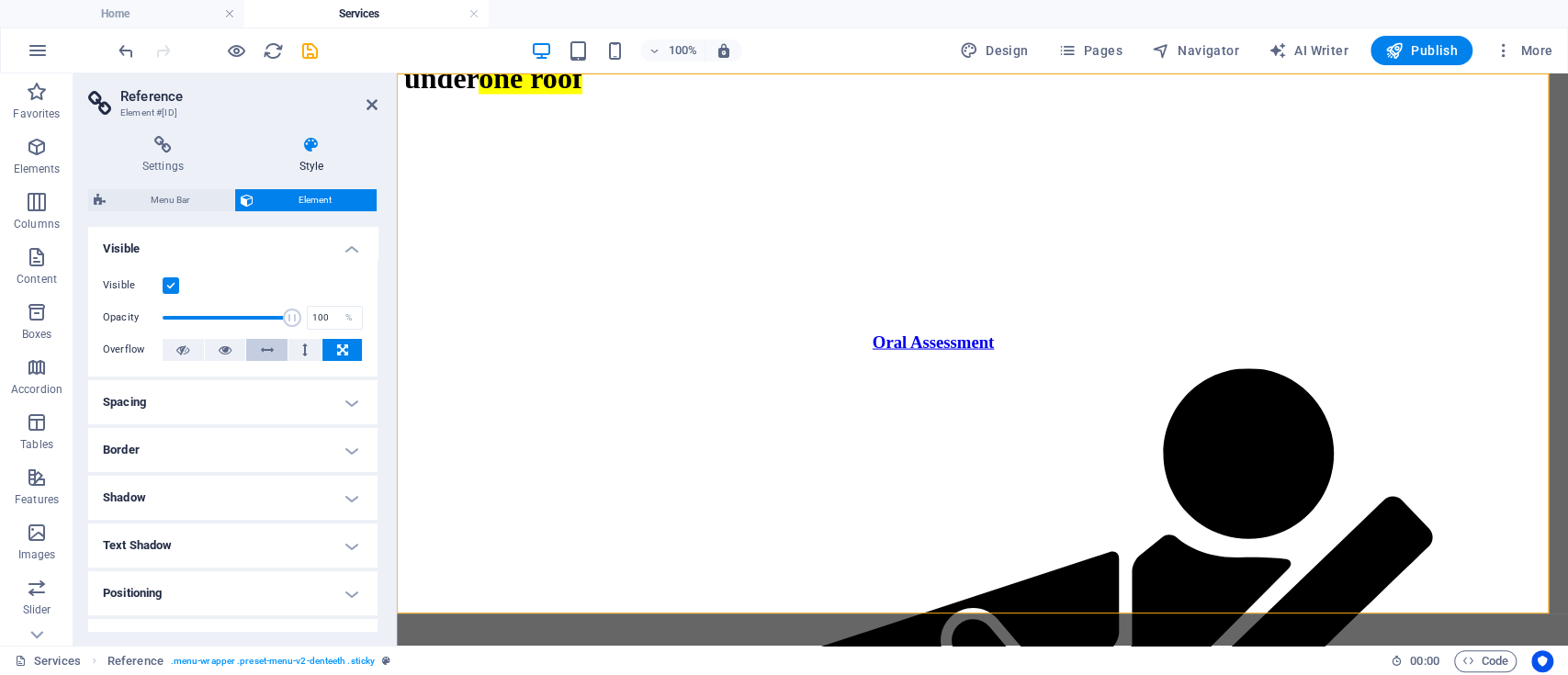 click at bounding box center [266, 350] 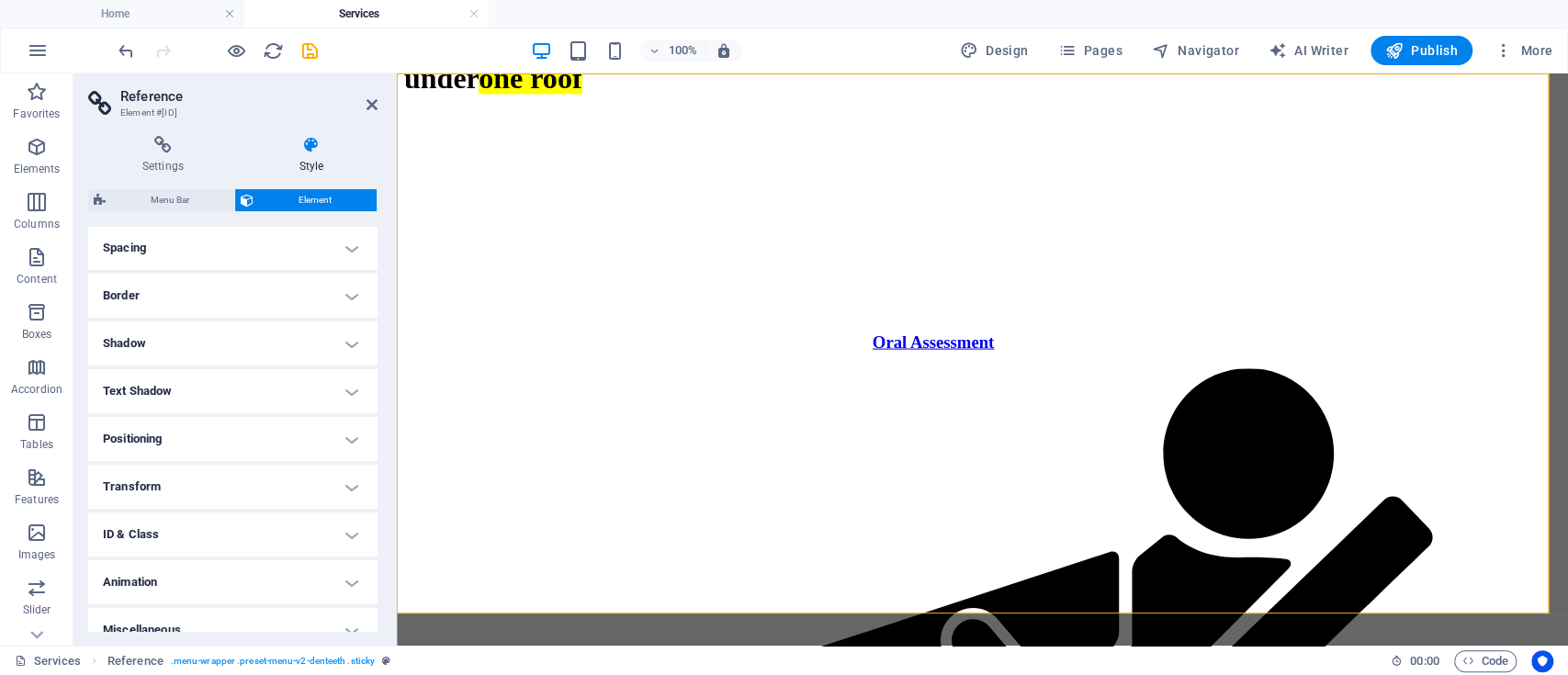 scroll, scrollTop: 174, scrollLeft: 0, axis: vertical 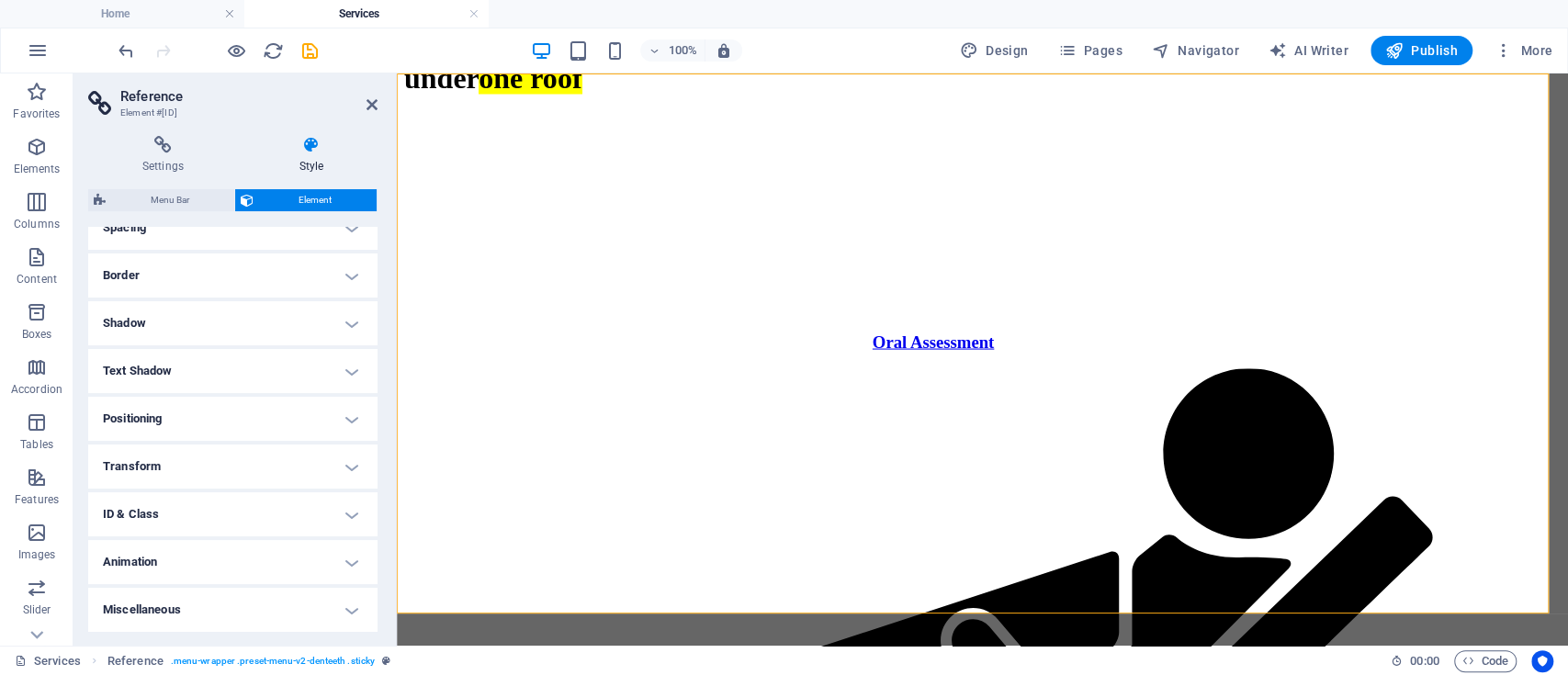 click on "Transform" at bounding box center (232, 467) 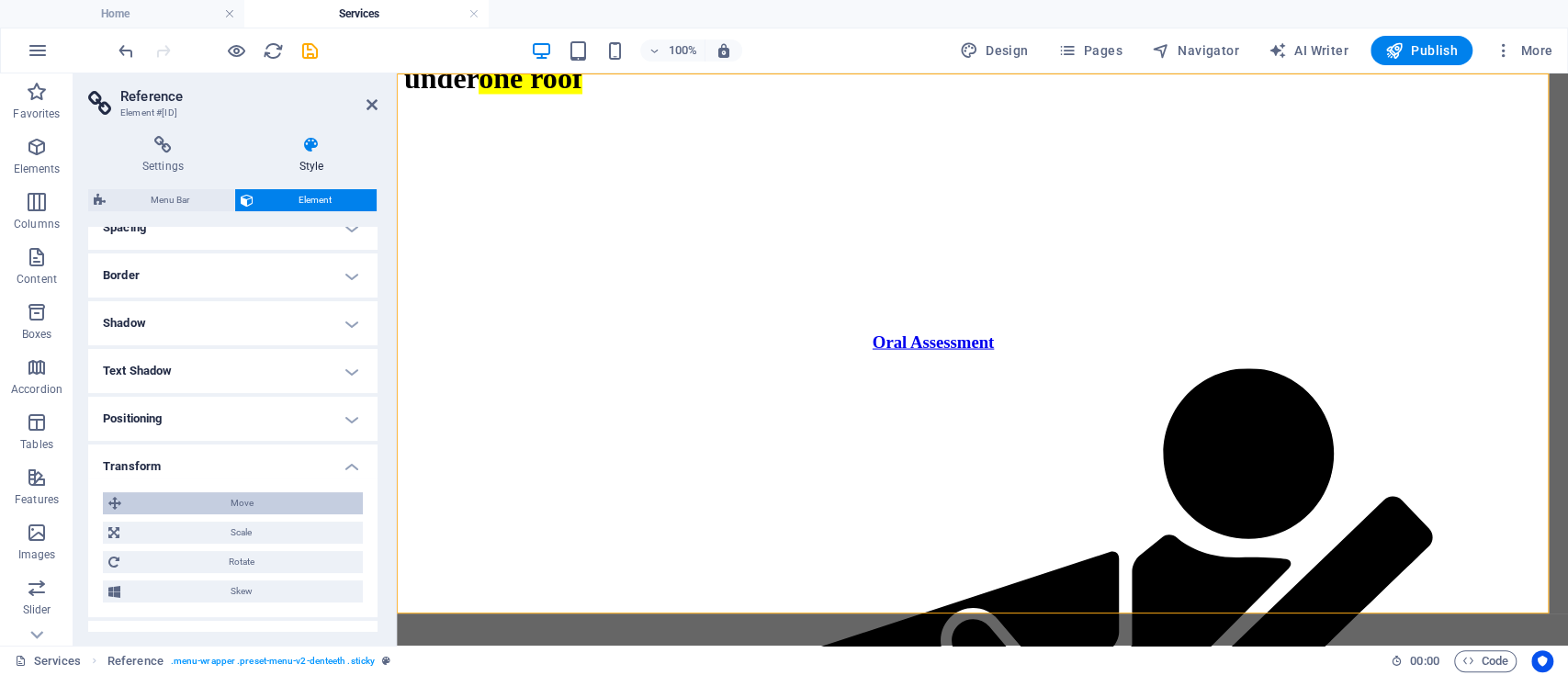 click on "Move" at bounding box center (242, 503) 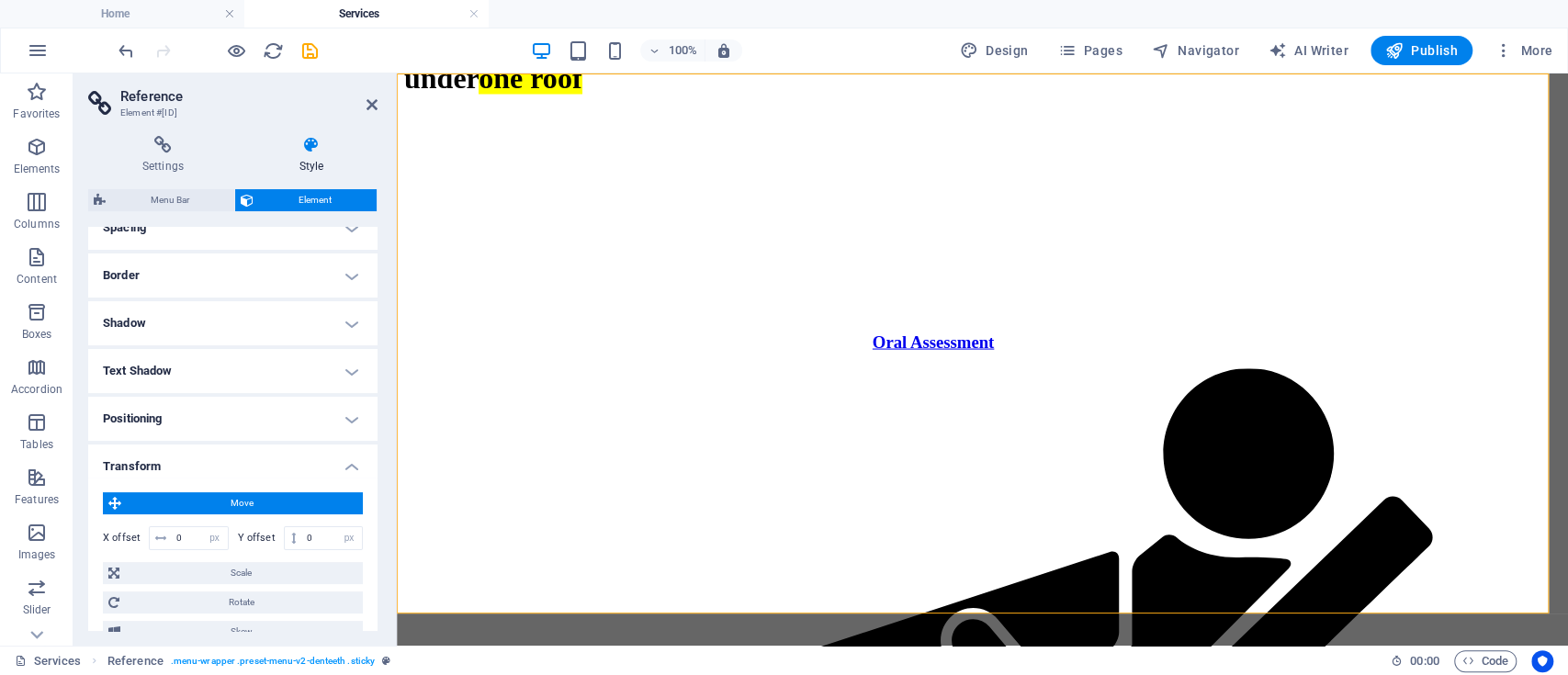 click on "Move" at bounding box center (242, 503) 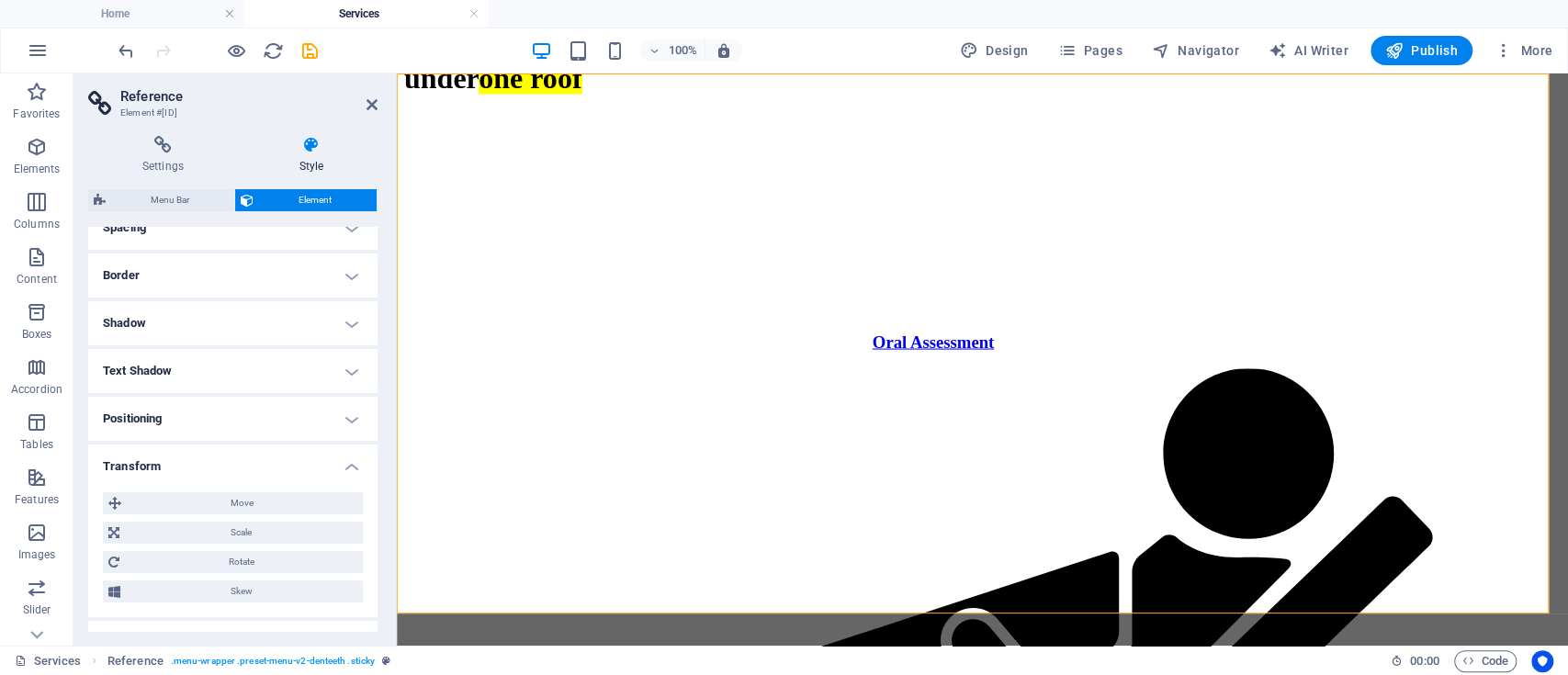 click on "Transform" at bounding box center (232, 461) 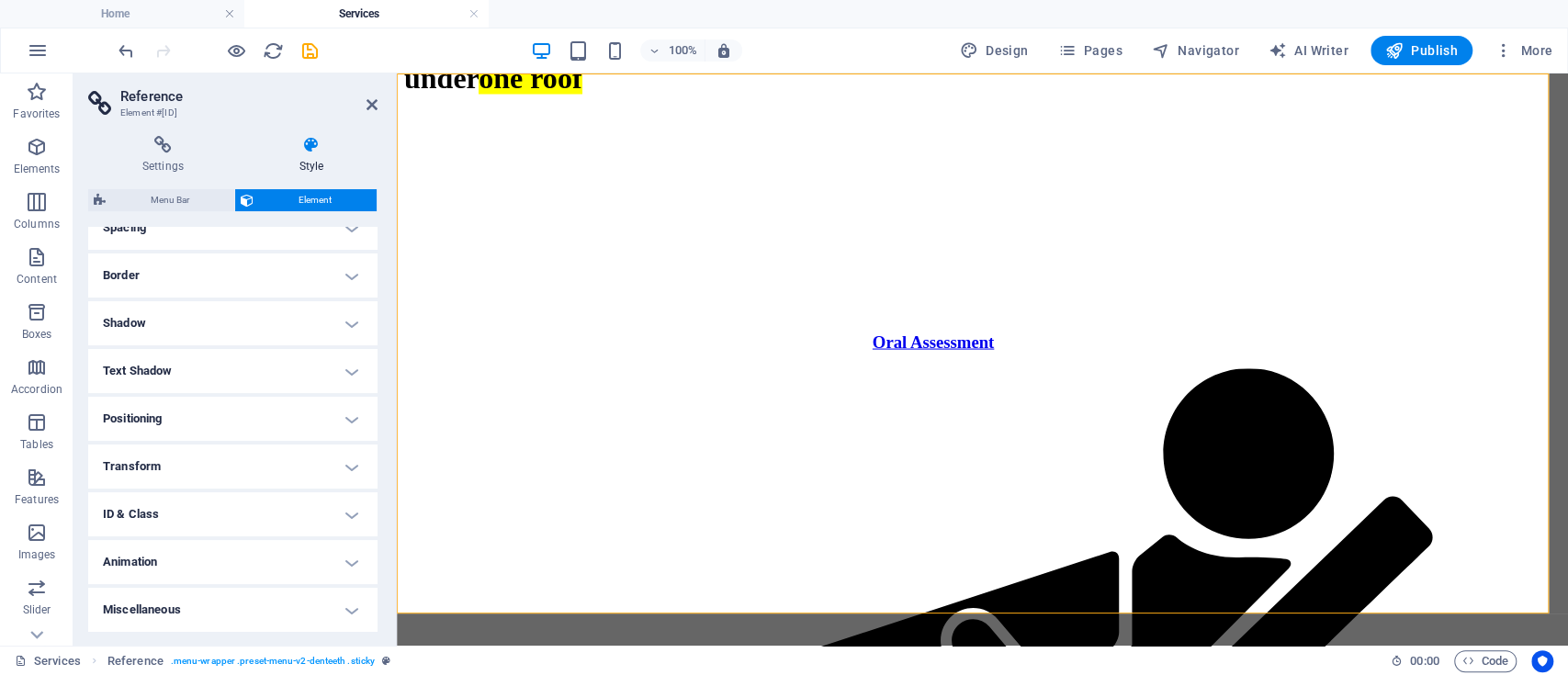 click at bounding box center [982, -2008] 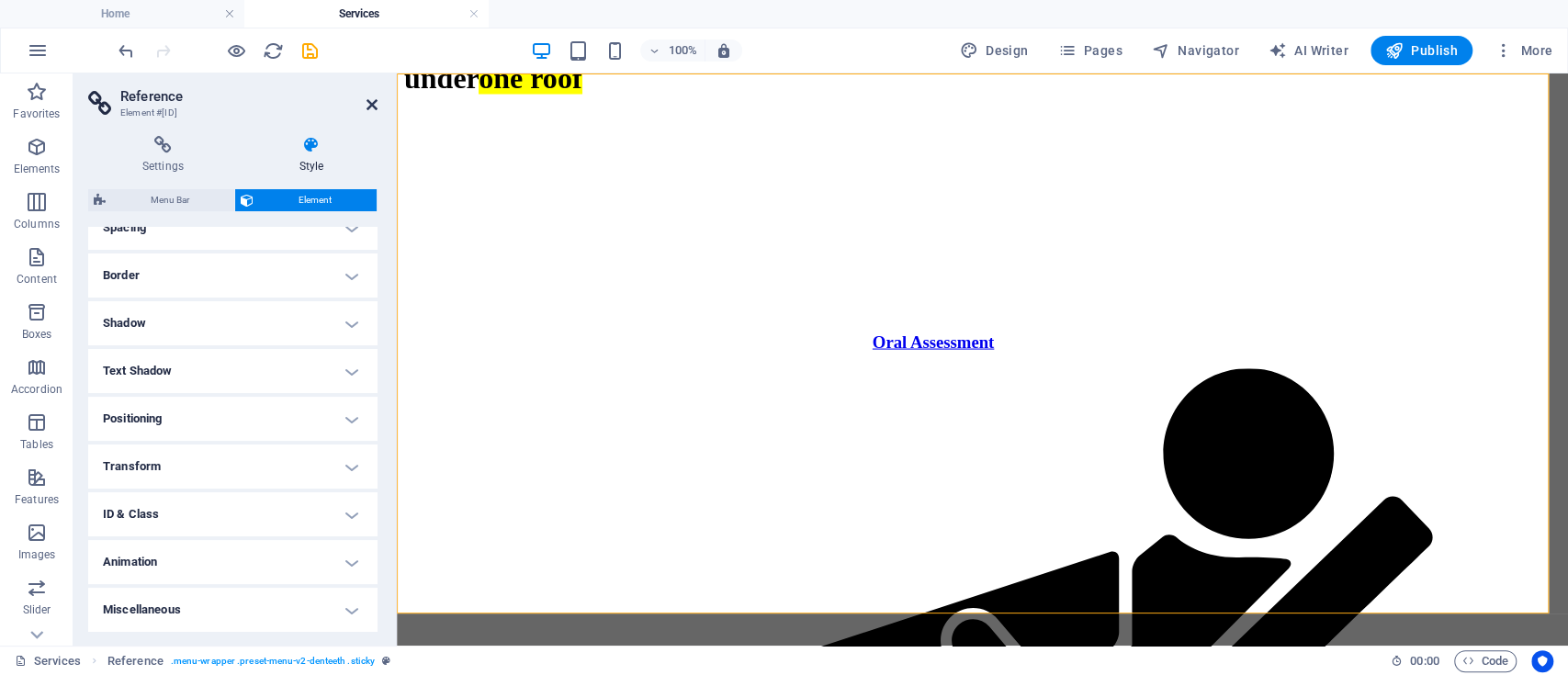 click at bounding box center (372, 105) 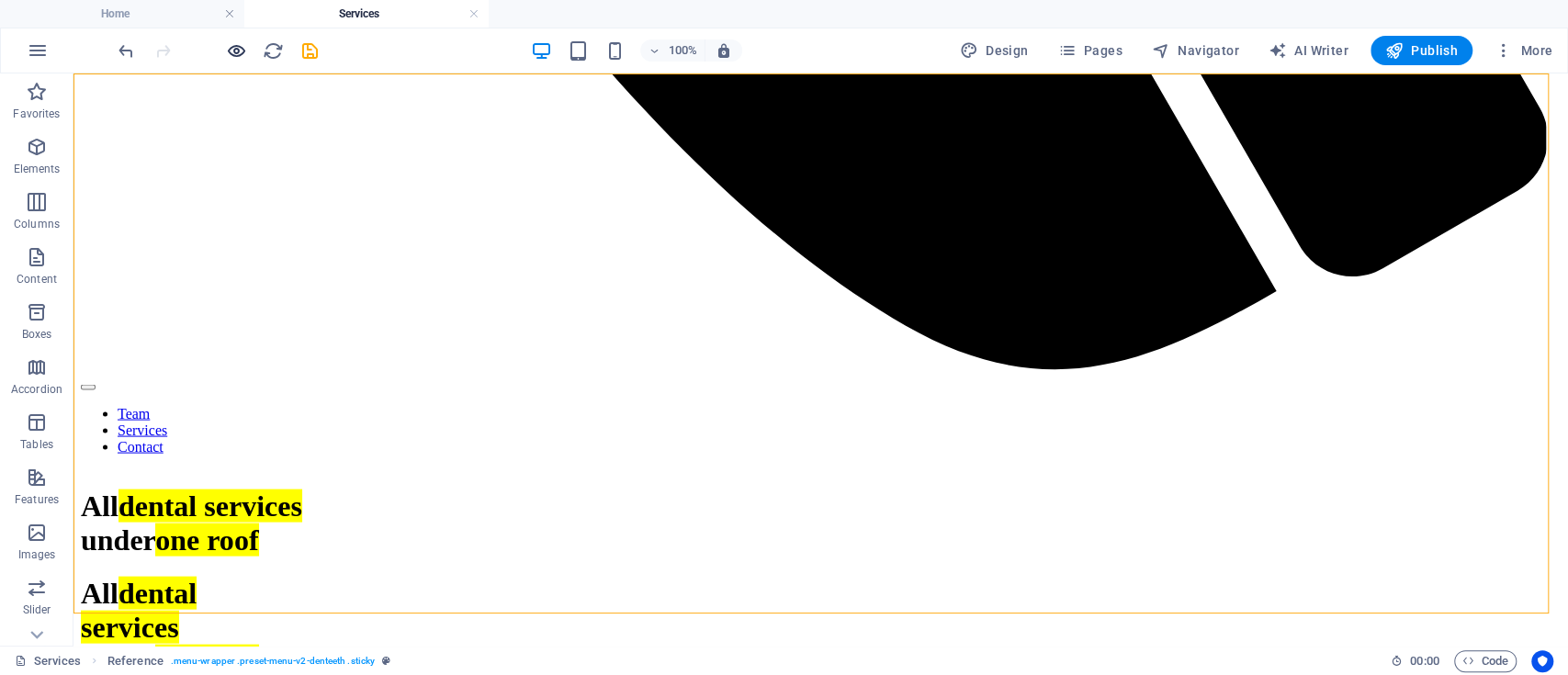 click at bounding box center (236, 51) 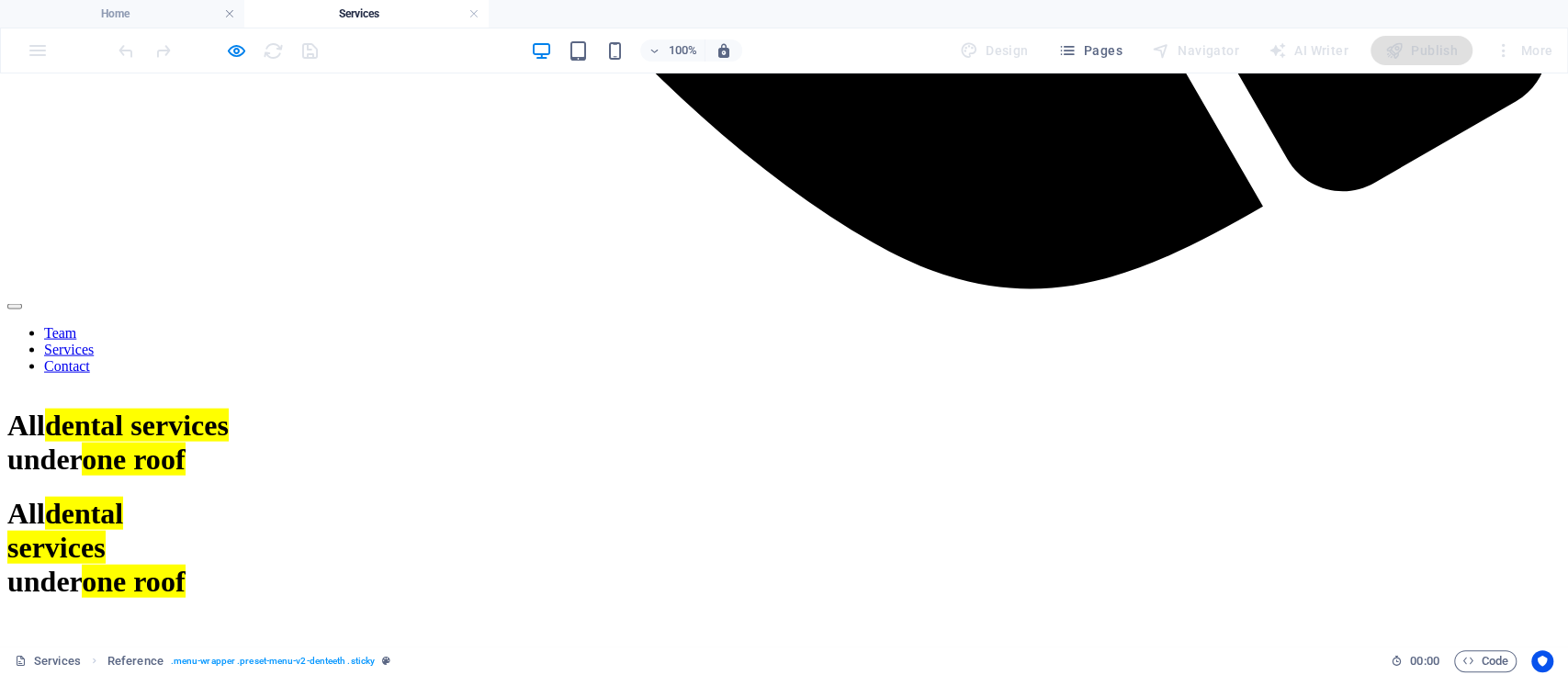scroll, scrollTop: 2763, scrollLeft: 0, axis: vertical 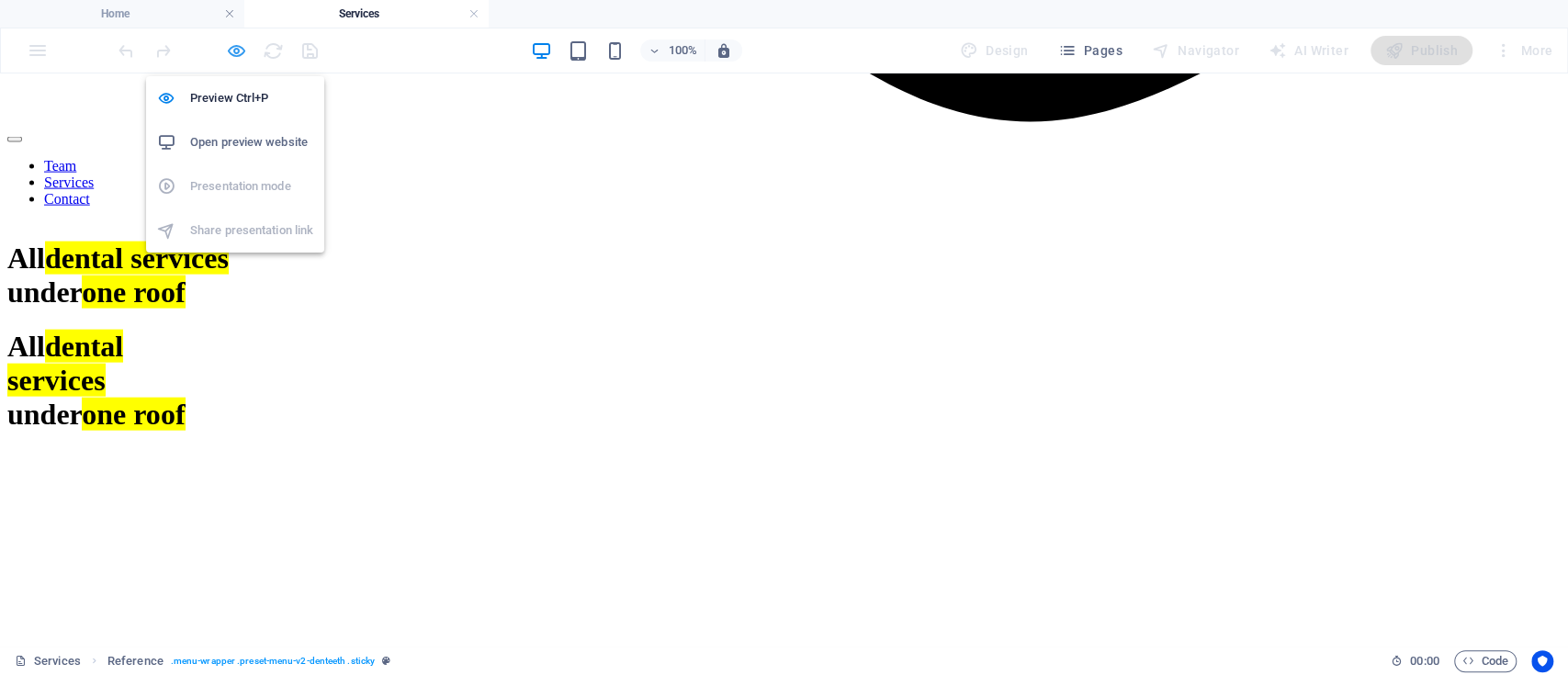 click on "Preview Ctrl+P Open preview website Presentation mode Share presentation link" at bounding box center (235, 157) 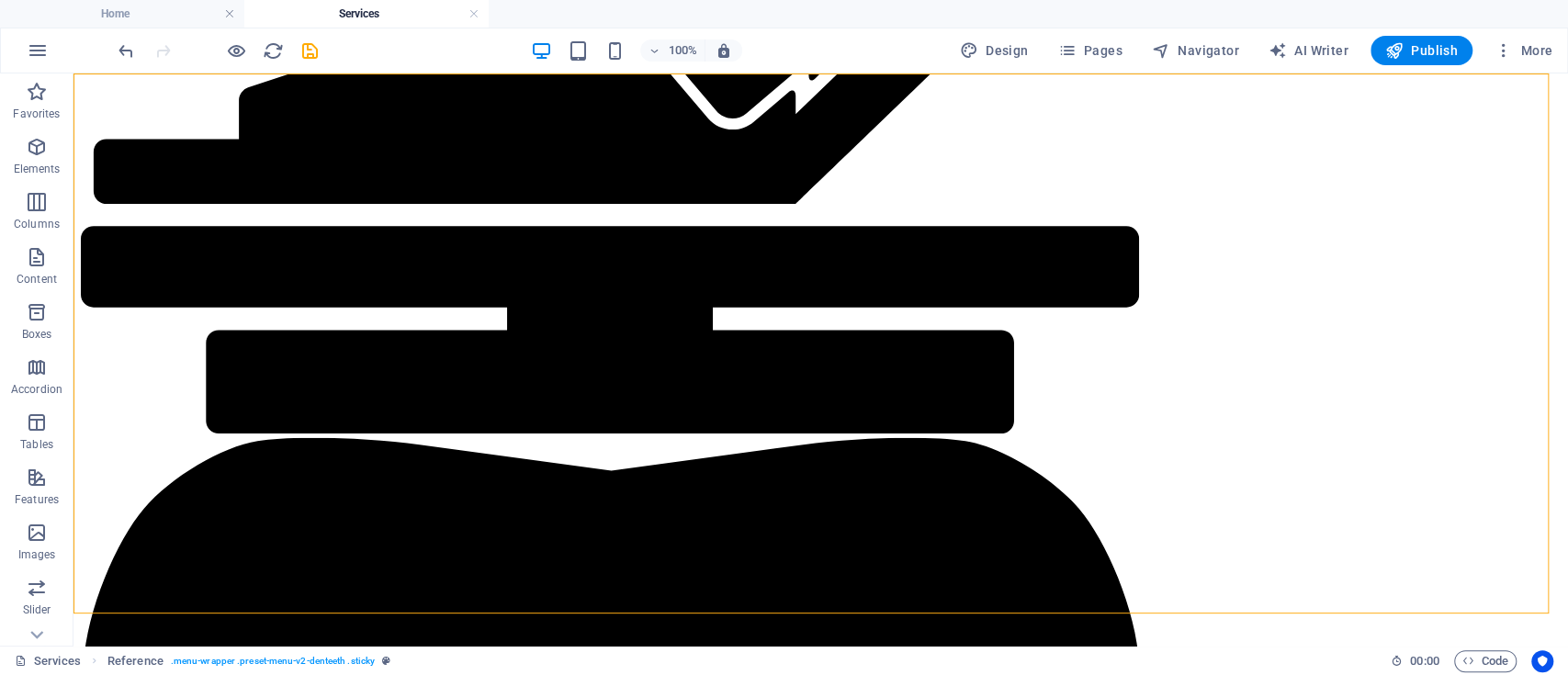 click on "Team Services Contact" at bounding box center (820, -794) 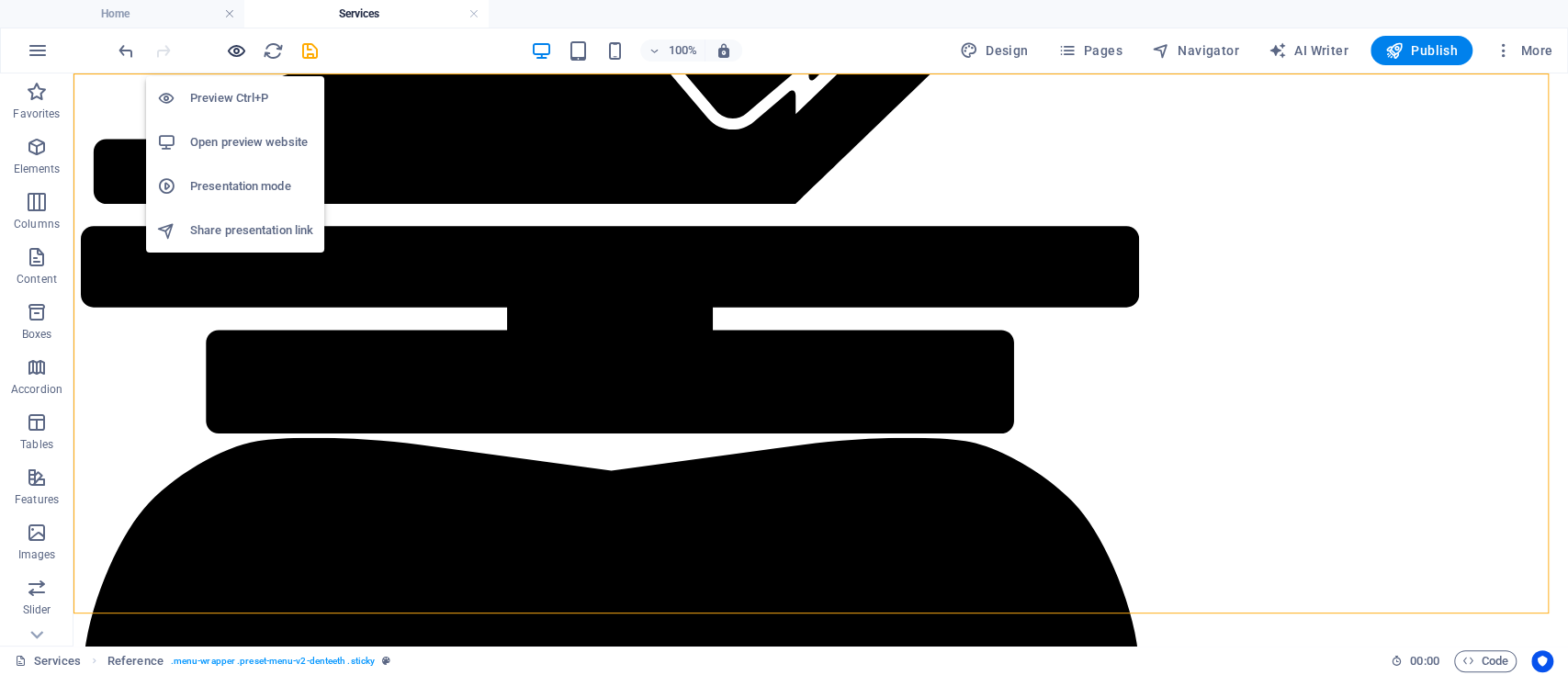 click at bounding box center (236, 51) 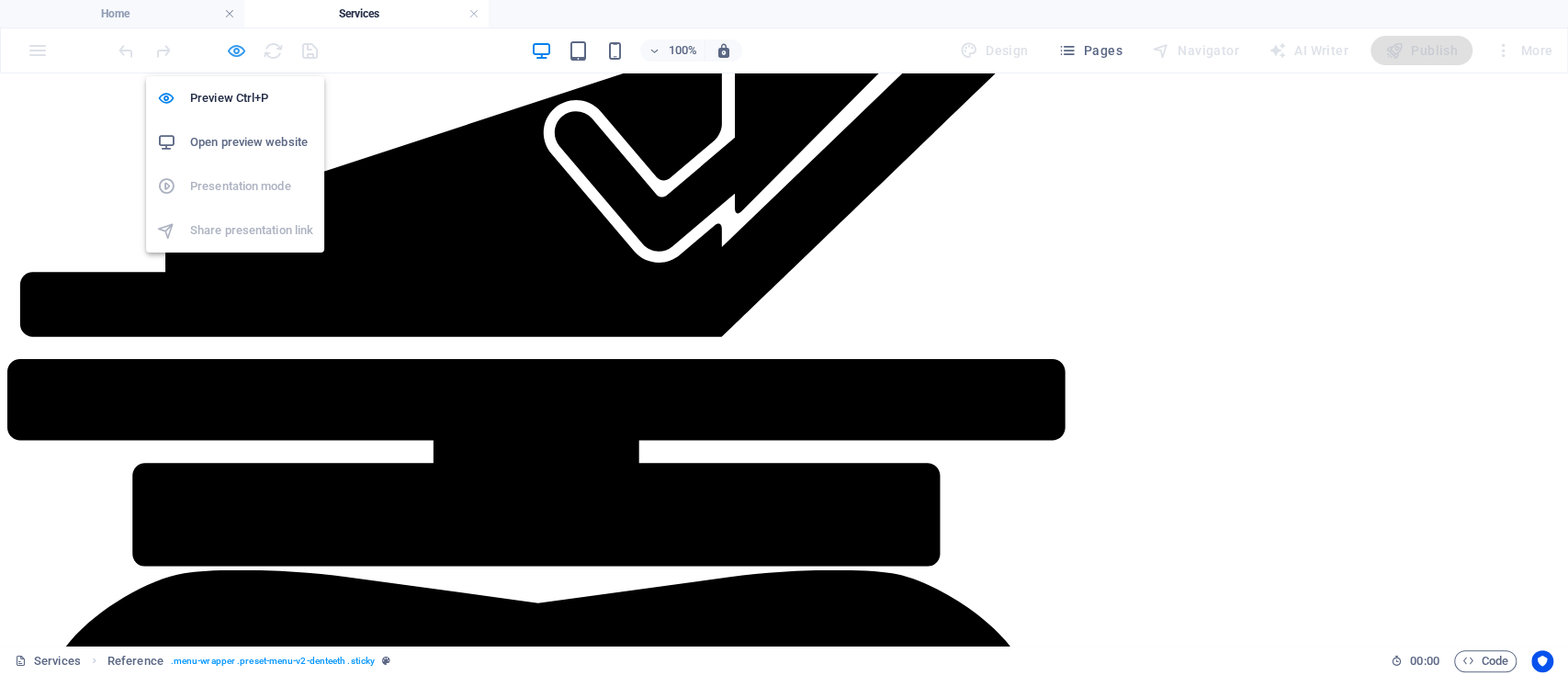scroll, scrollTop: 2763, scrollLeft: 0, axis: vertical 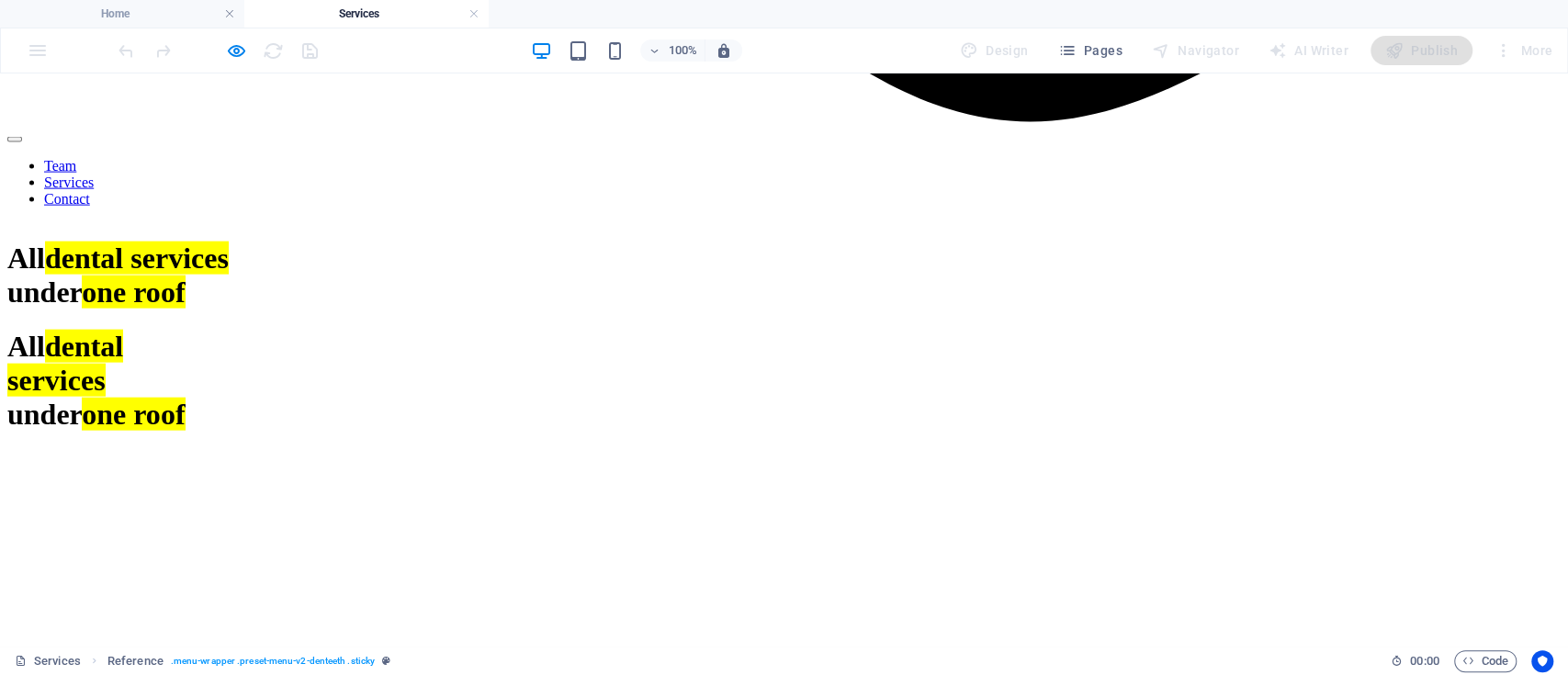 click on "Team" at bounding box center (60, 165) 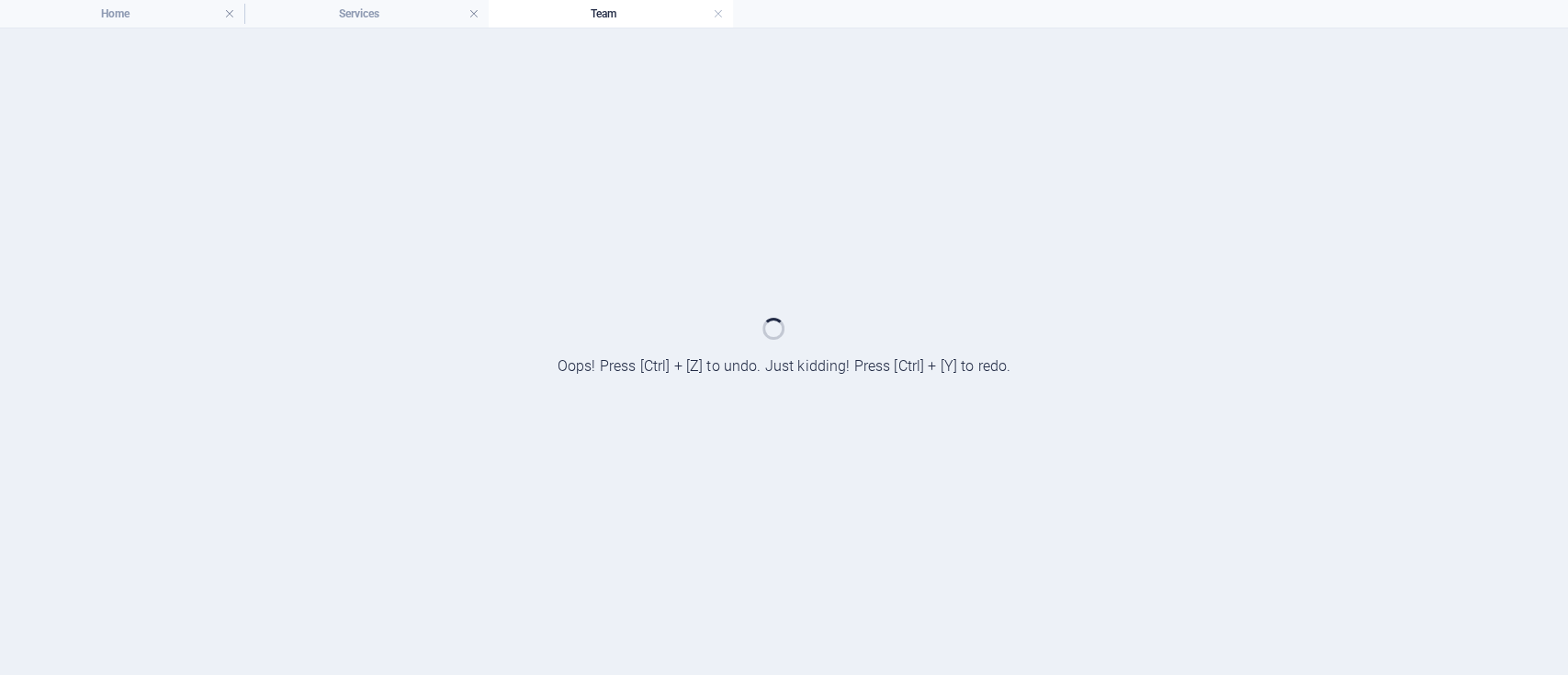 scroll, scrollTop: 0, scrollLeft: 0, axis: both 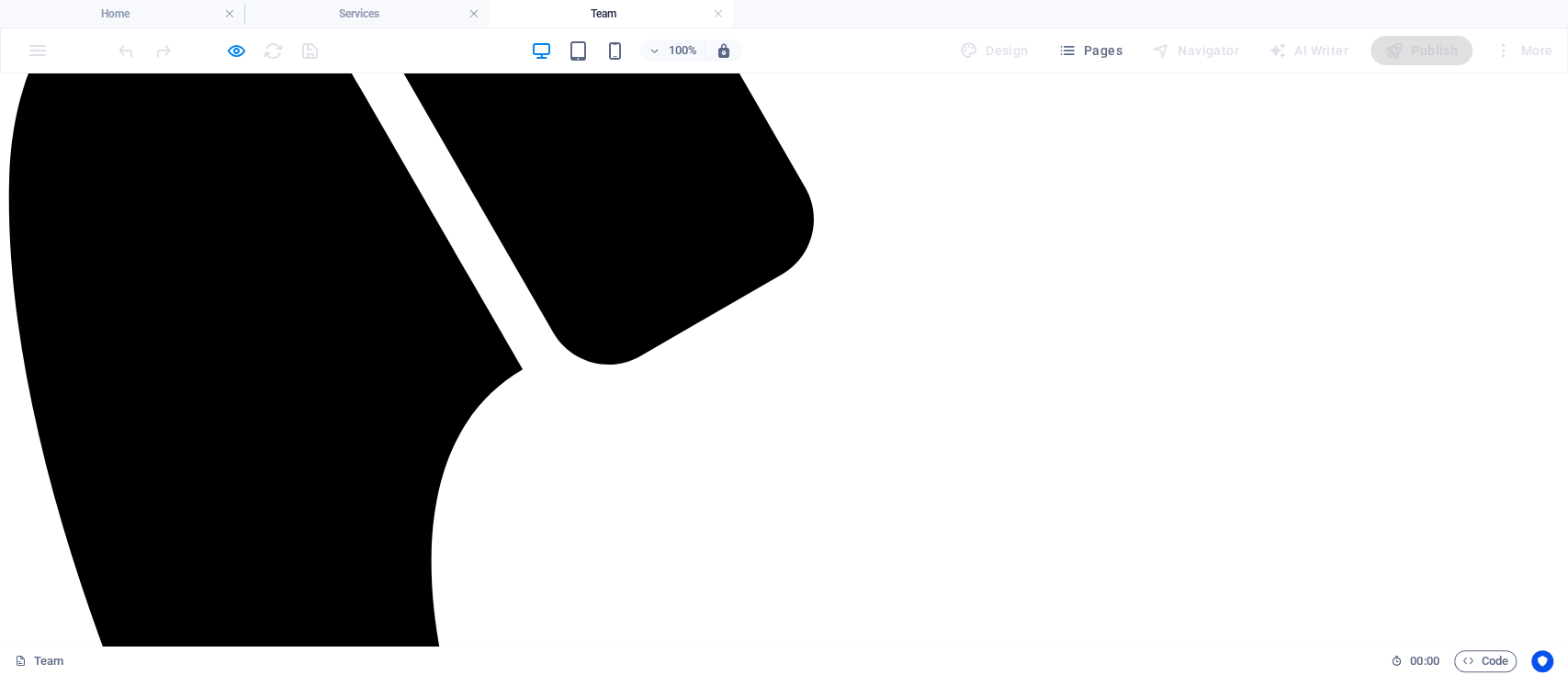 click on "Team" at bounding box center [611, 14] 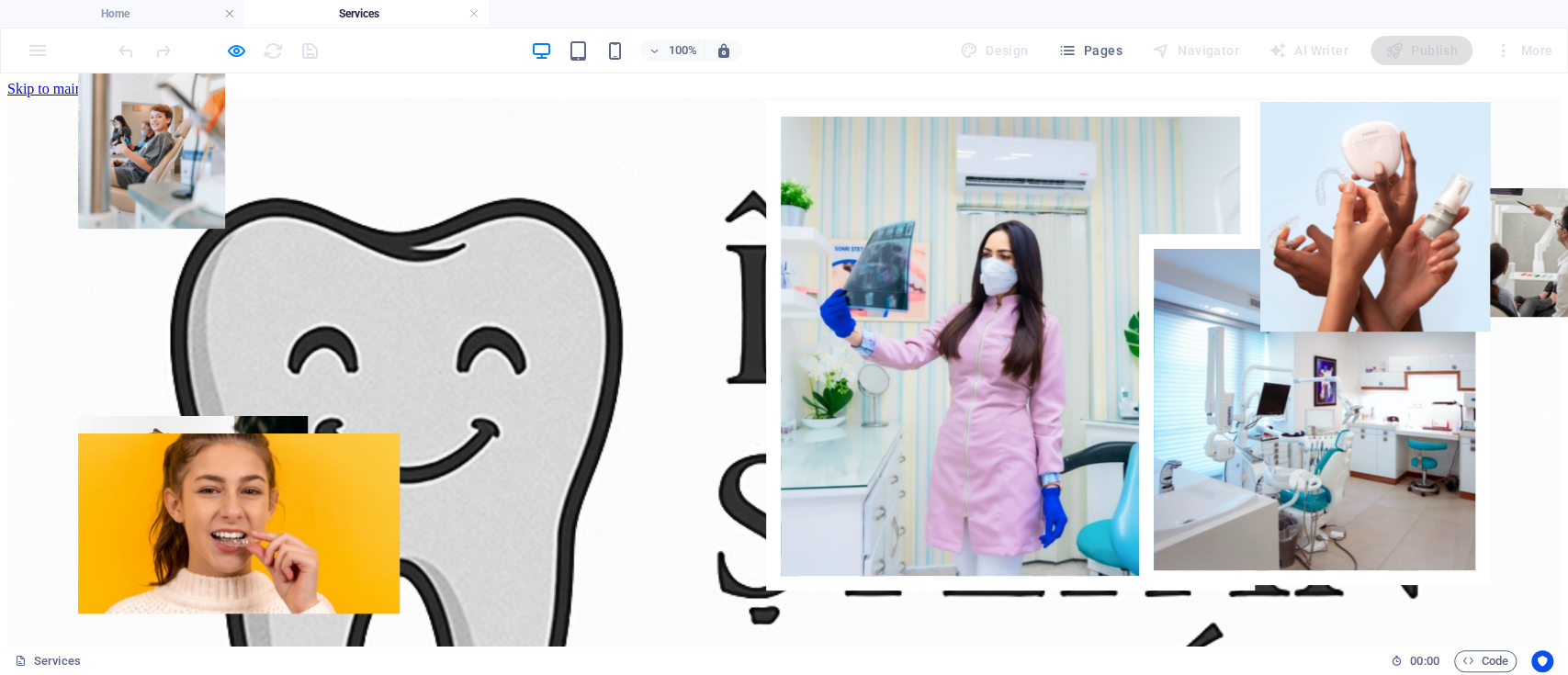 scroll, scrollTop: 3178, scrollLeft: 0, axis: vertical 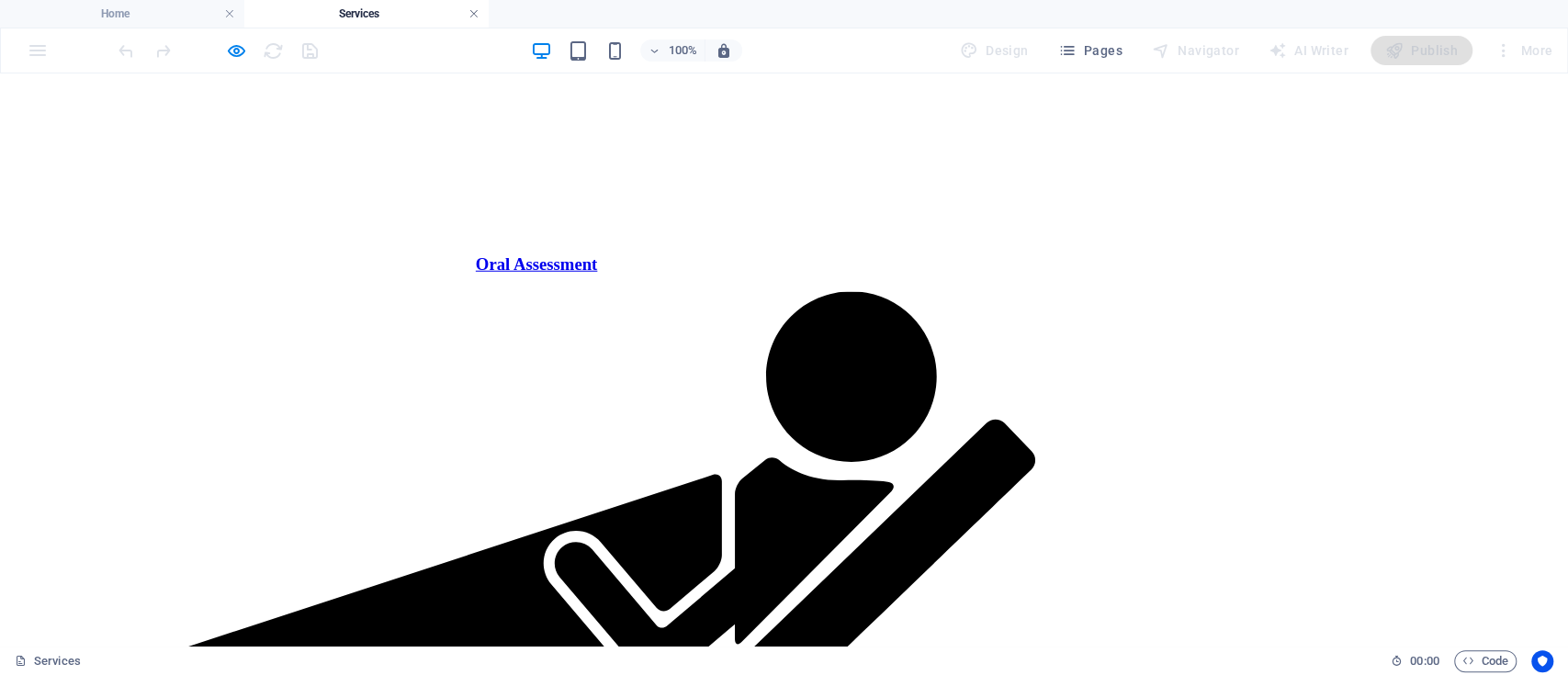 click at bounding box center [474, 14] 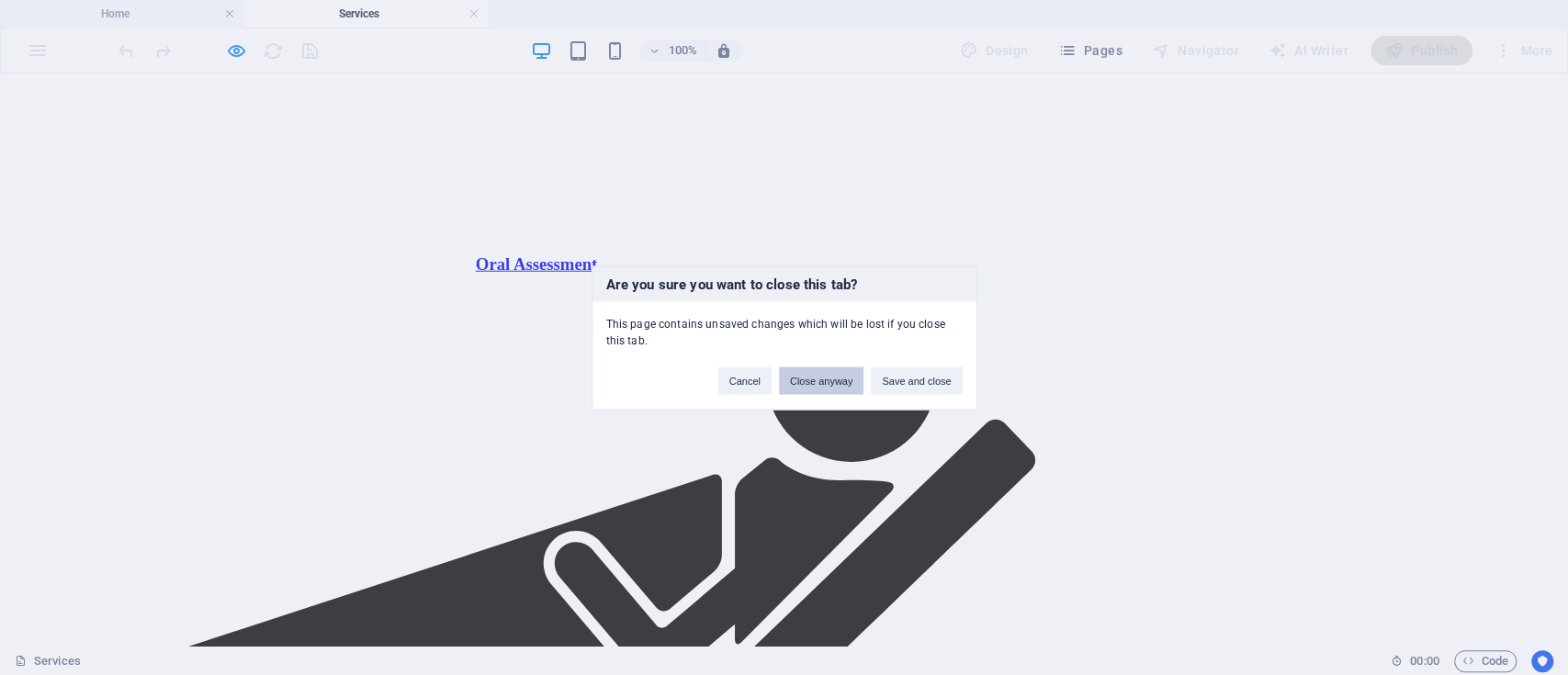 click on "Close anyway" at bounding box center [821, 380] 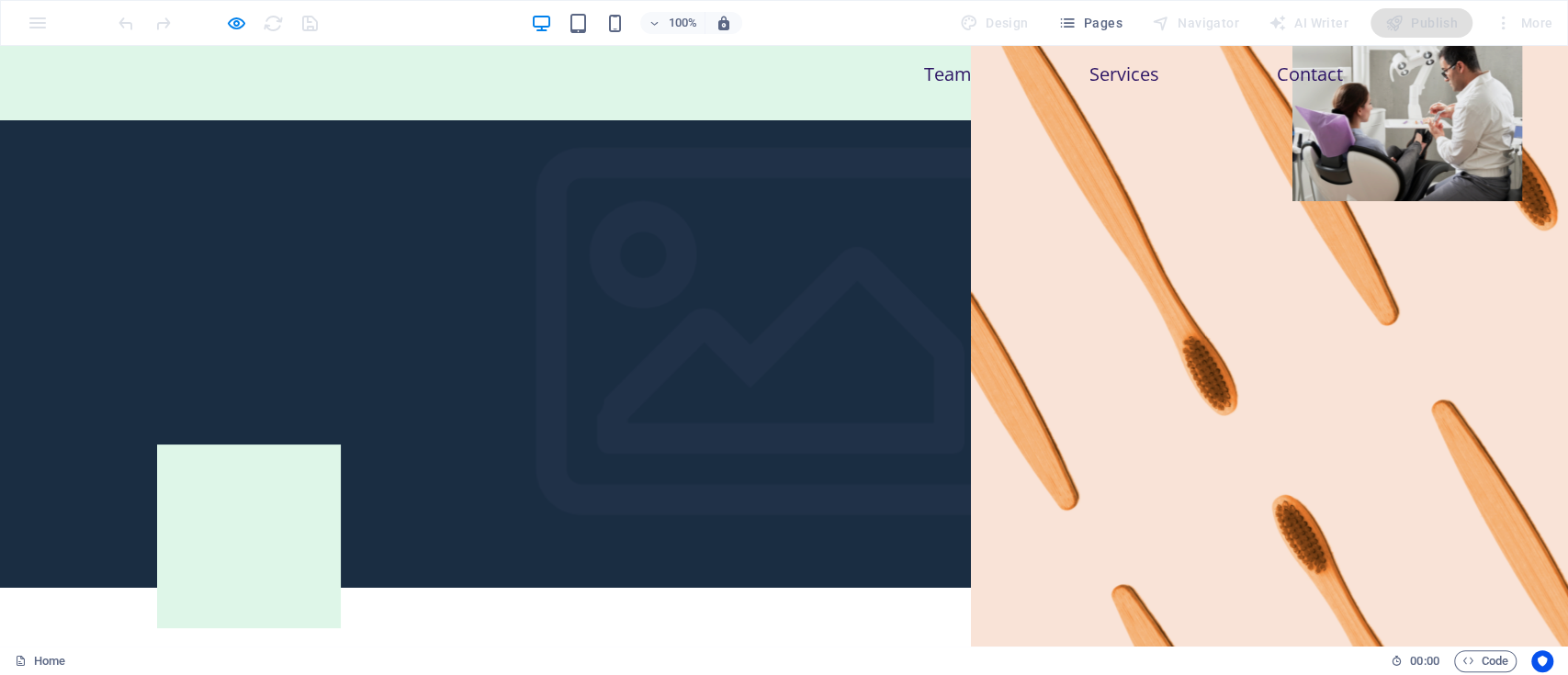scroll, scrollTop: 0, scrollLeft: 0, axis: both 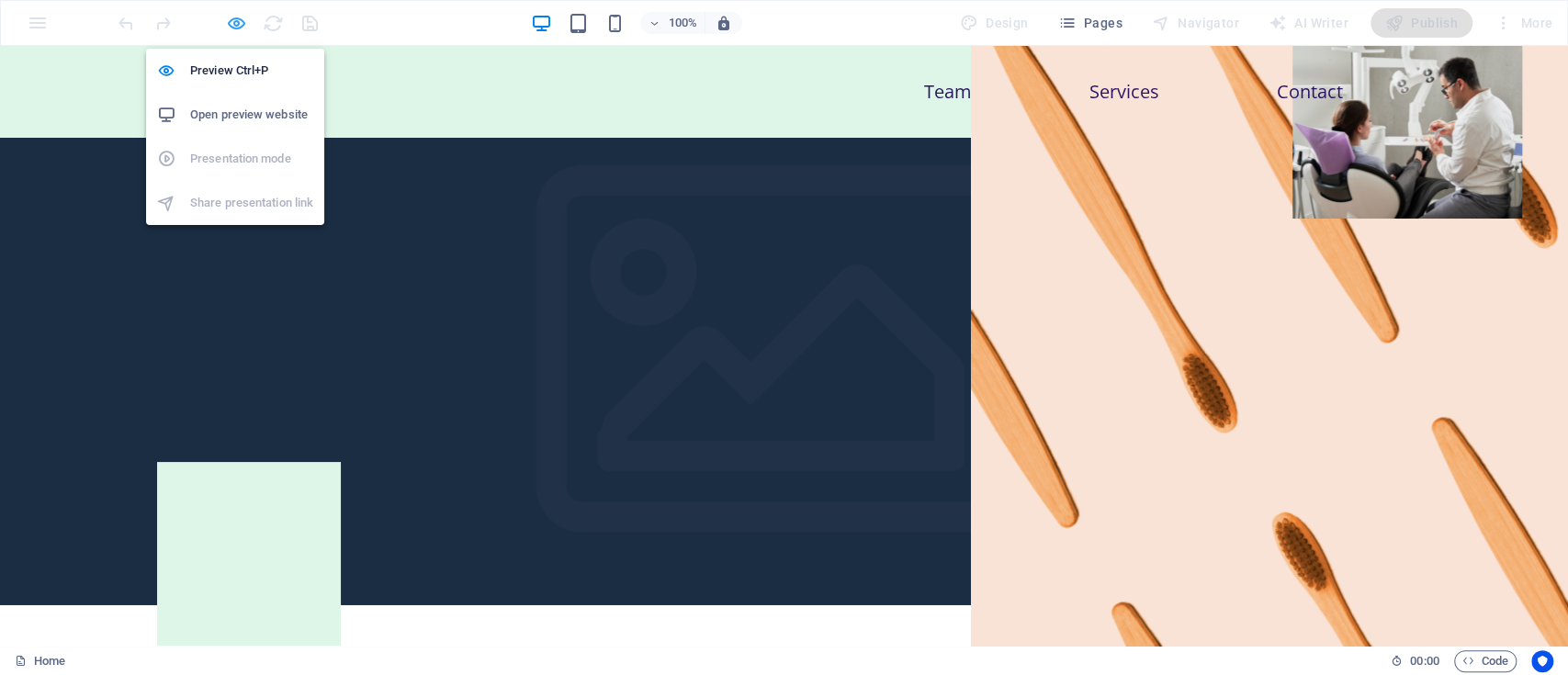 click at bounding box center (236, 23) 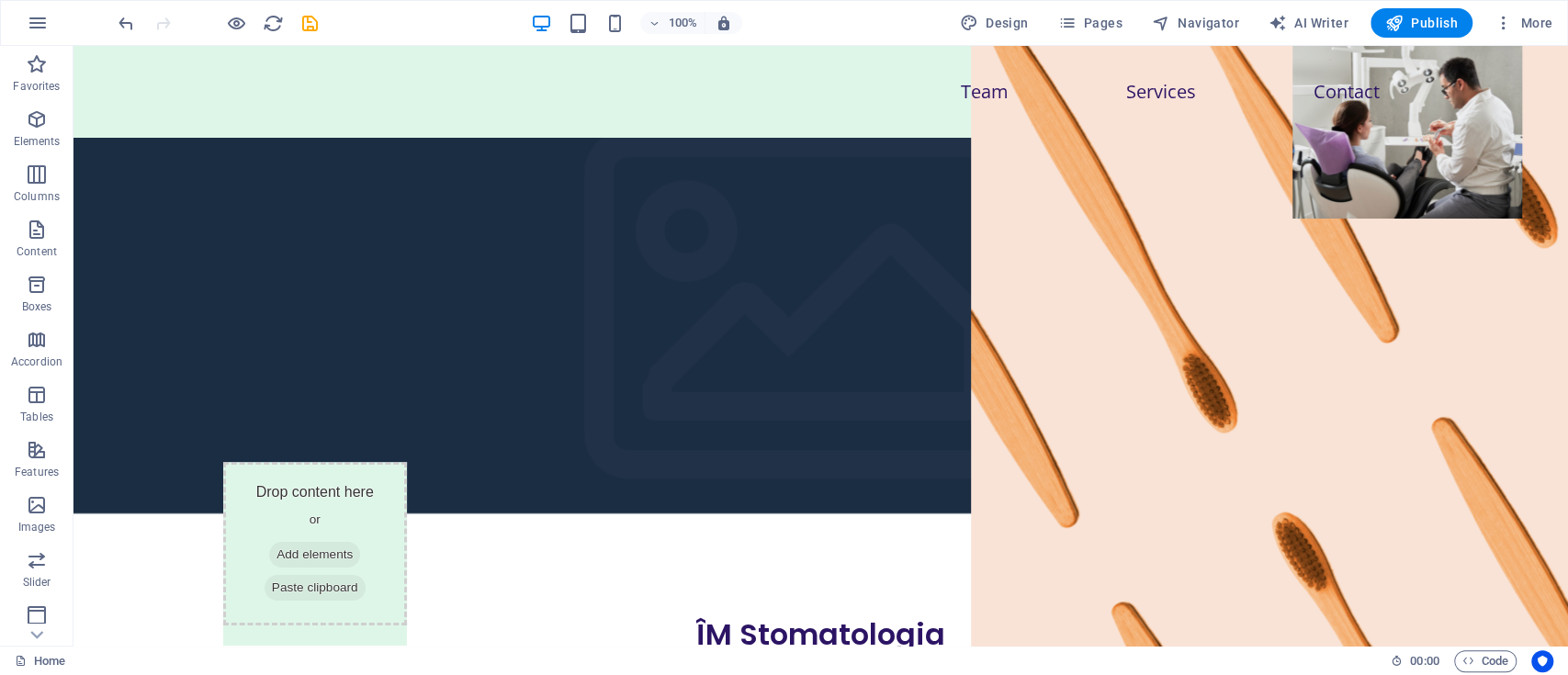 click on "100% Design Pages Navigator AI Writer Publish More" at bounding box center (837, 23) 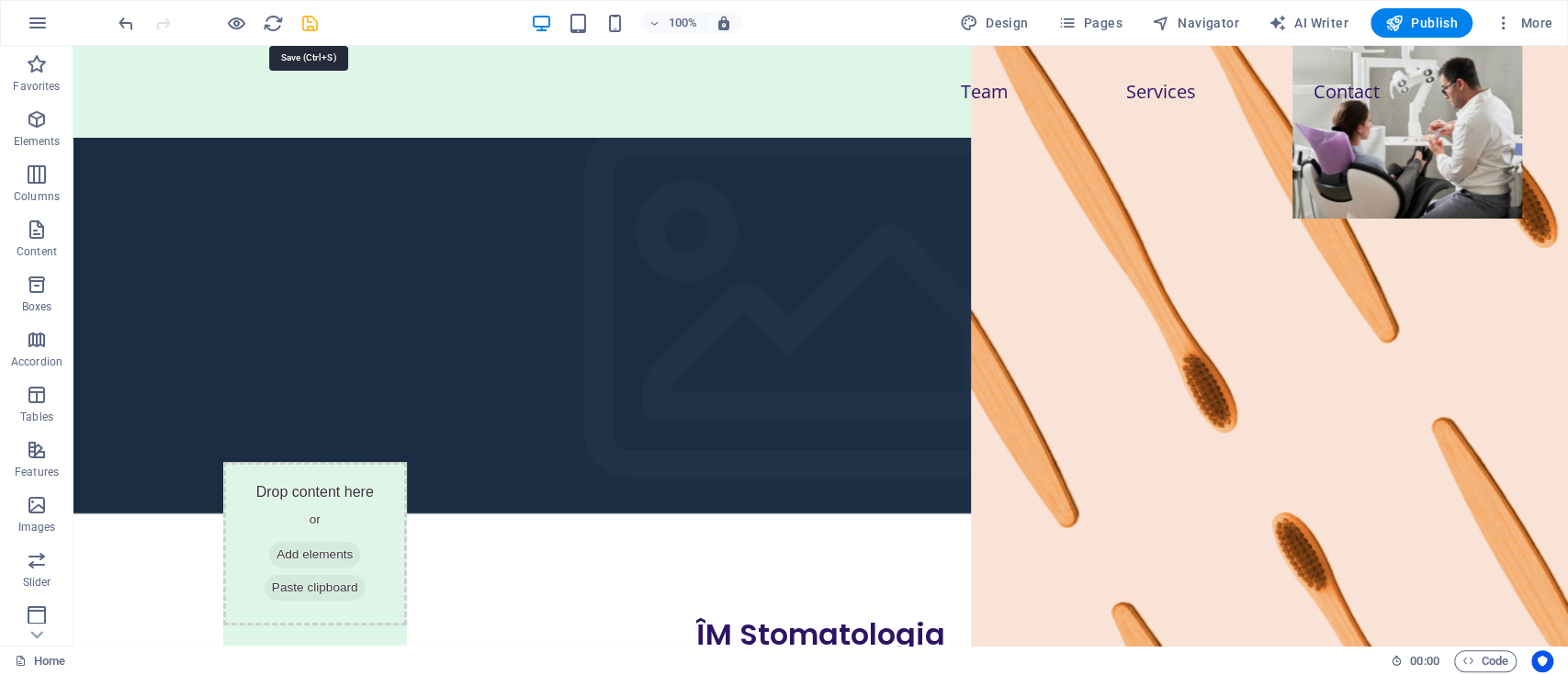 click at bounding box center [310, 23] 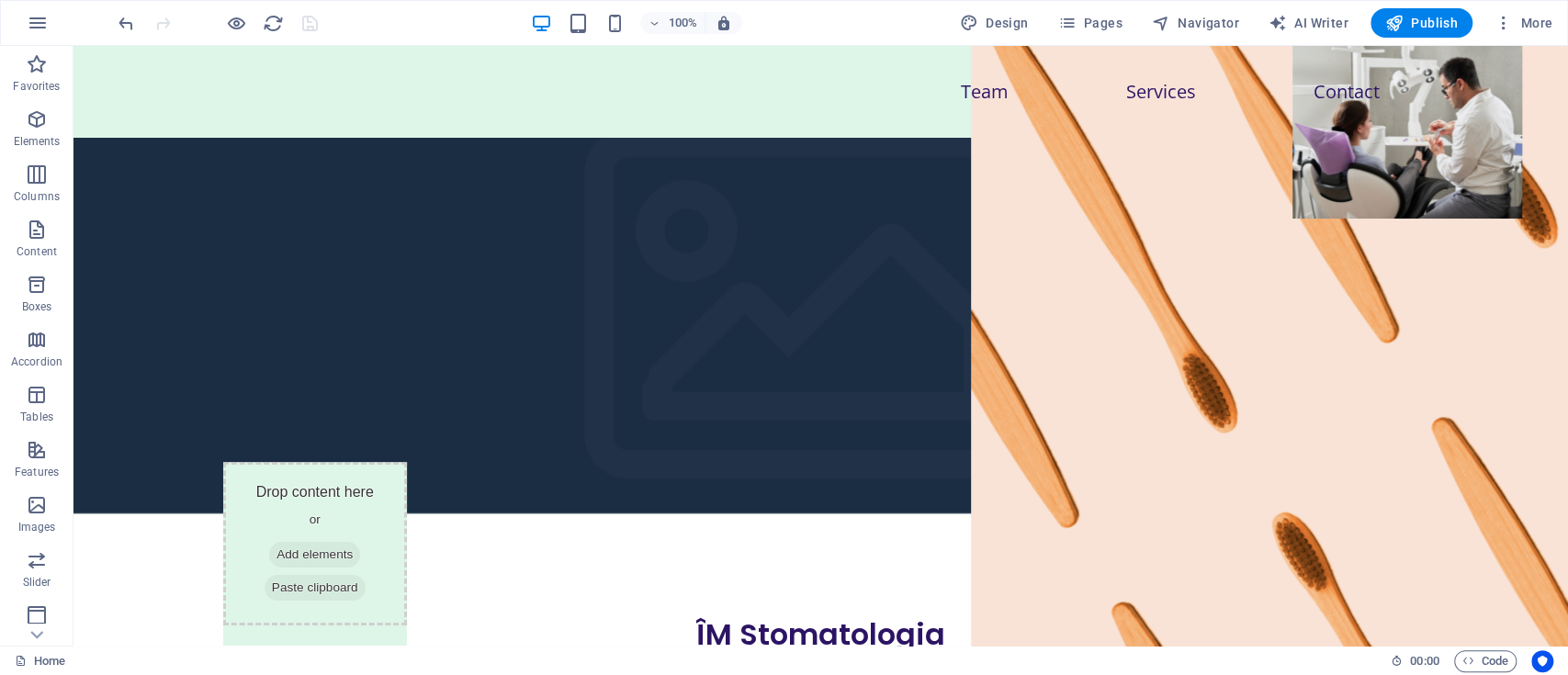 click at bounding box center [218, 23] 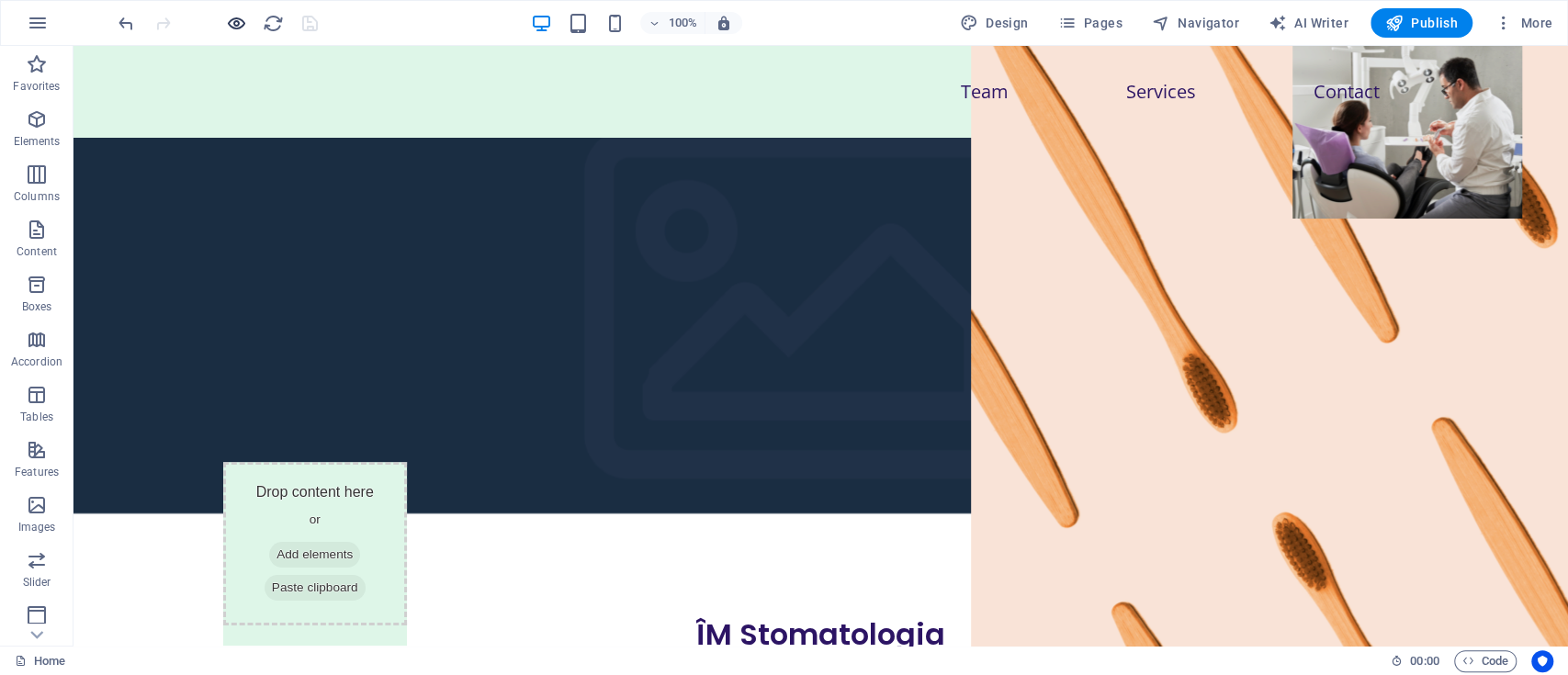 click at bounding box center (236, 23) 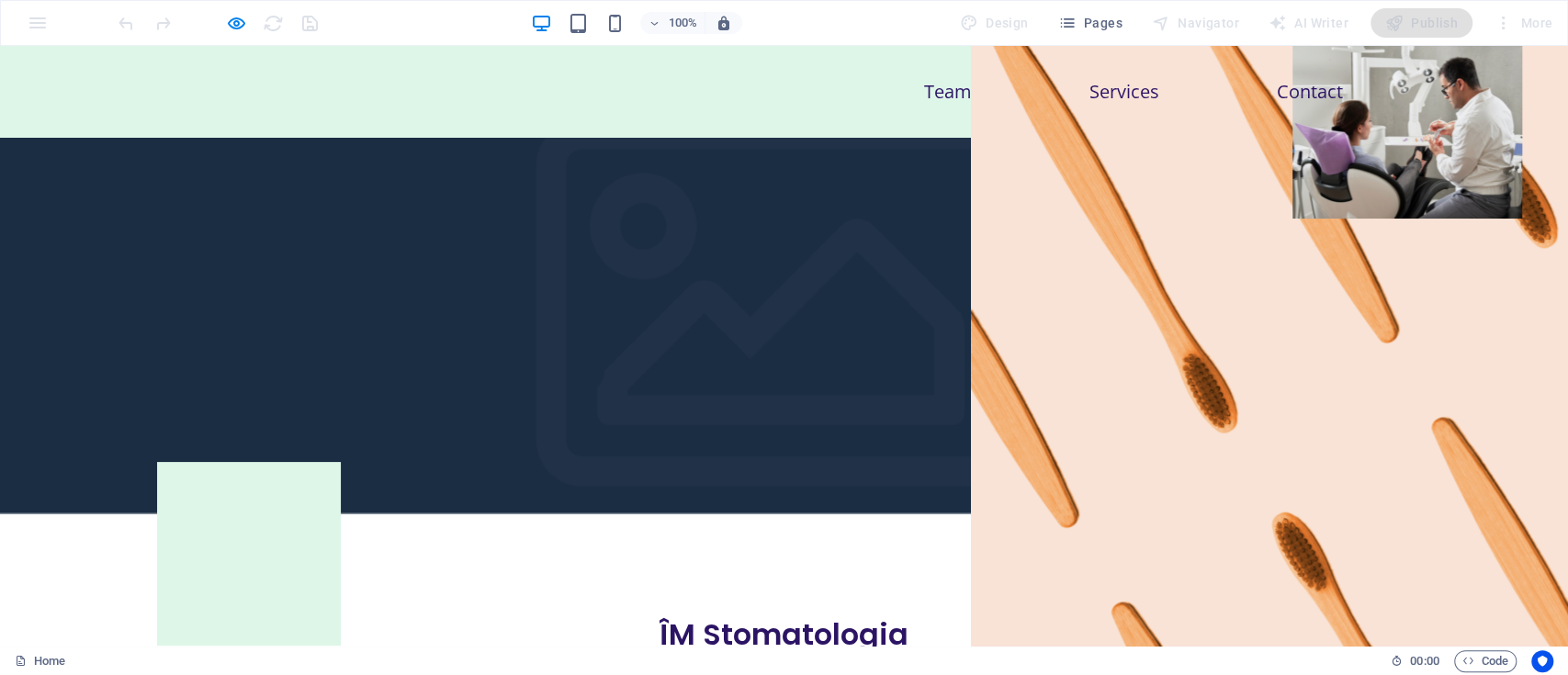 click on "Contact" at bounding box center [1310, 92] 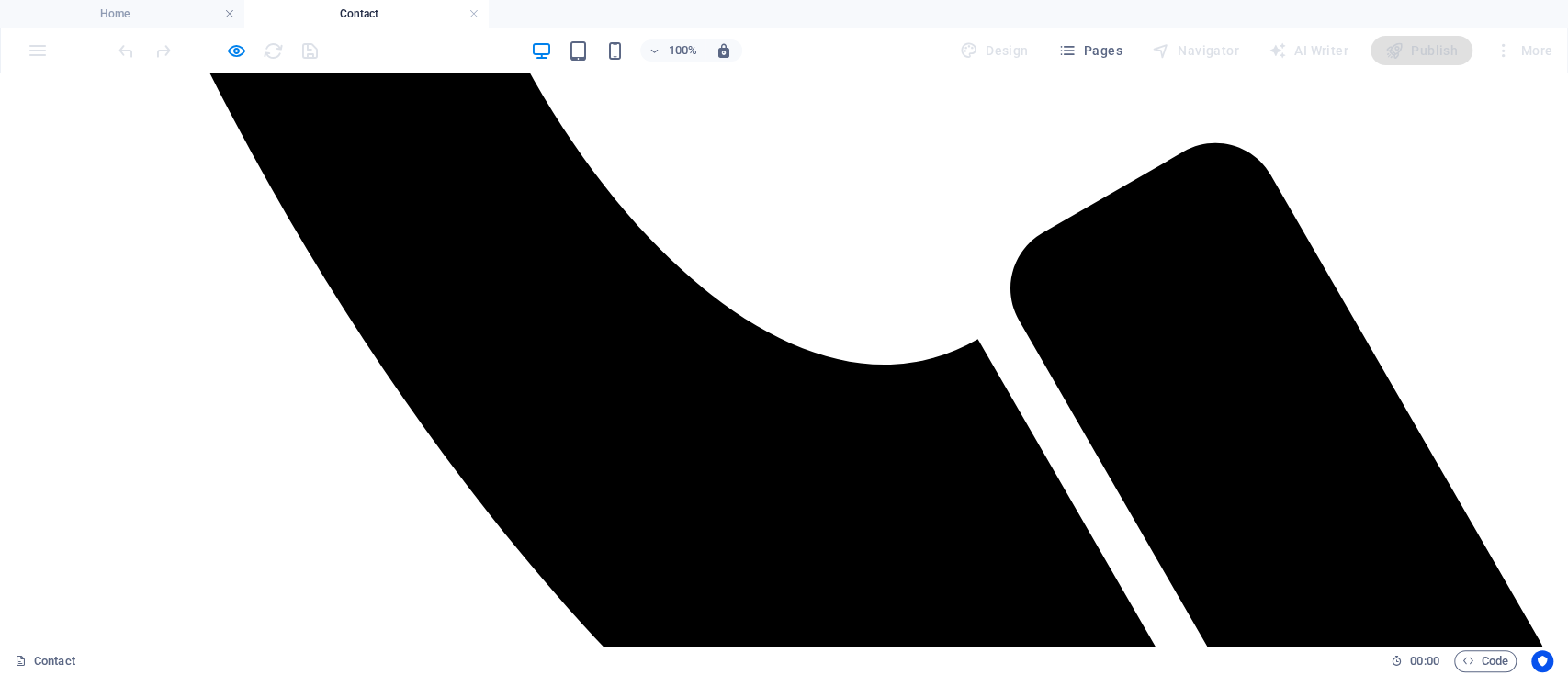 scroll, scrollTop: 612, scrollLeft: 0, axis: vertical 